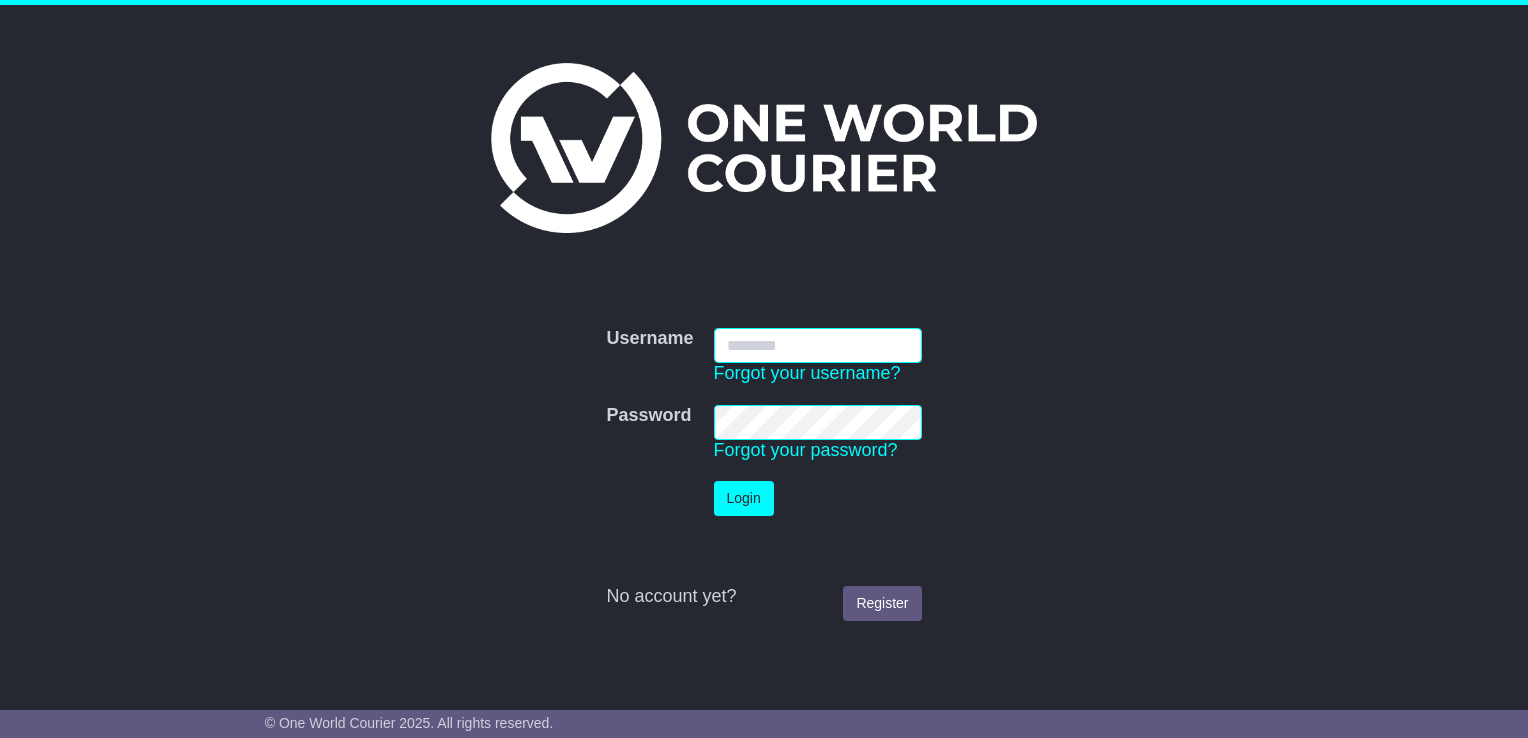scroll, scrollTop: 0, scrollLeft: 0, axis: both 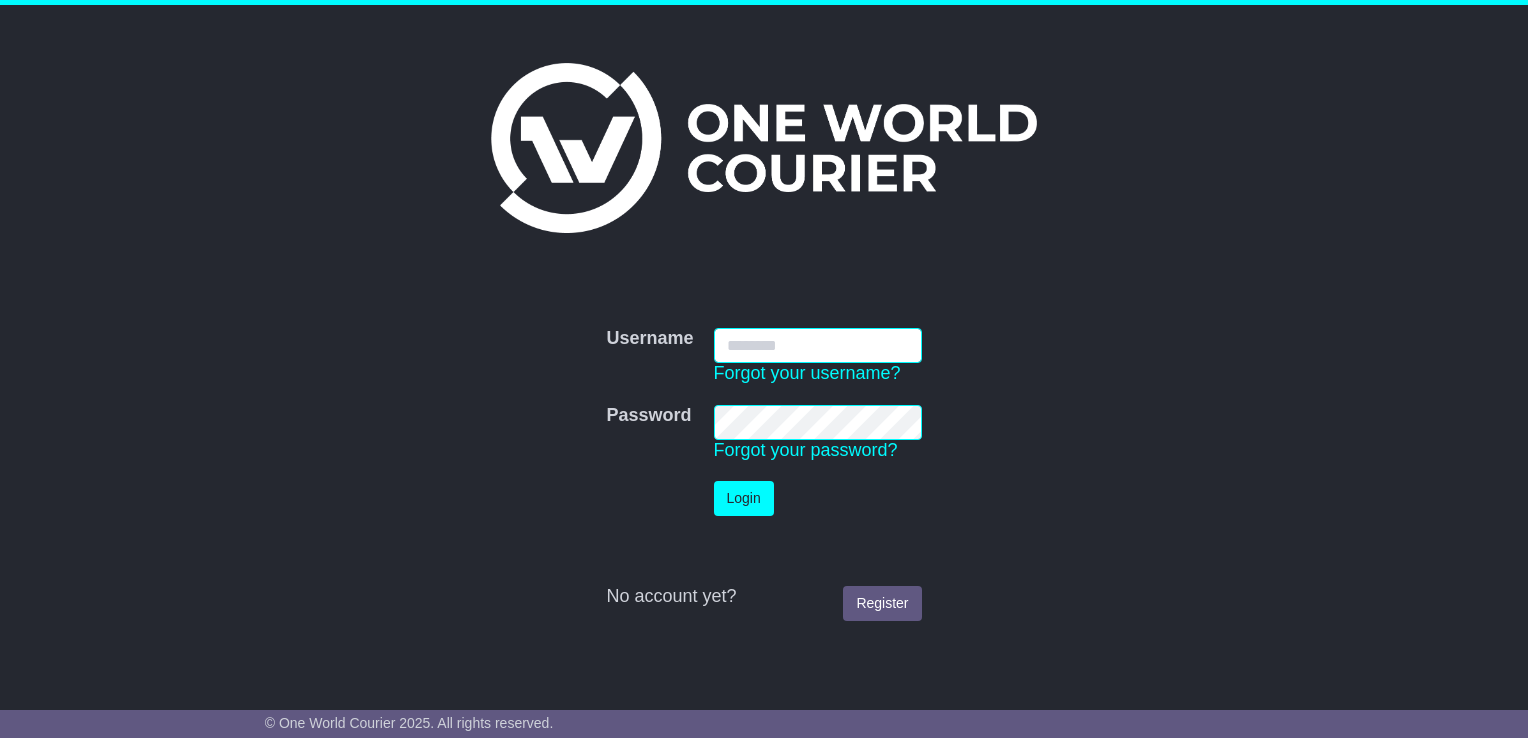 type on "**********" 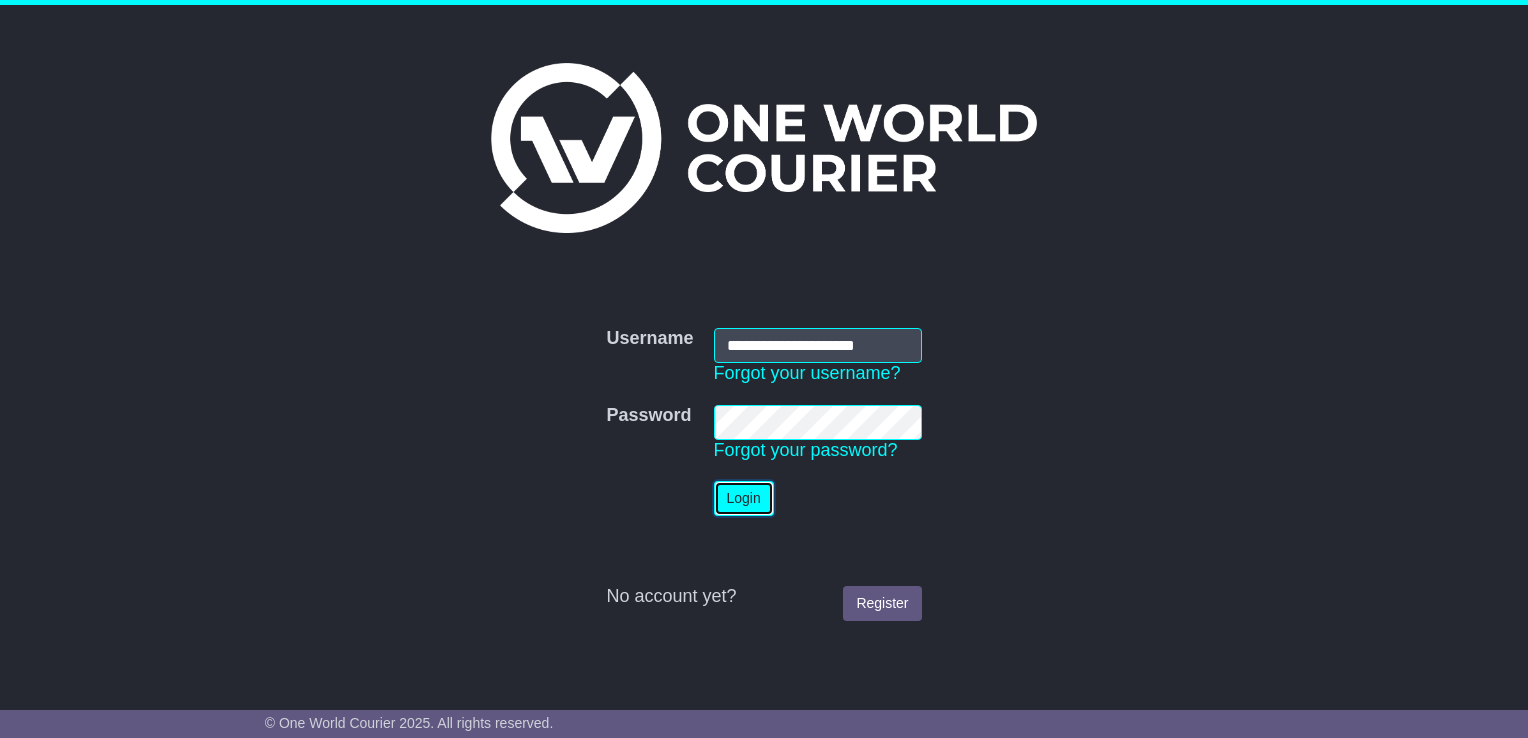 click on "Login" at bounding box center (744, 498) 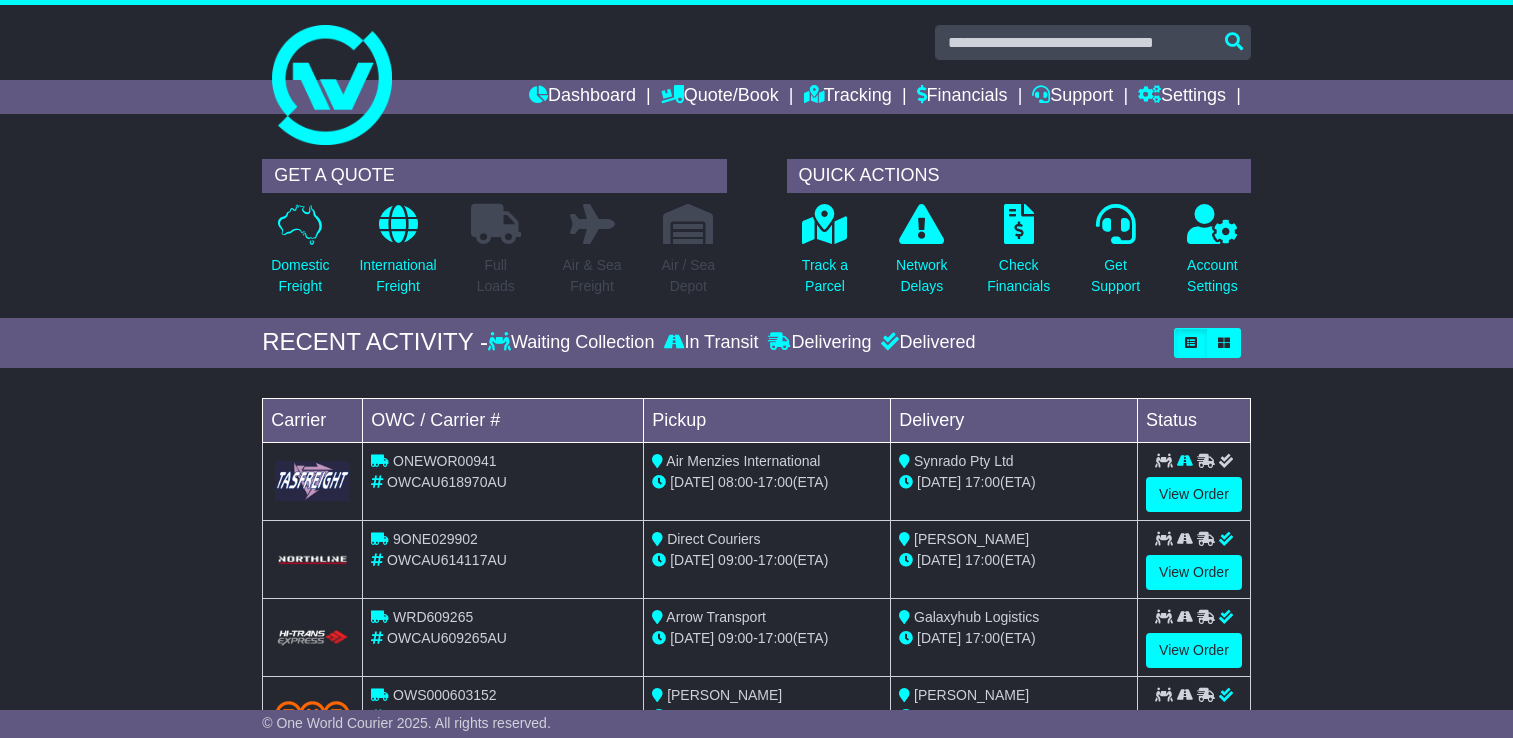 scroll, scrollTop: 0, scrollLeft: 0, axis: both 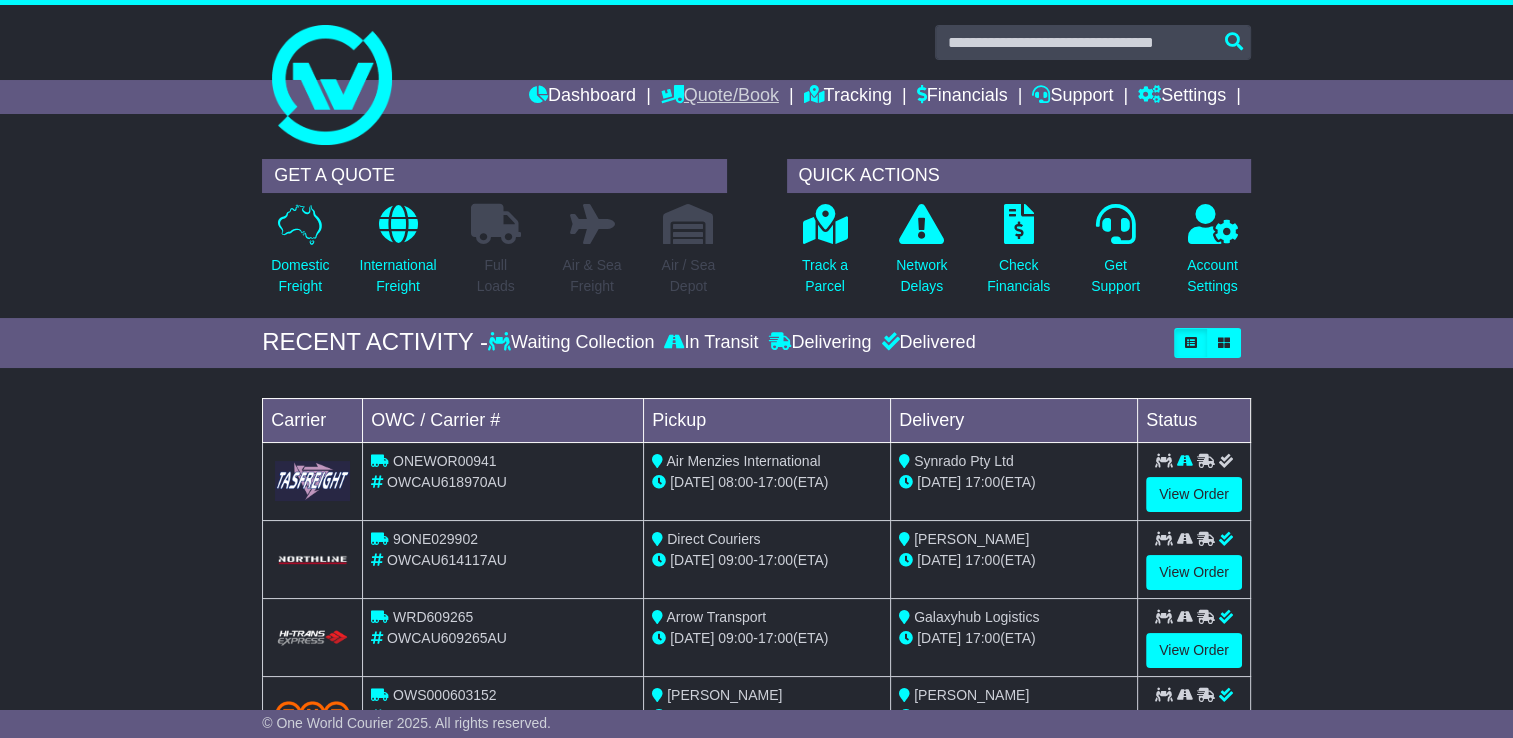 click on "Quote/Book" at bounding box center [720, 97] 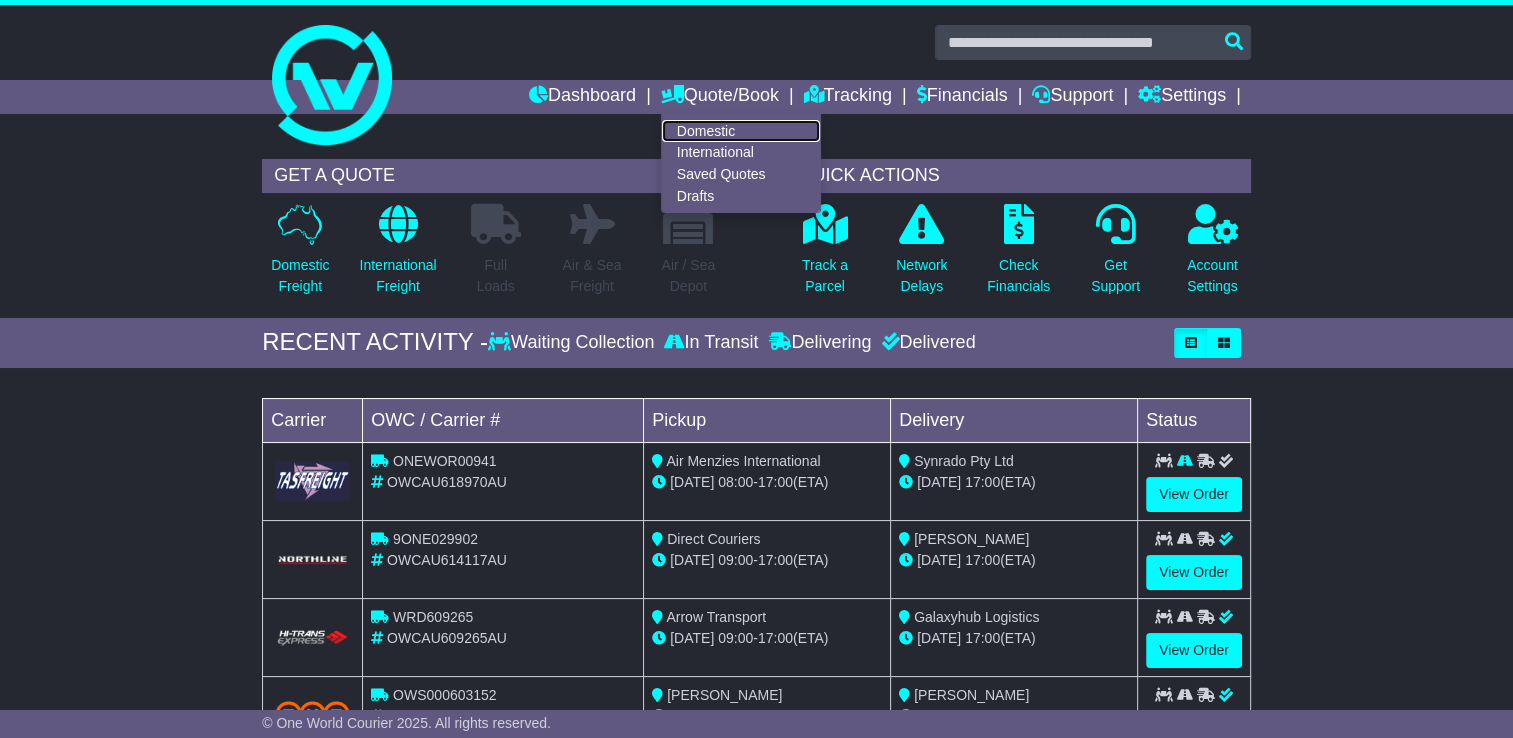 click on "Domestic" at bounding box center [741, 131] 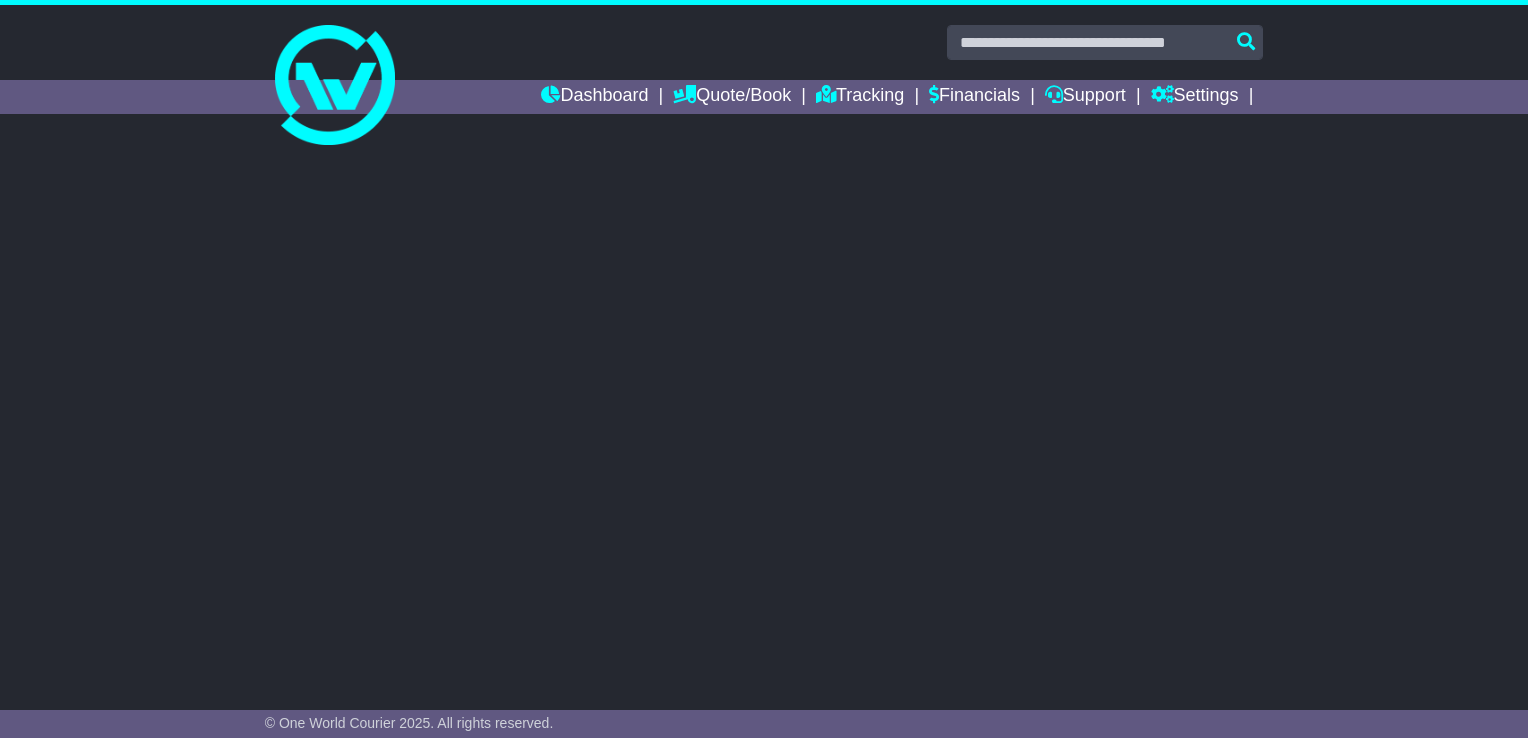 scroll, scrollTop: 0, scrollLeft: 0, axis: both 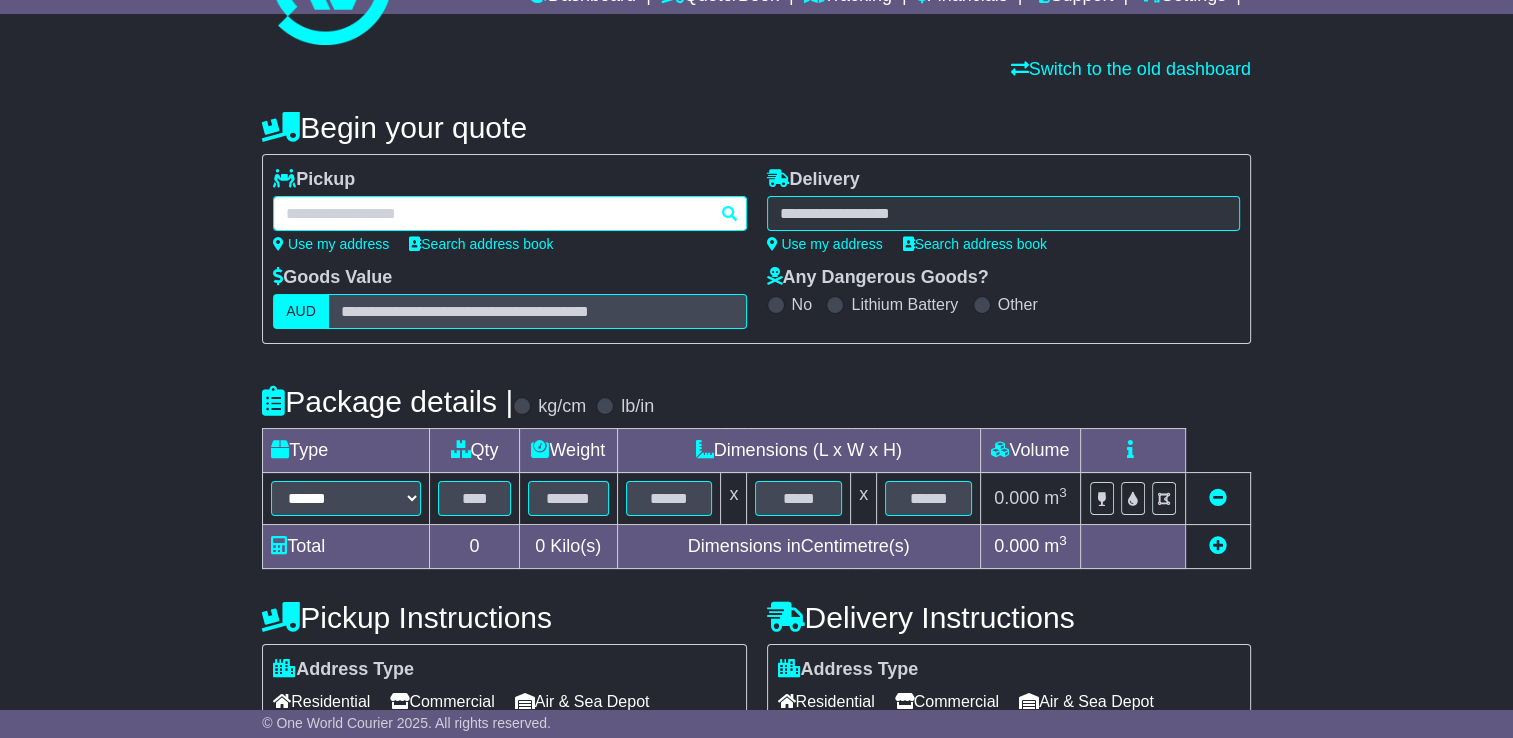 click at bounding box center (509, 213) 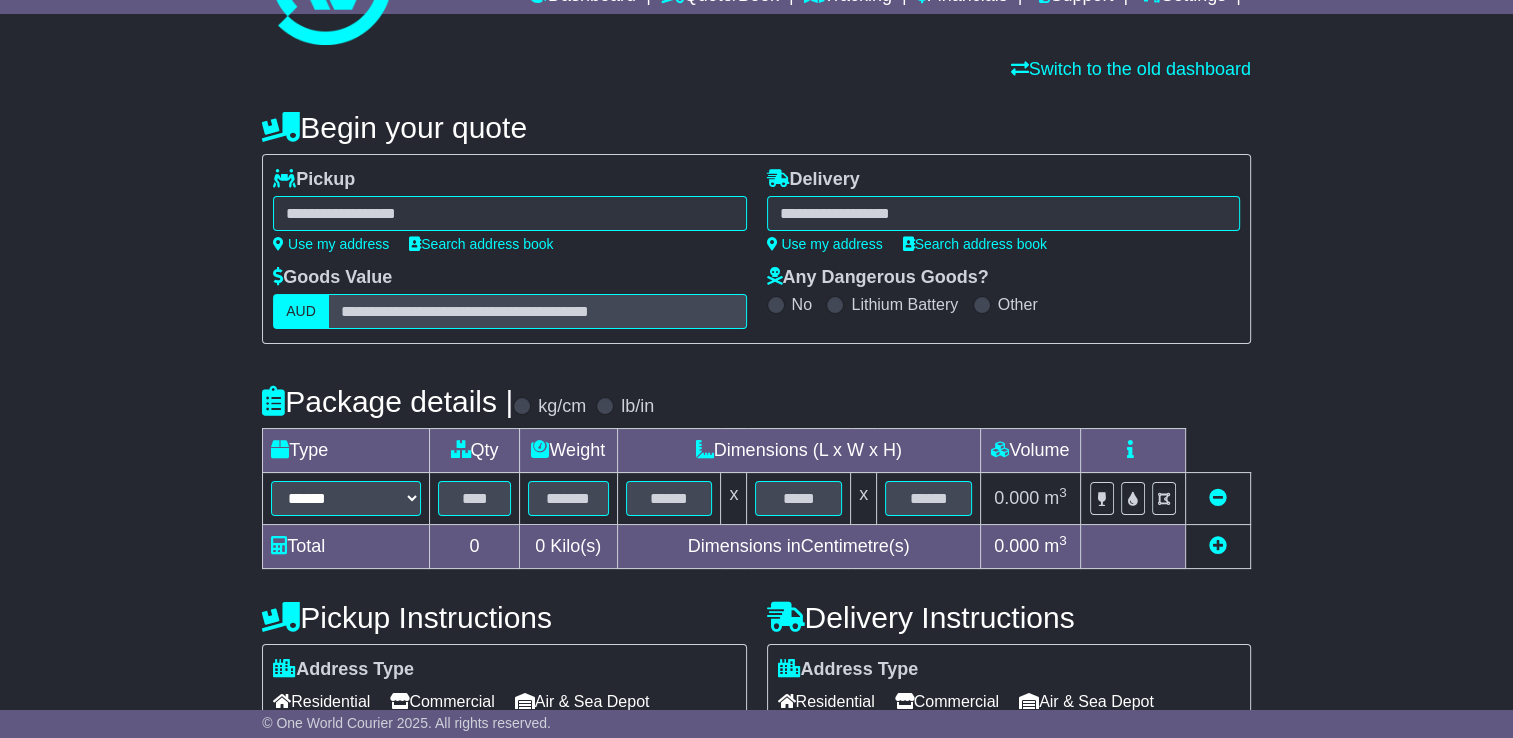 click at bounding box center [509, 213] 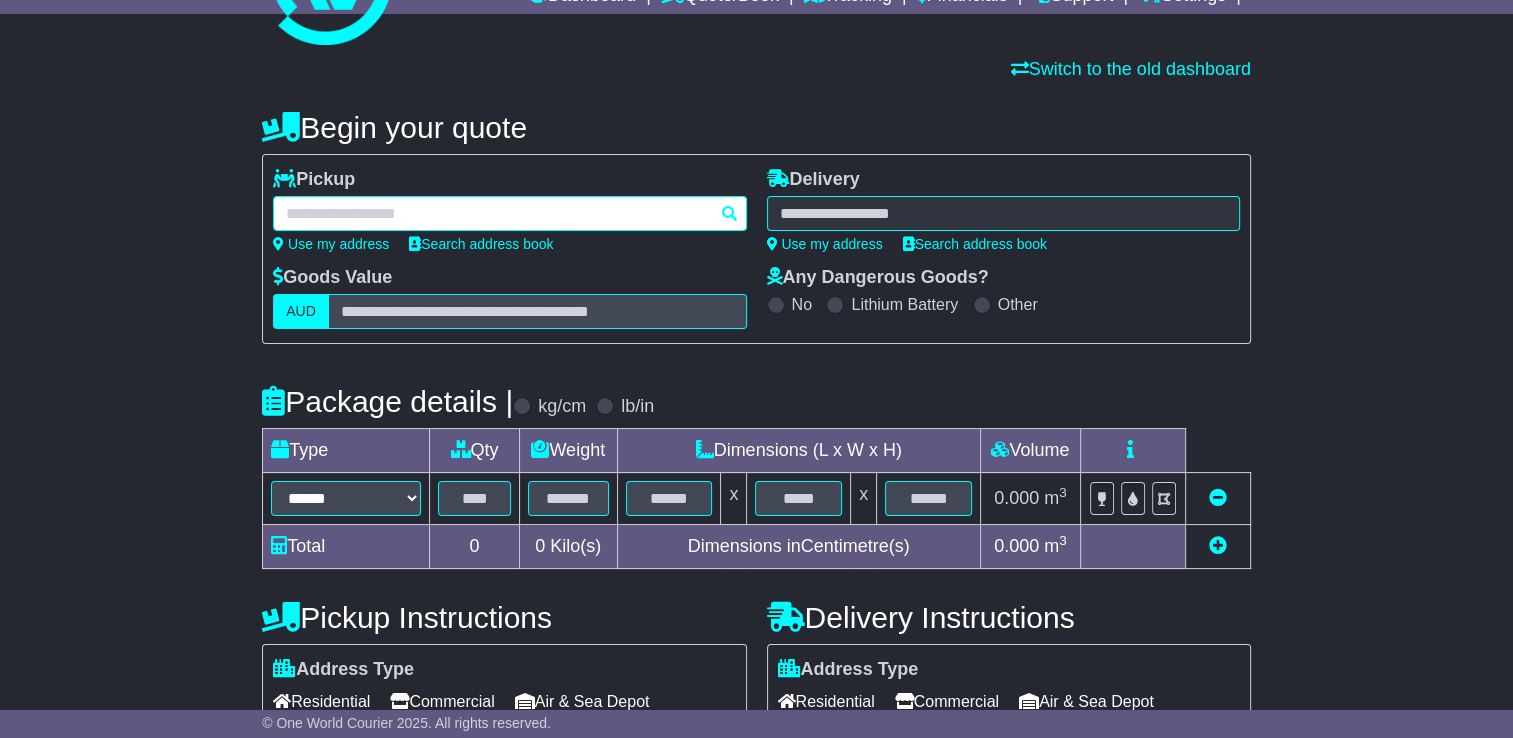 click at bounding box center (509, 213) 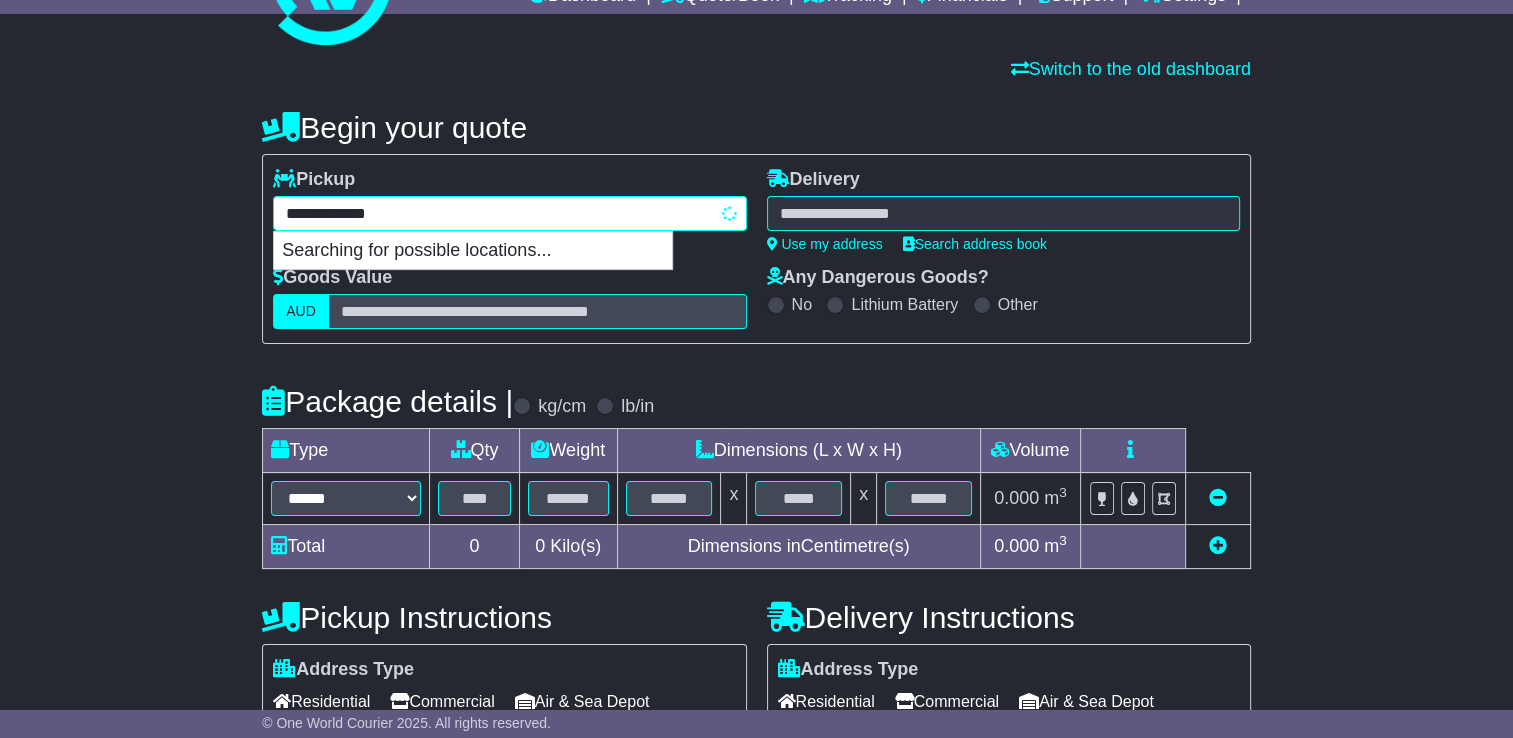 type on "**********" 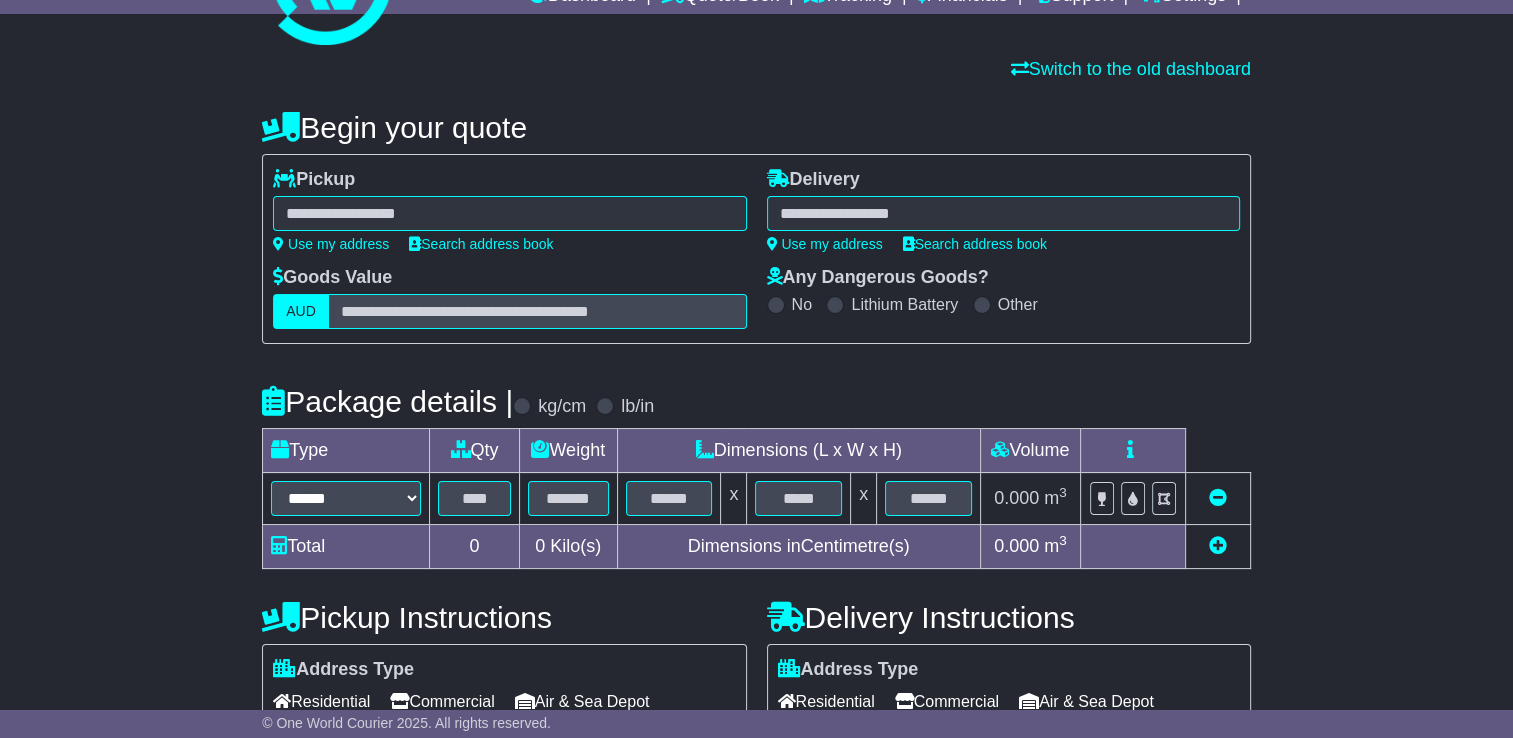 click on "**********" at bounding box center [509, 213] 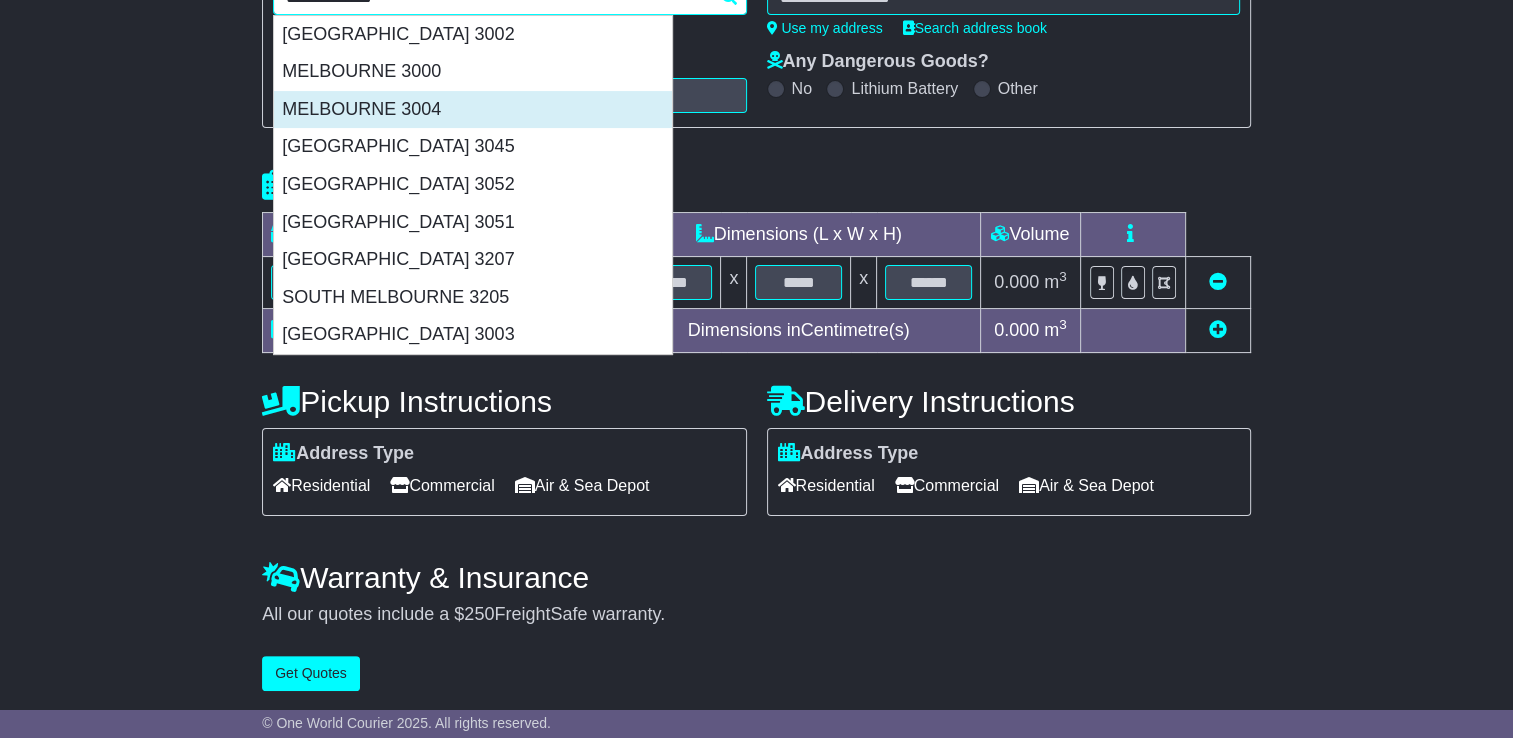 scroll, scrollTop: 116, scrollLeft: 0, axis: vertical 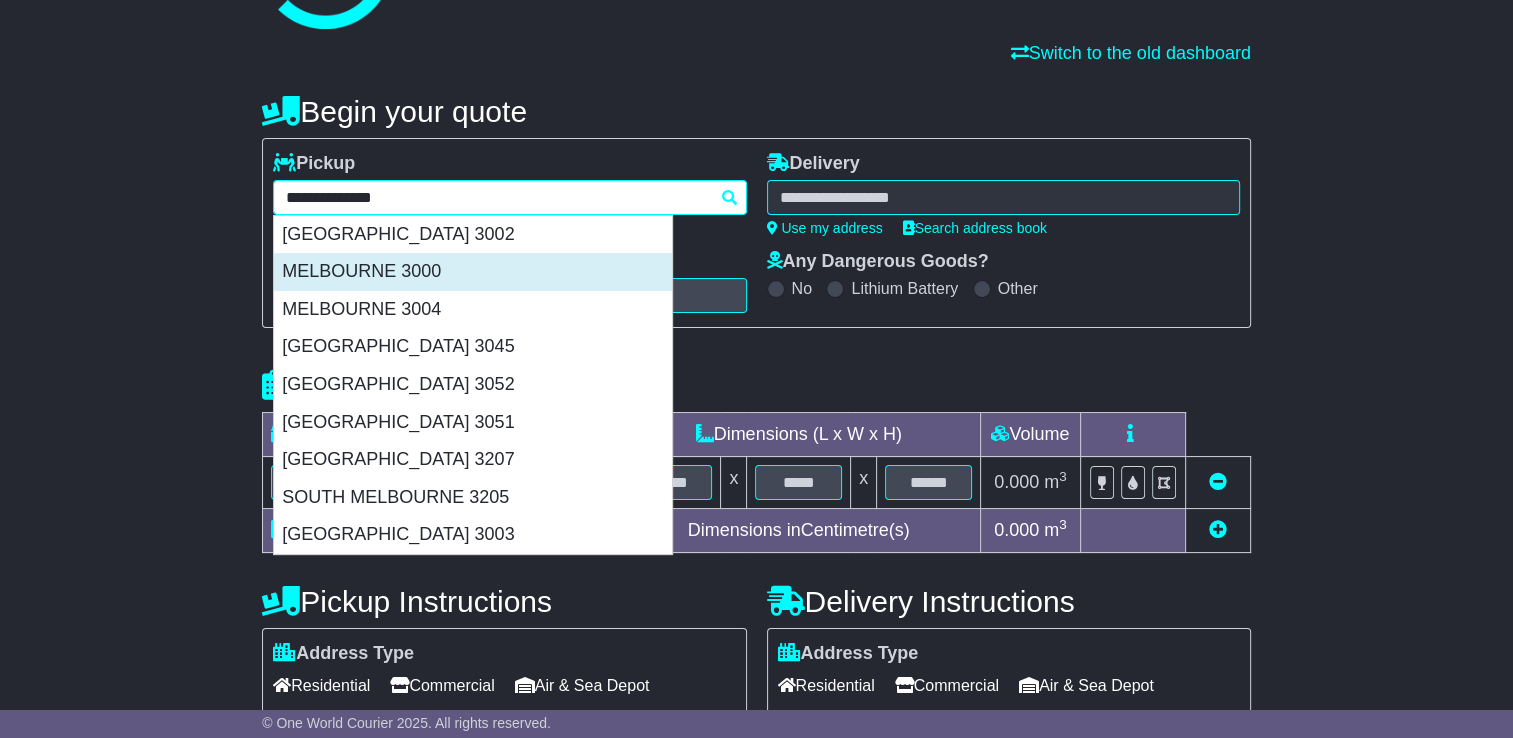 click on "MELBOURNE 3000" at bounding box center [473, 272] 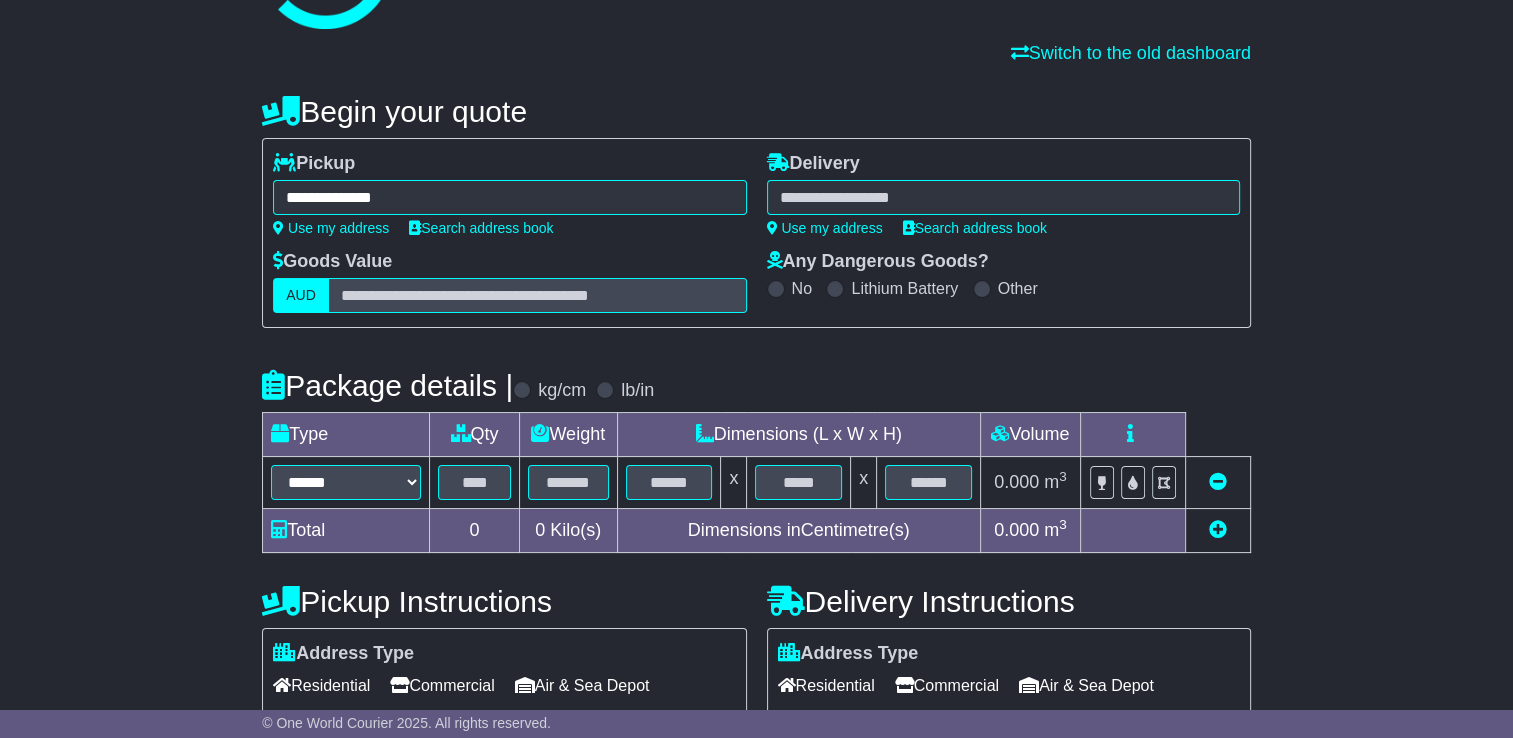 type on "**********" 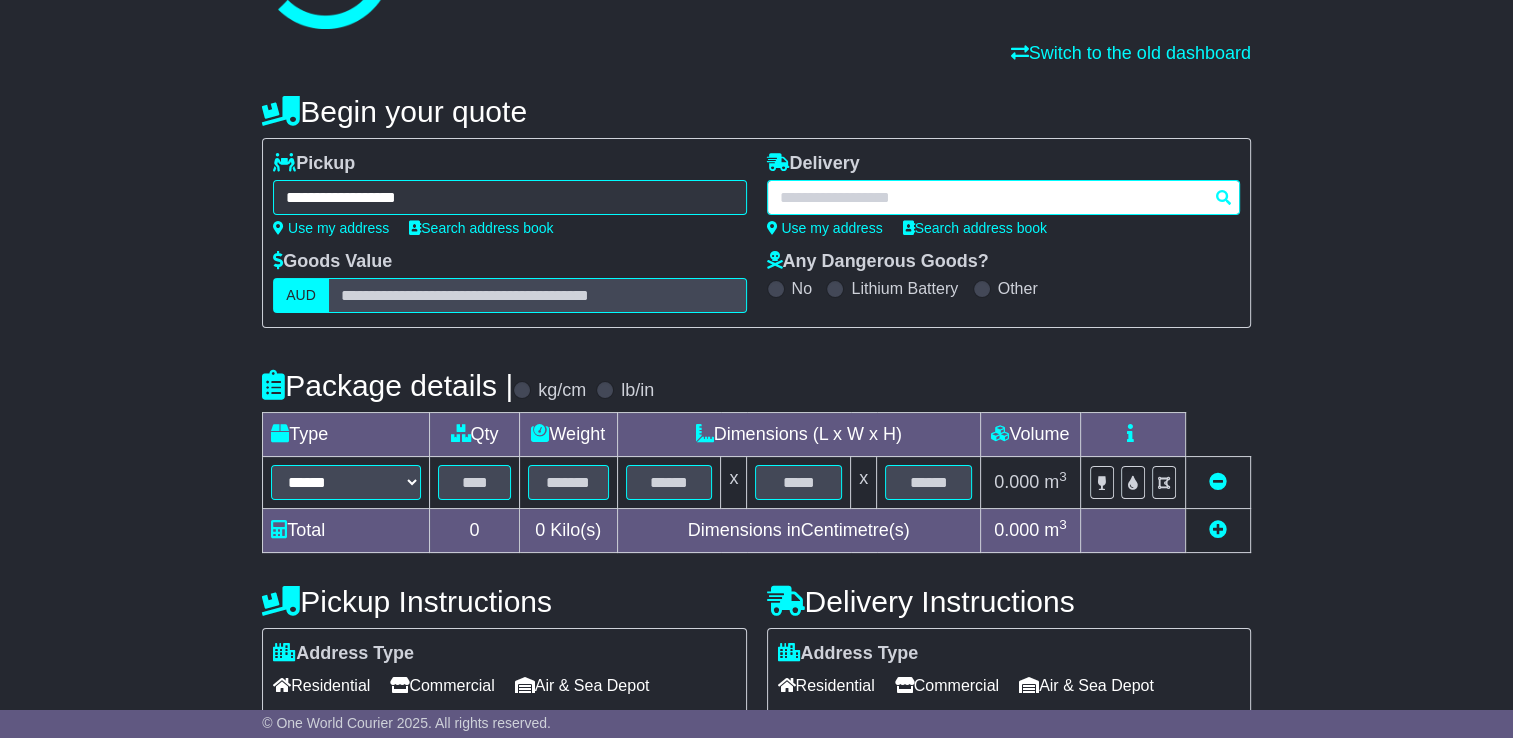 click at bounding box center (1003, 197) 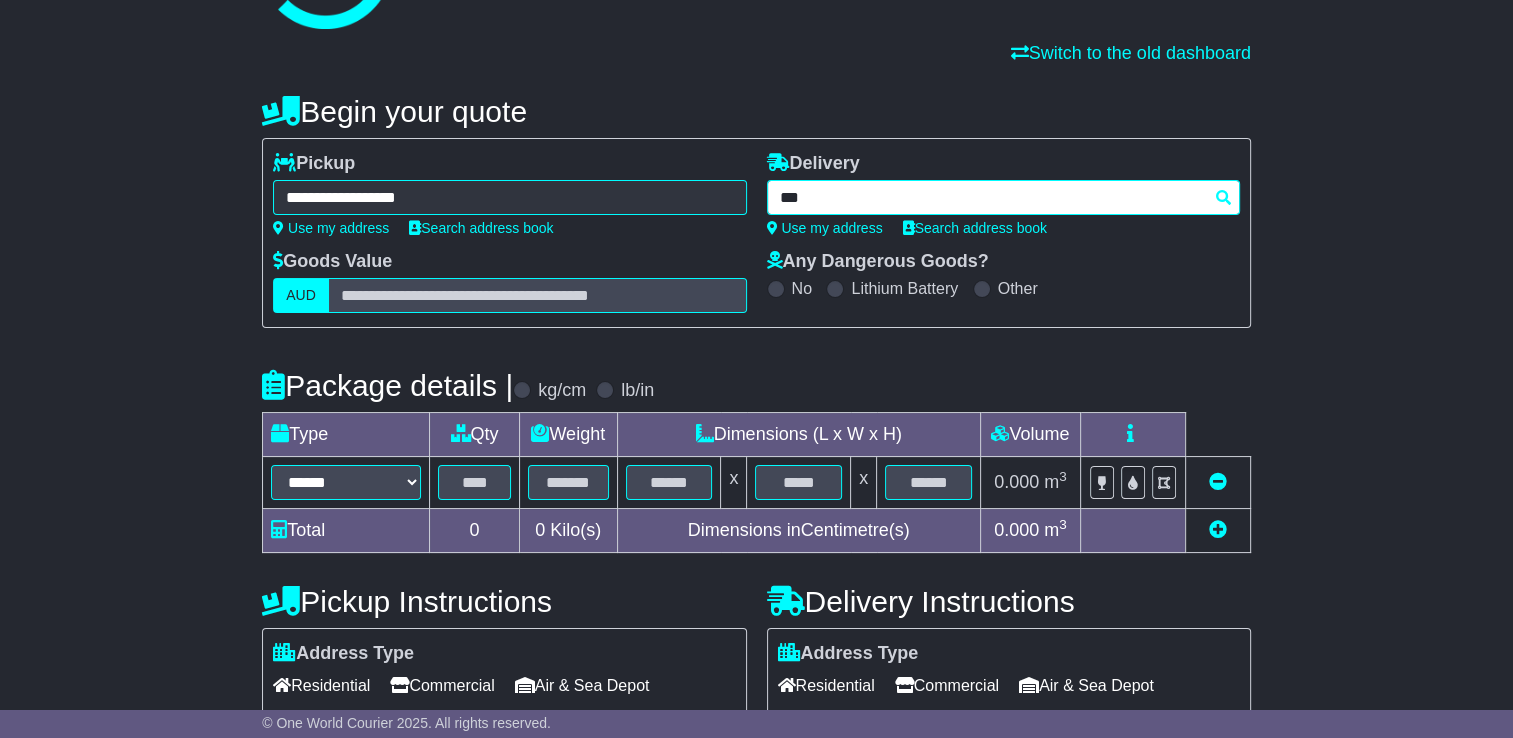 type on "****" 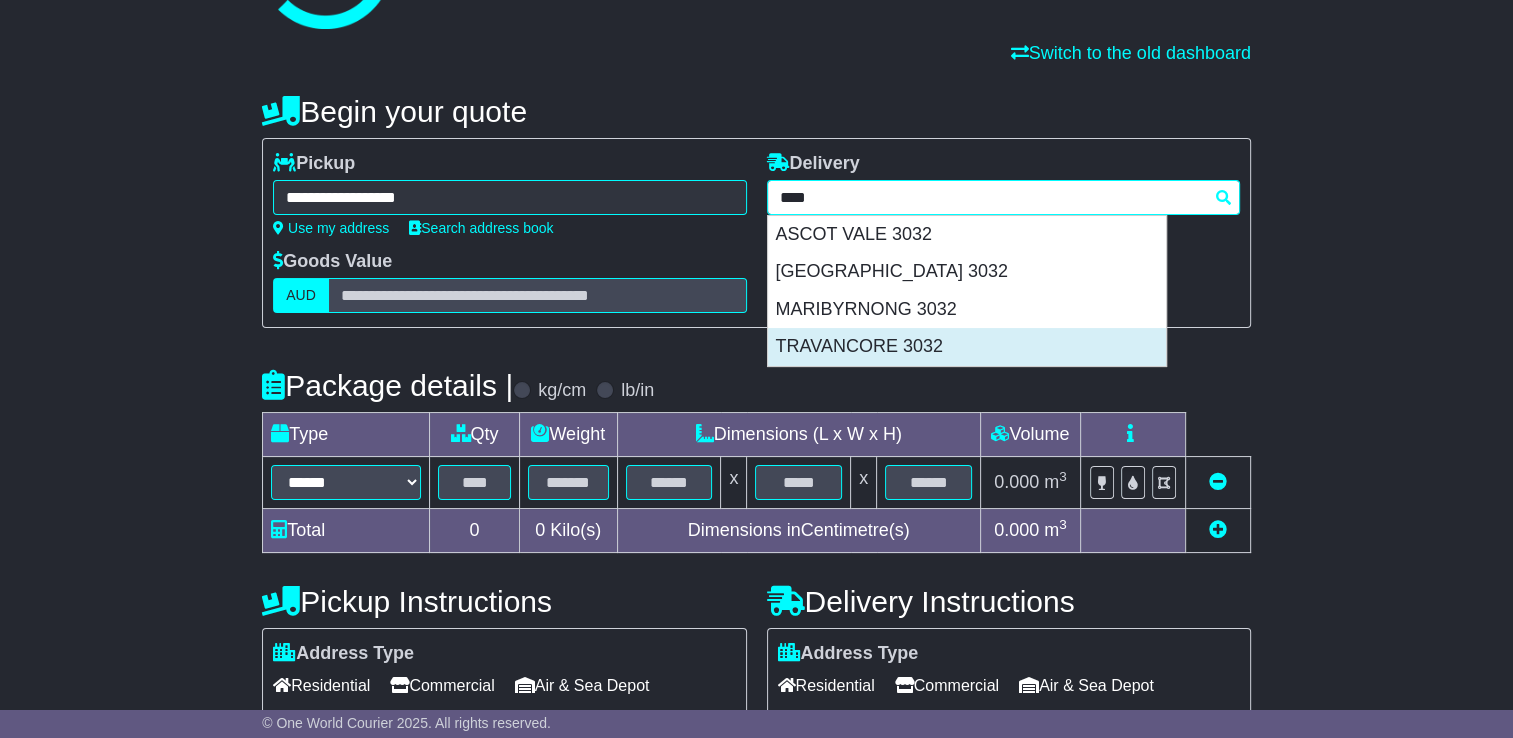 click on "TRAVANCORE 3032" at bounding box center [967, 347] 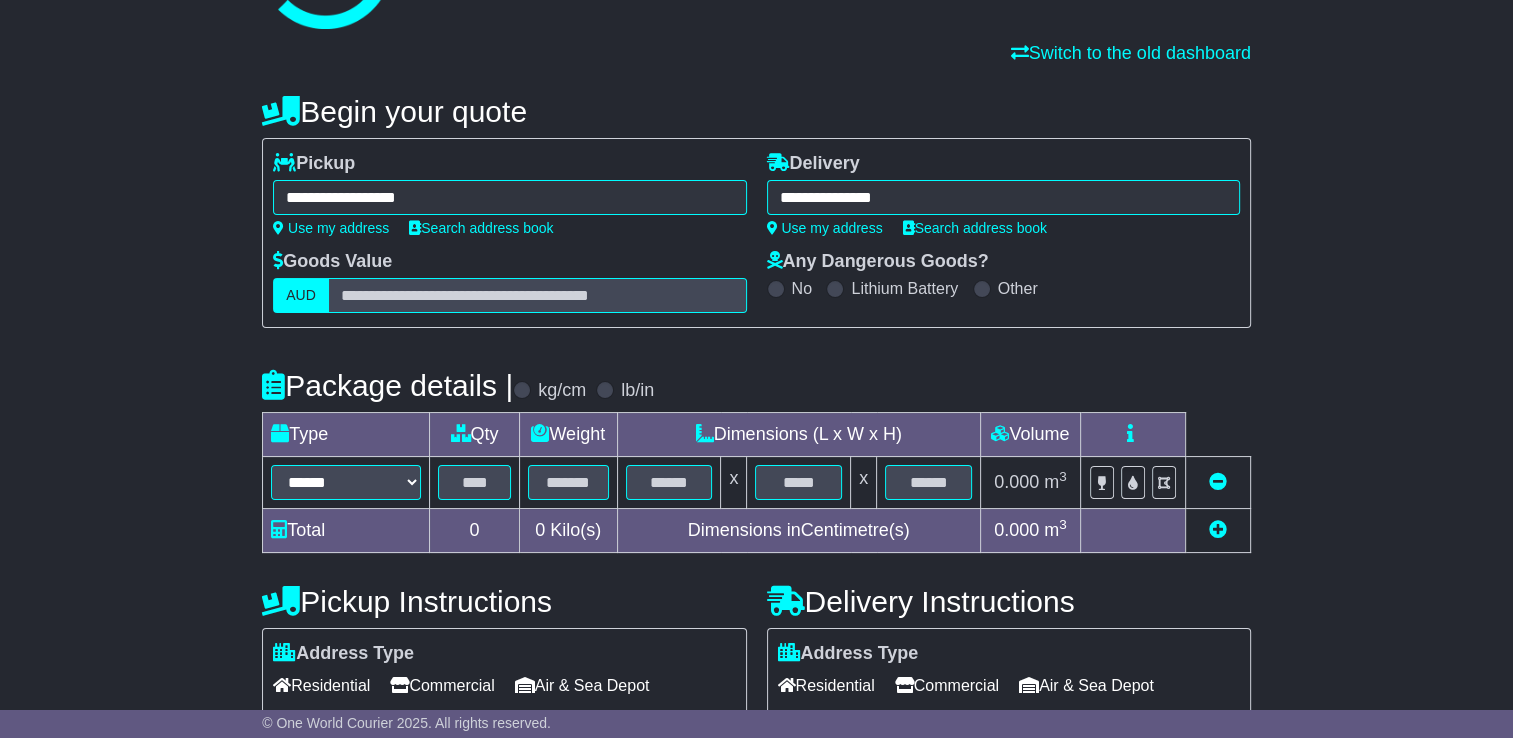 type on "**********" 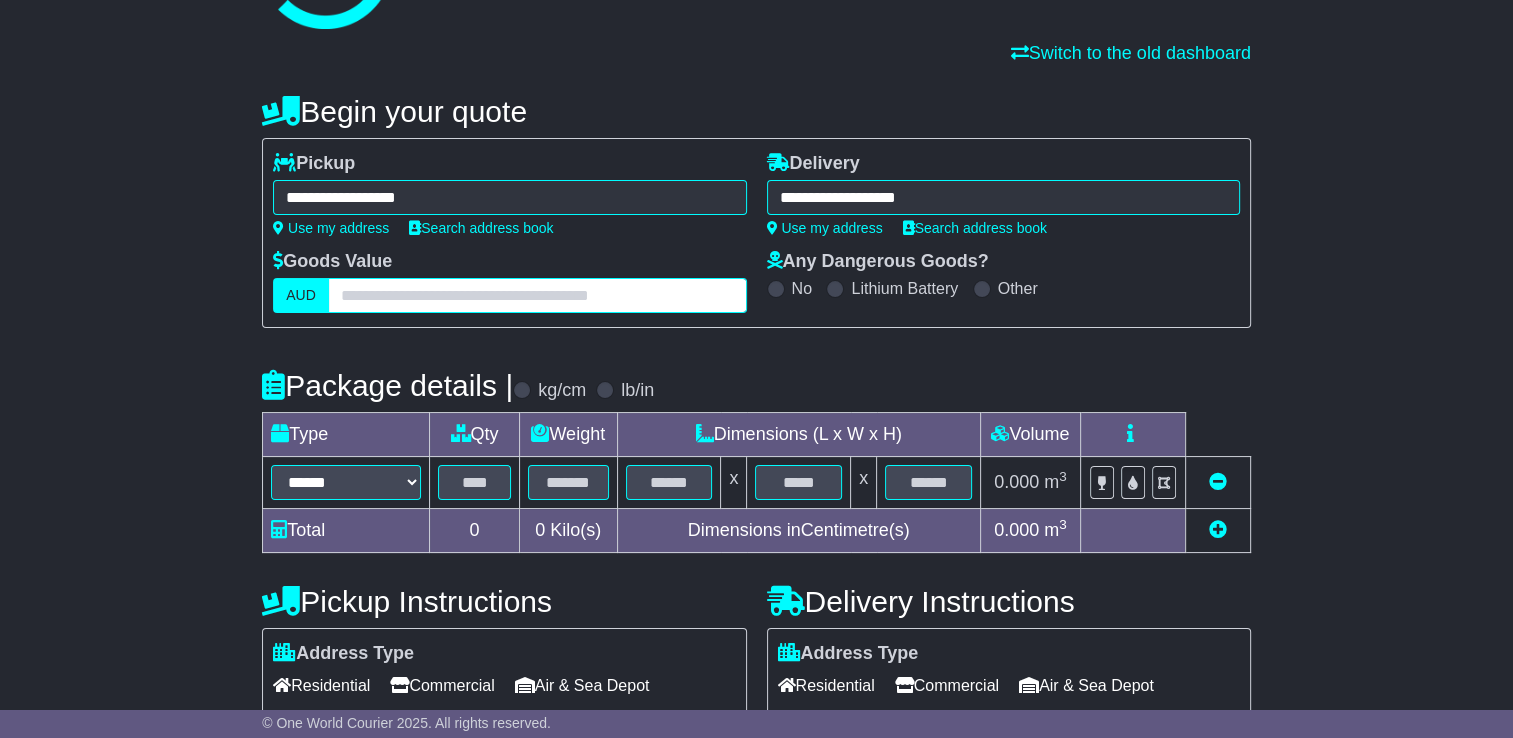 click at bounding box center [537, 295] 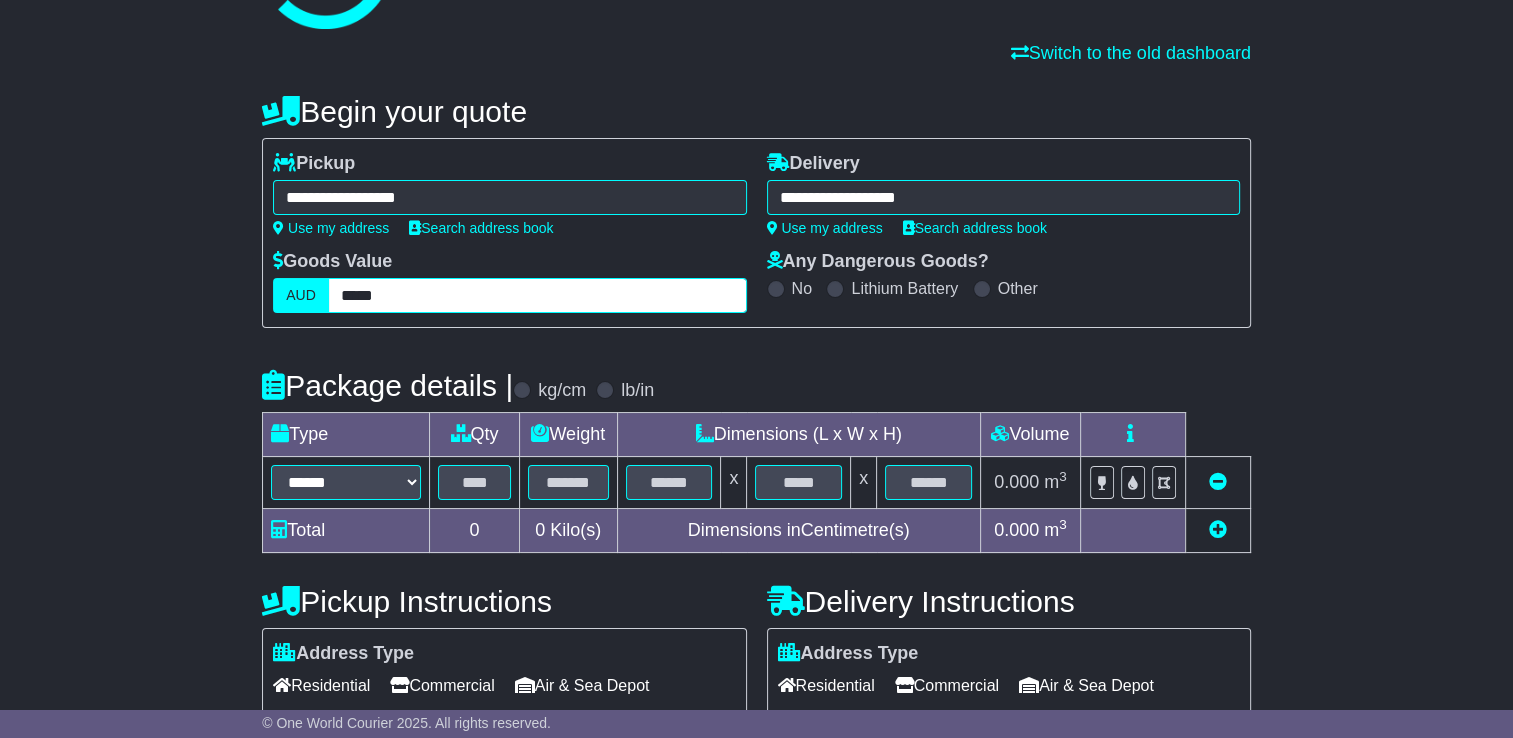 scroll, scrollTop: 216, scrollLeft: 0, axis: vertical 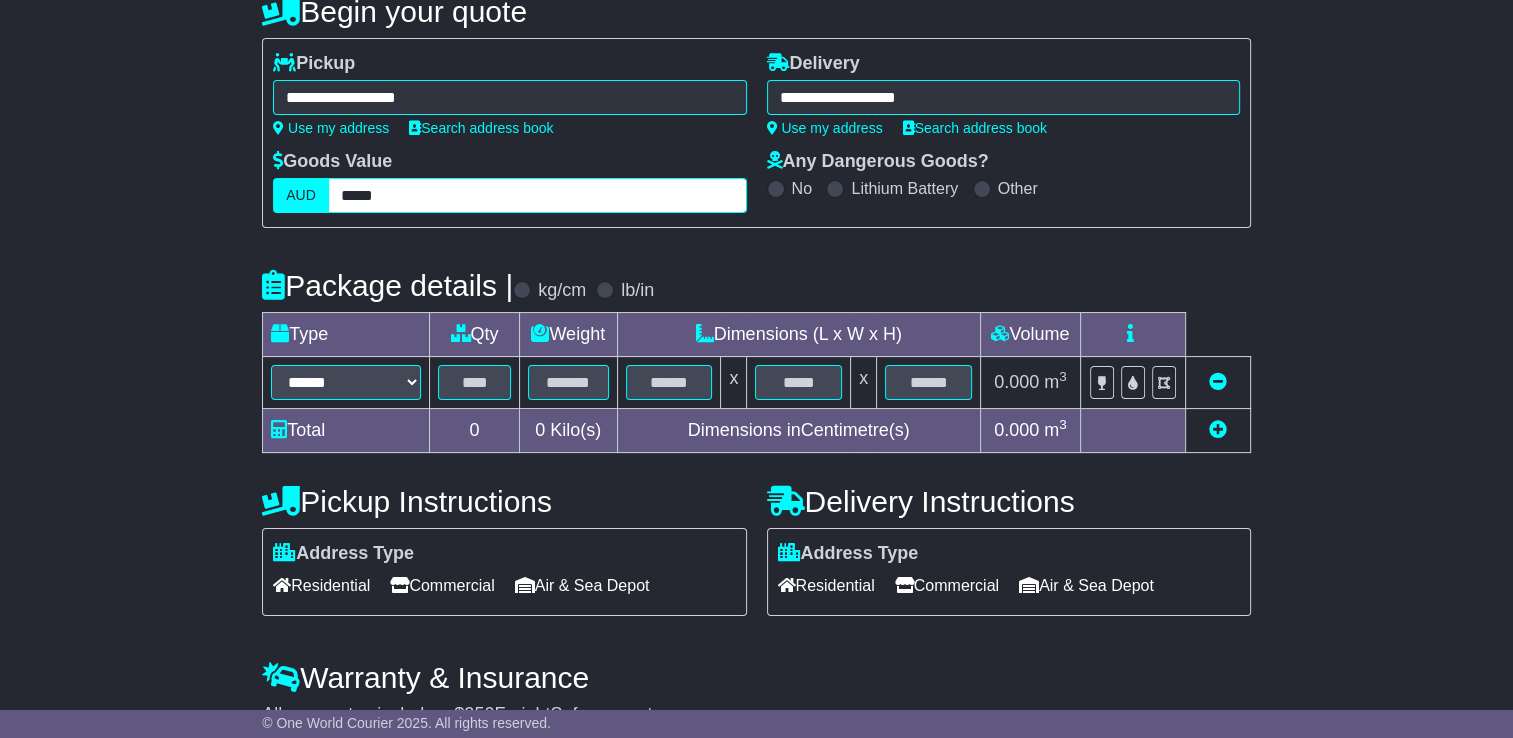 type on "*****" 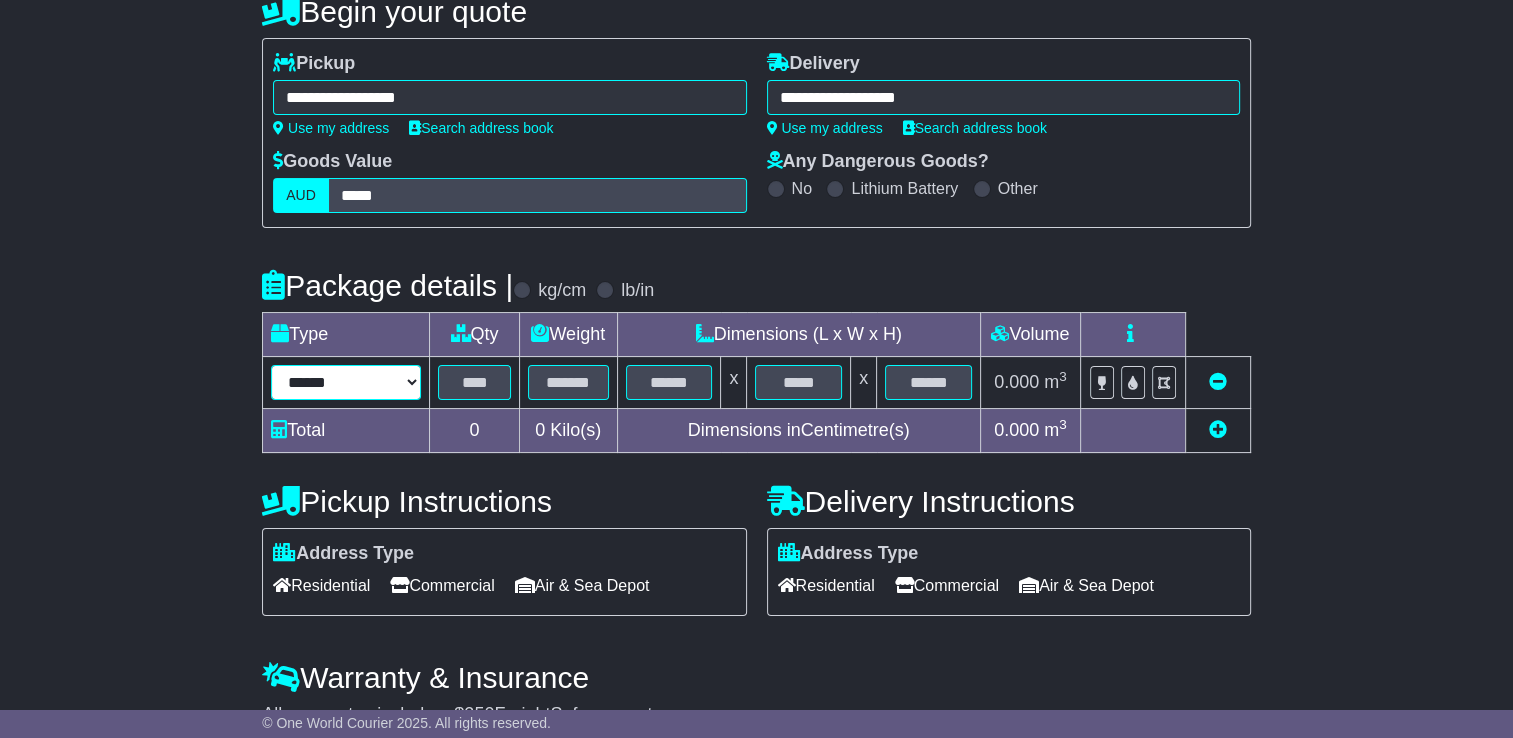click on "****** ****** *** ******** ***** **** **** ****** *** *******" at bounding box center (346, 382) 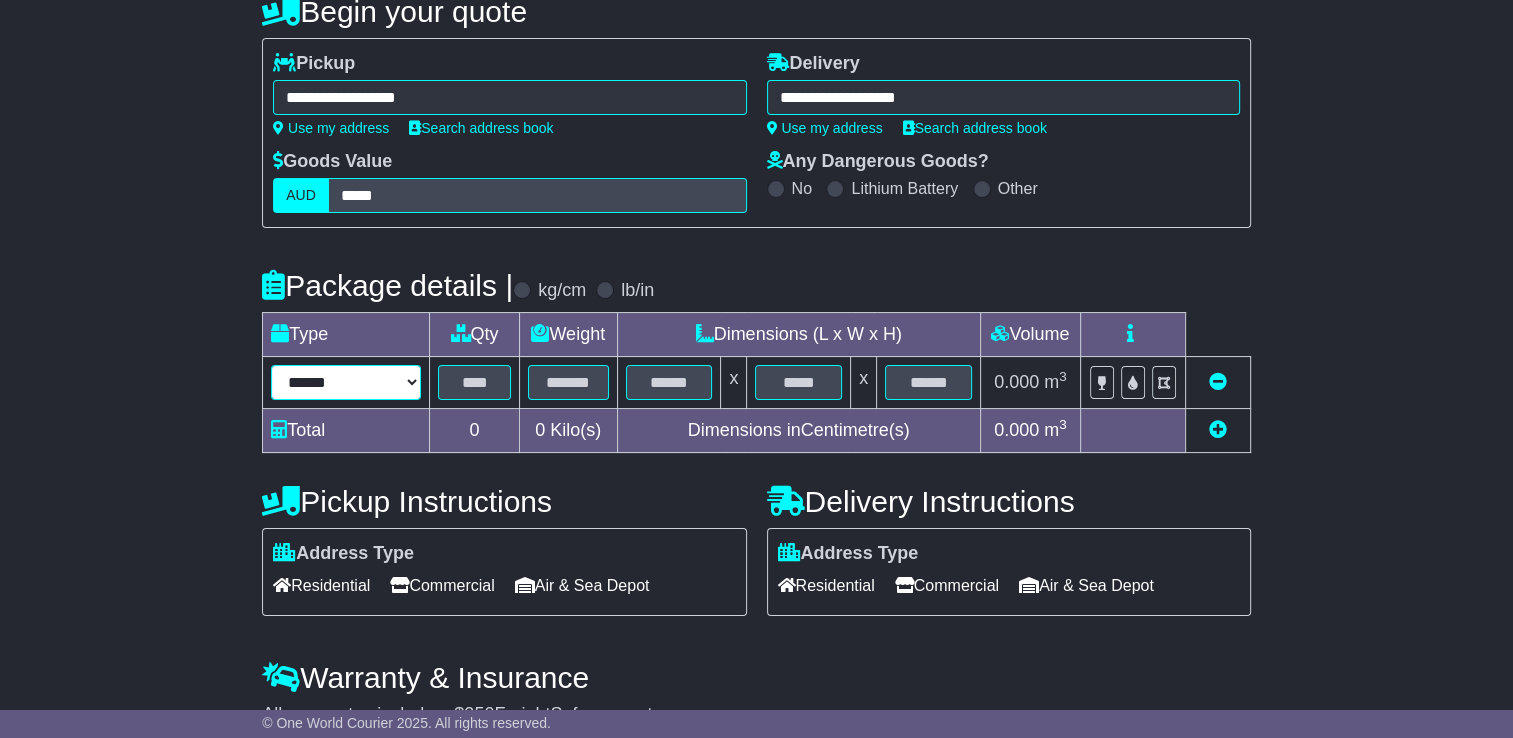 select on "*****" 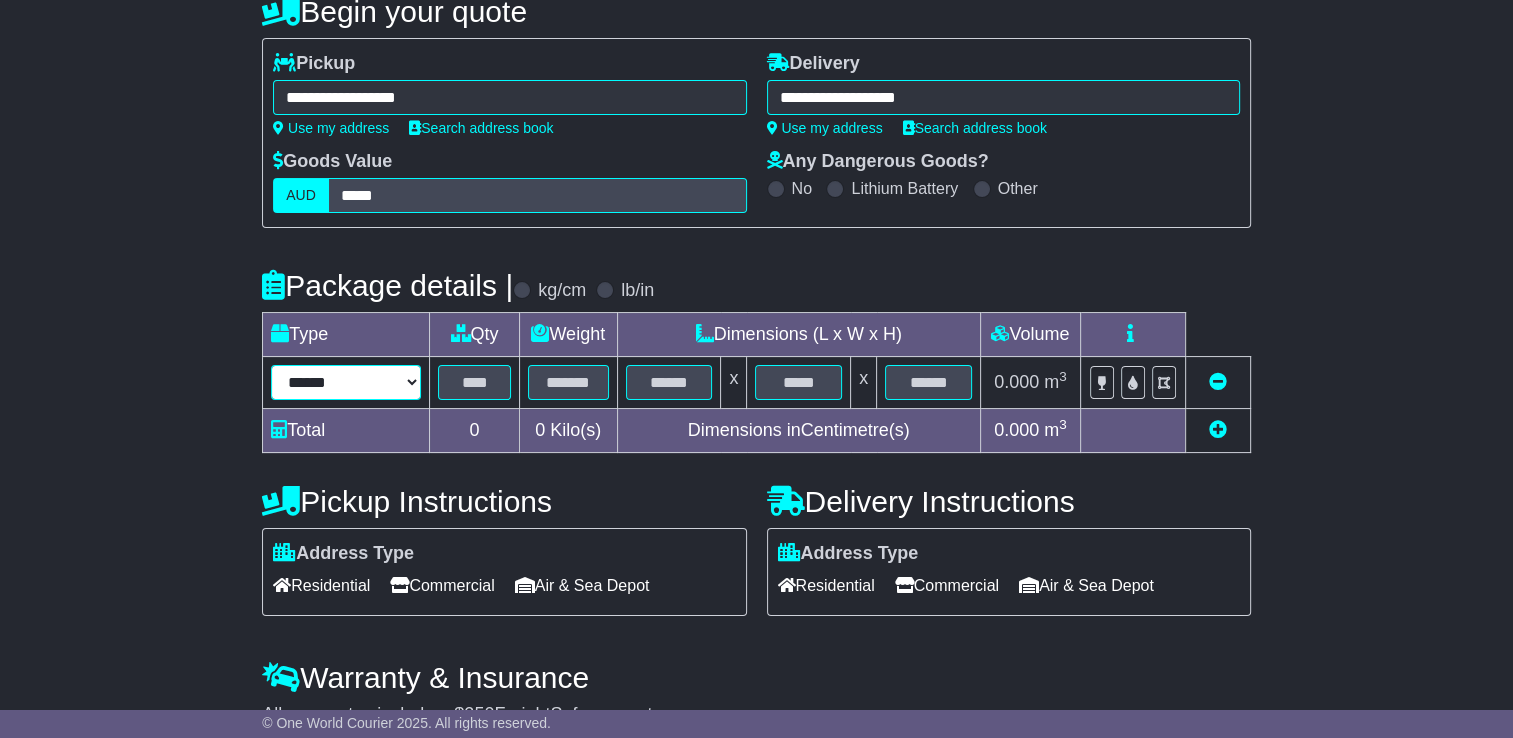 click on "****** ****** *** ******** ***** **** **** ****** *** *******" at bounding box center [346, 382] 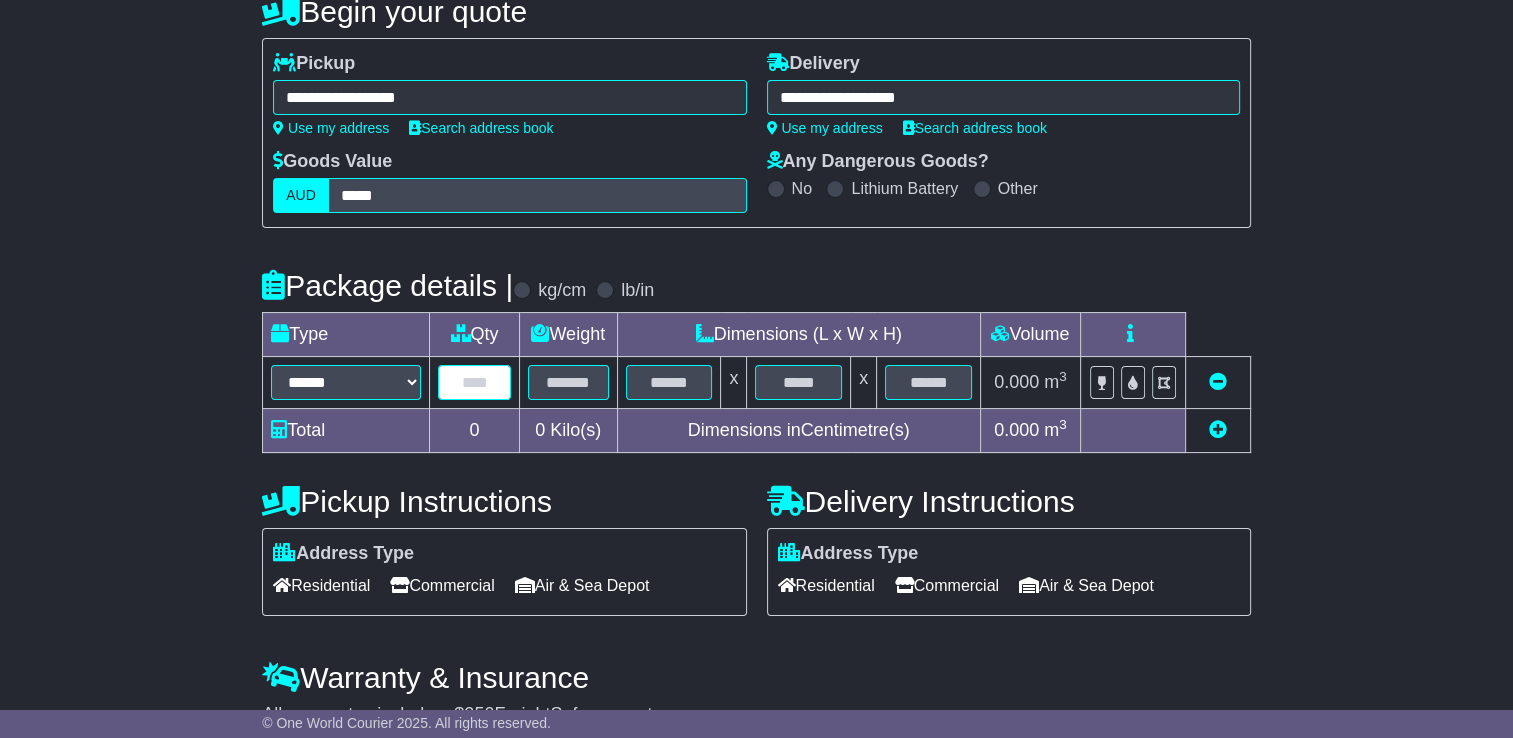 click at bounding box center [474, 382] 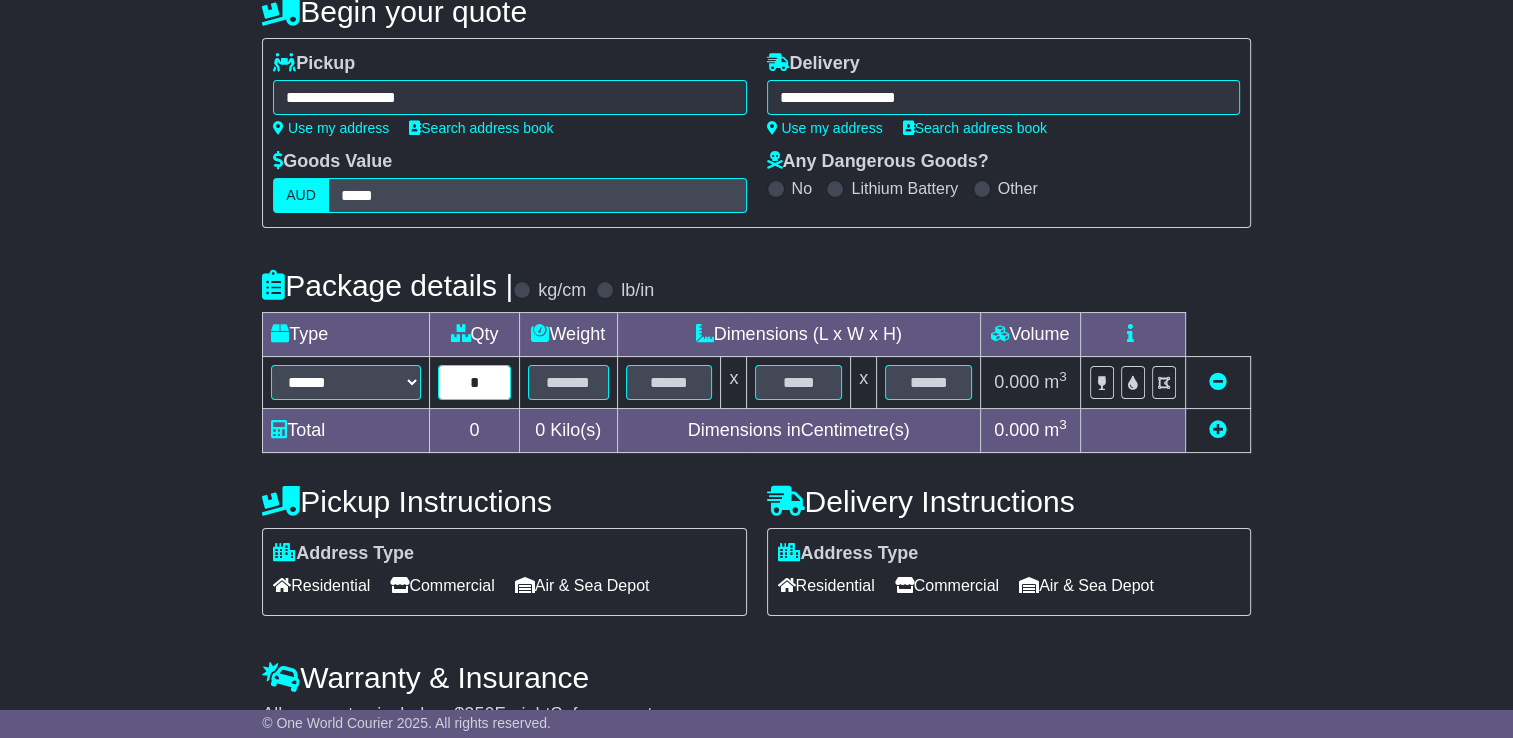 type on "*" 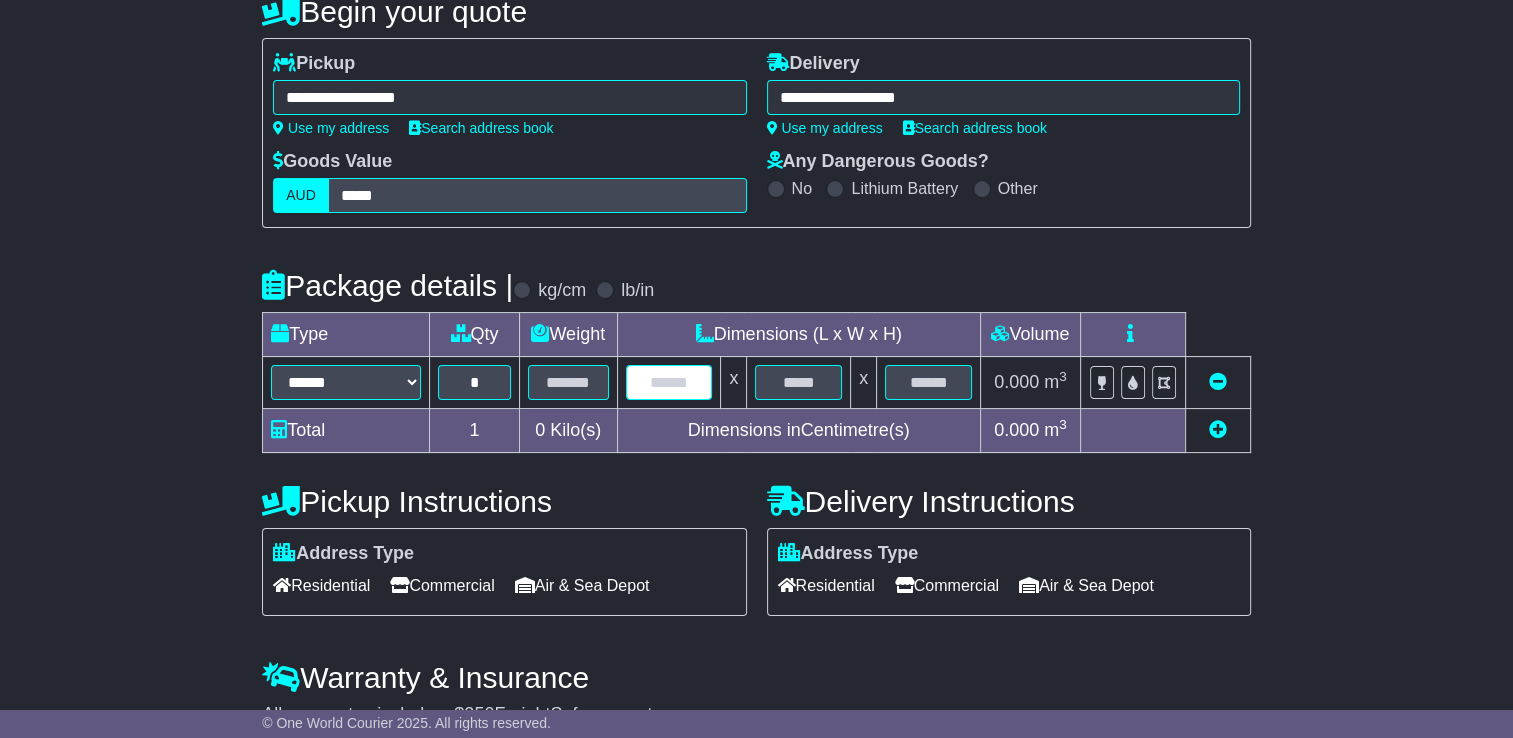 click at bounding box center [669, 382] 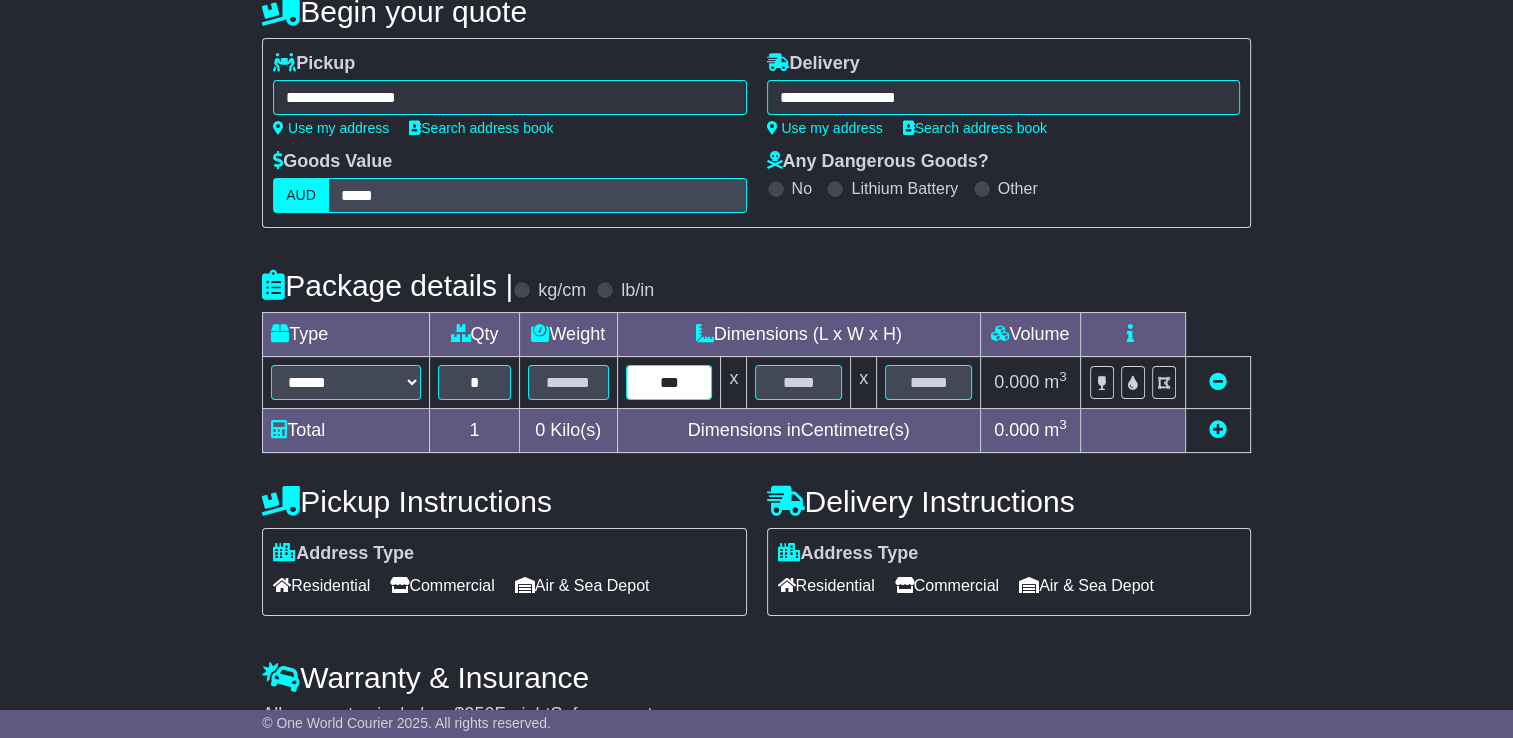 type on "***" 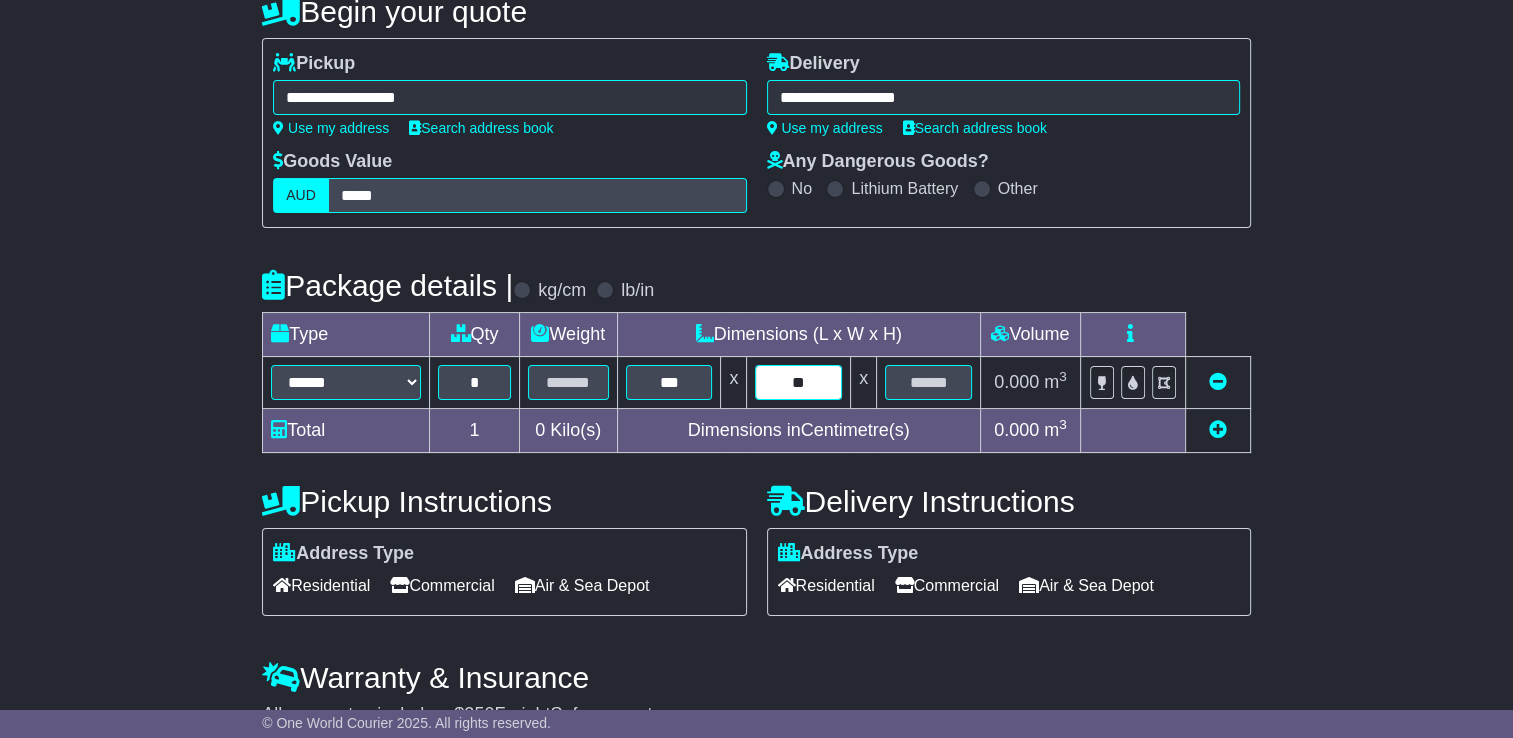 type on "**" 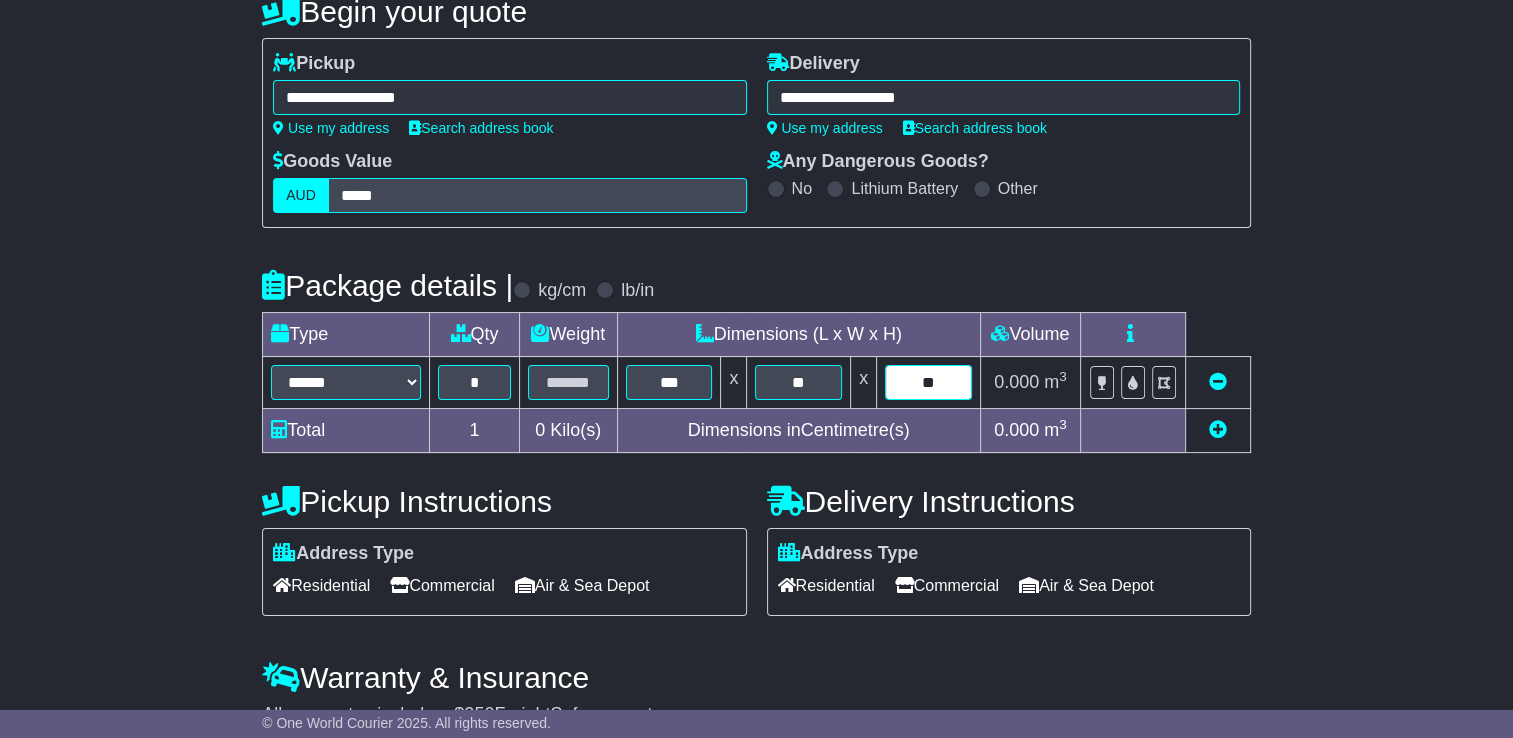 type on "**" 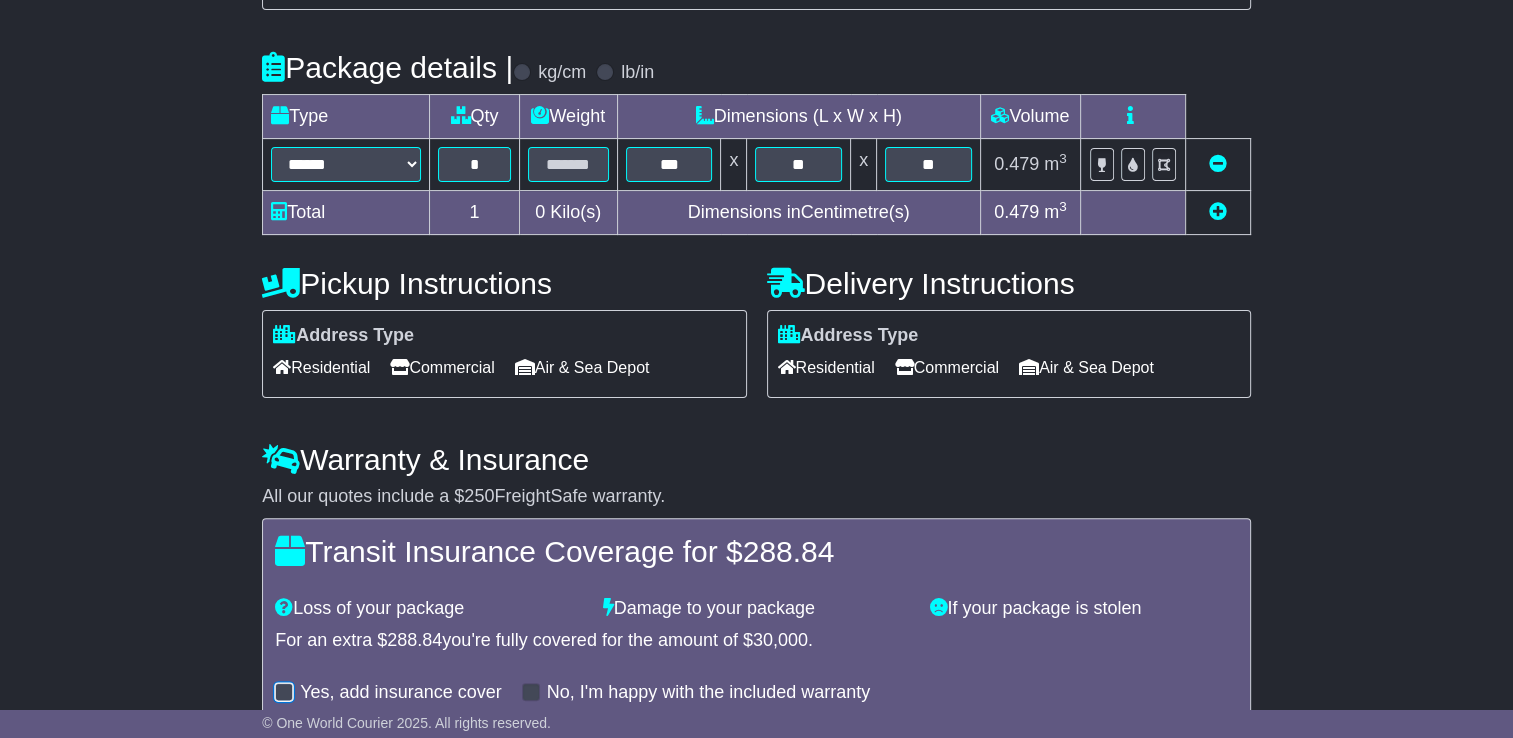 scroll, scrollTop: 334, scrollLeft: 0, axis: vertical 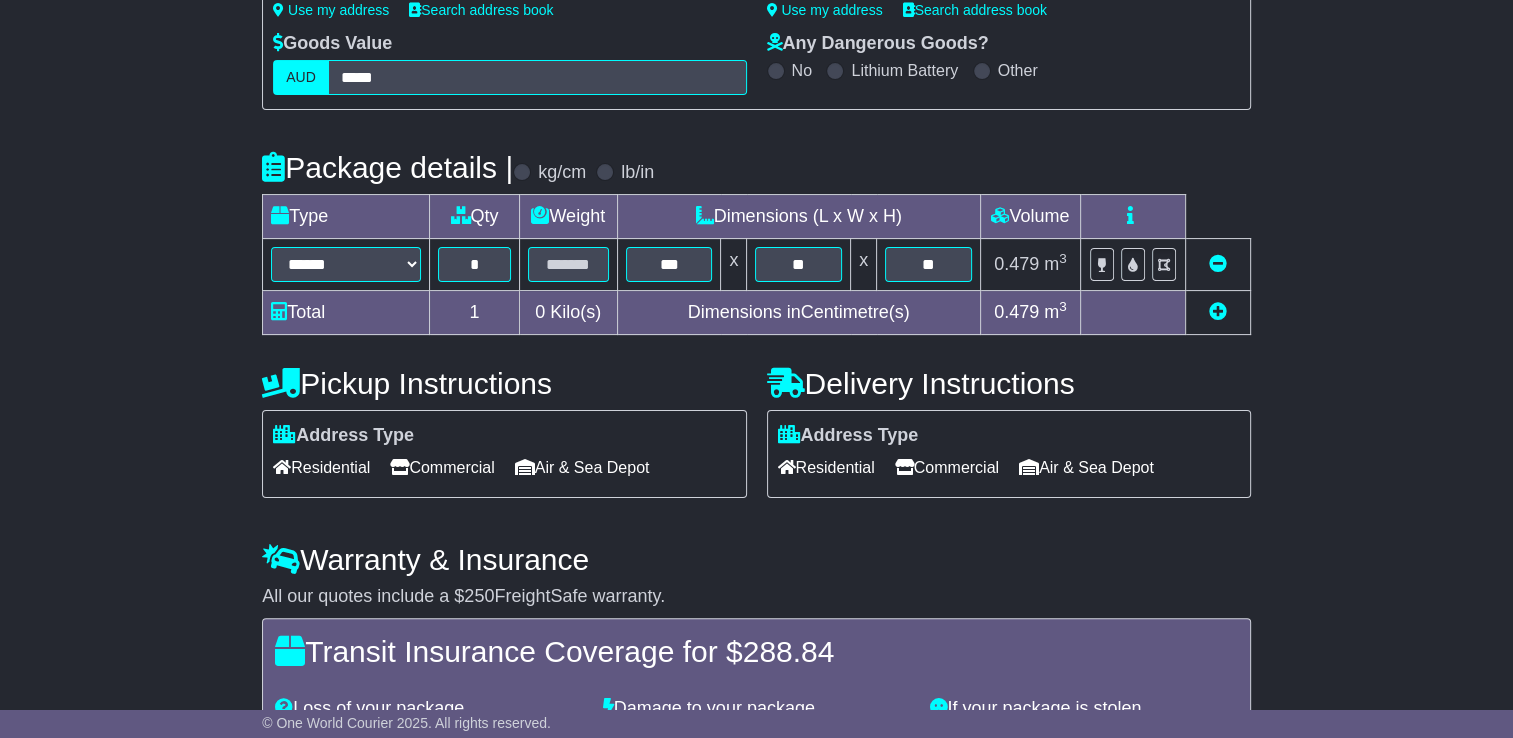 click at bounding box center (1218, 311) 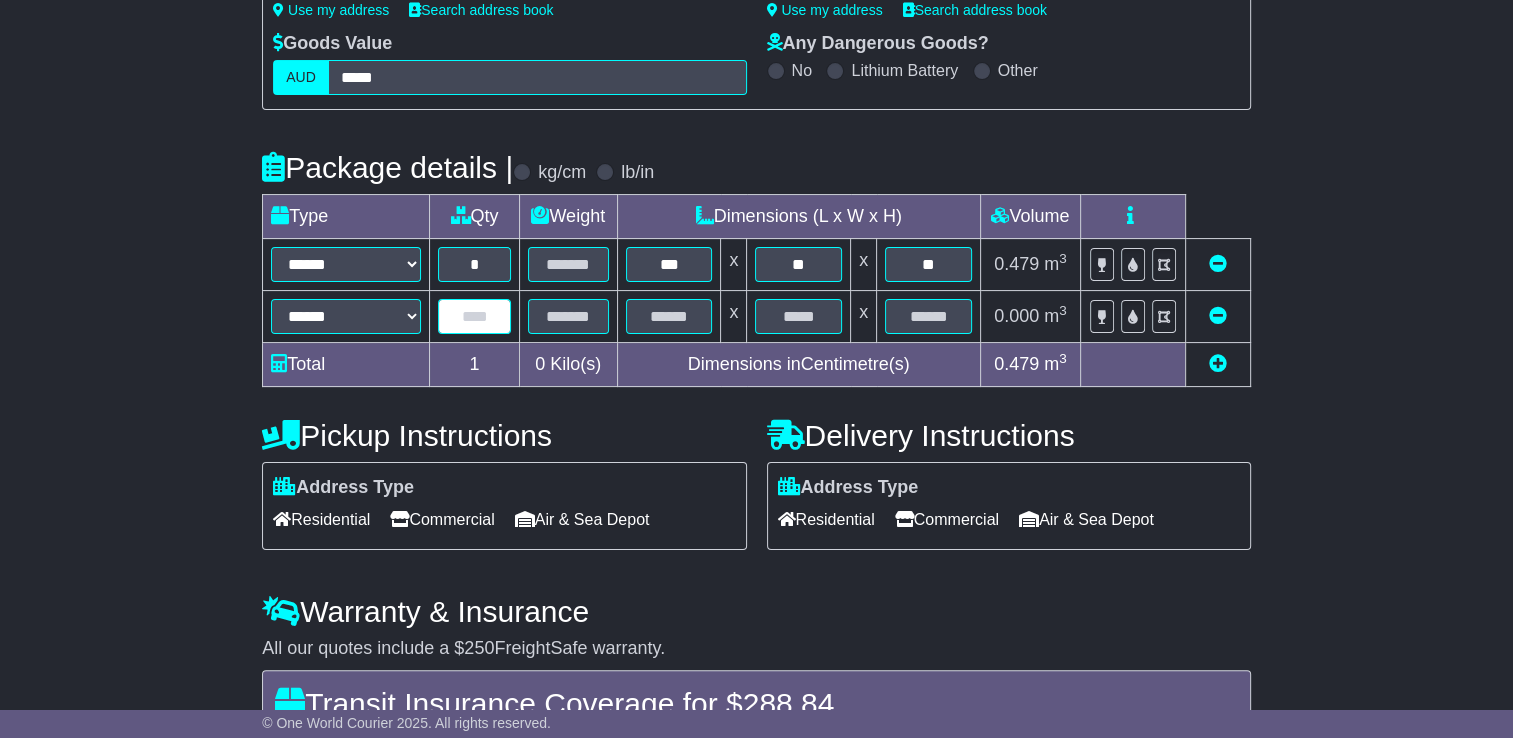 click at bounding box center (474, 316) 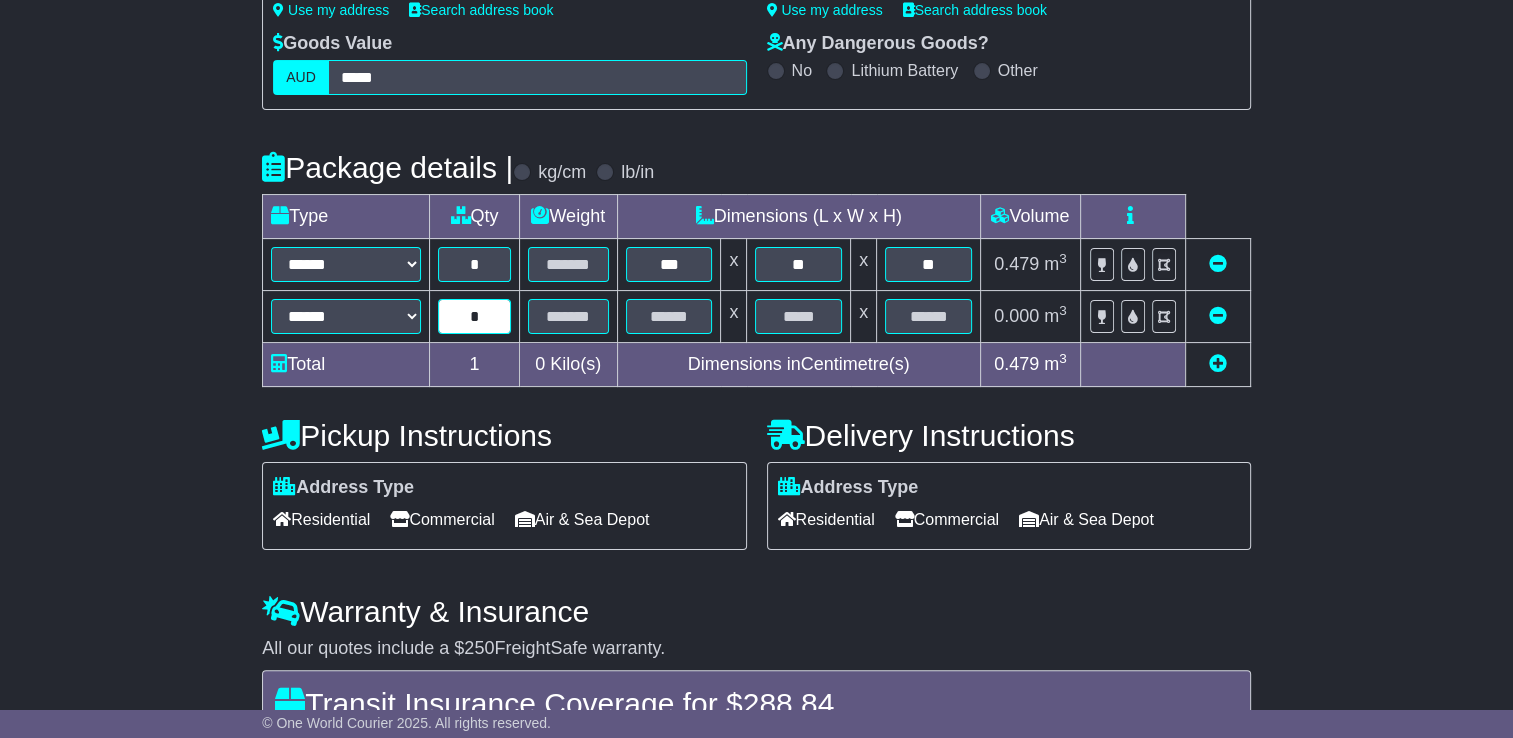 type on "*" 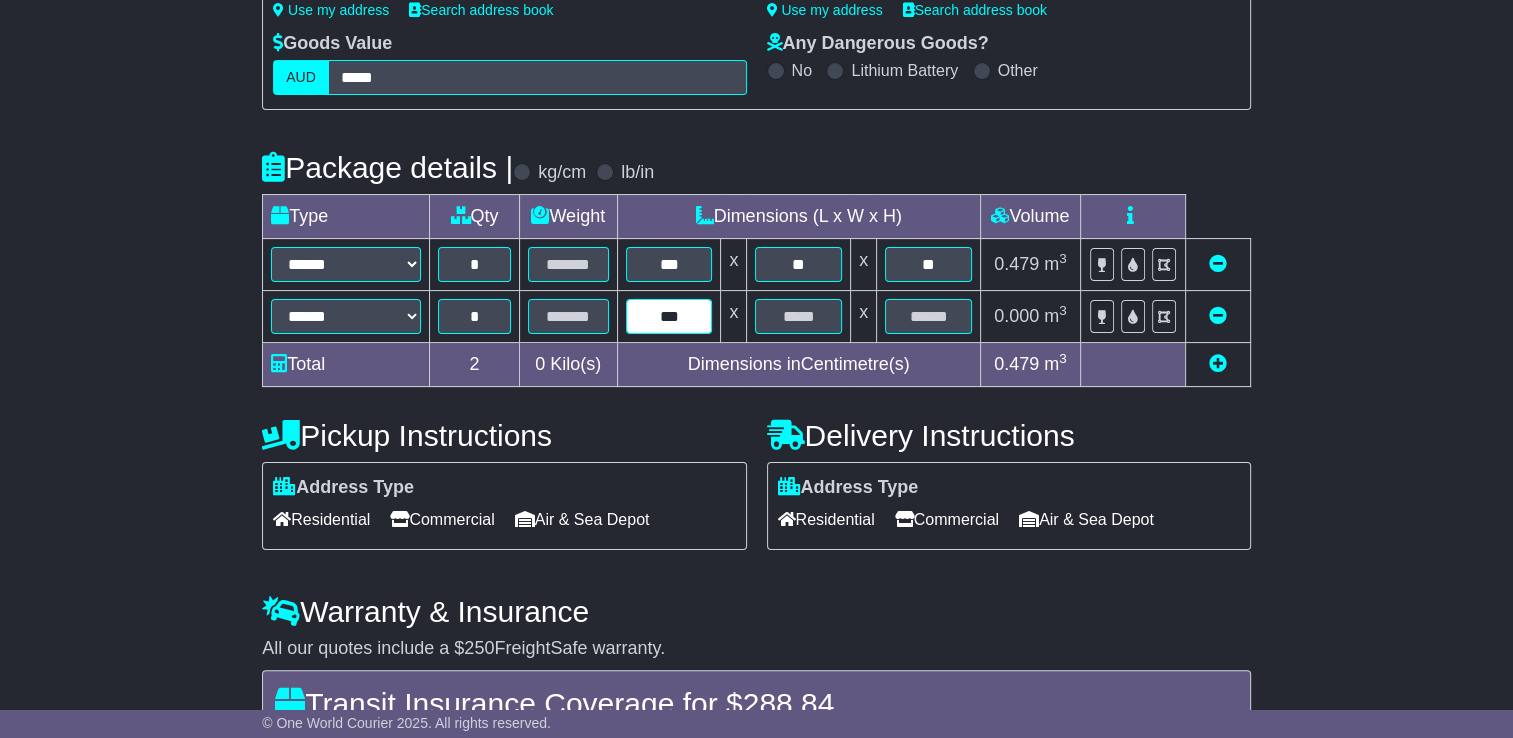 type on "***" 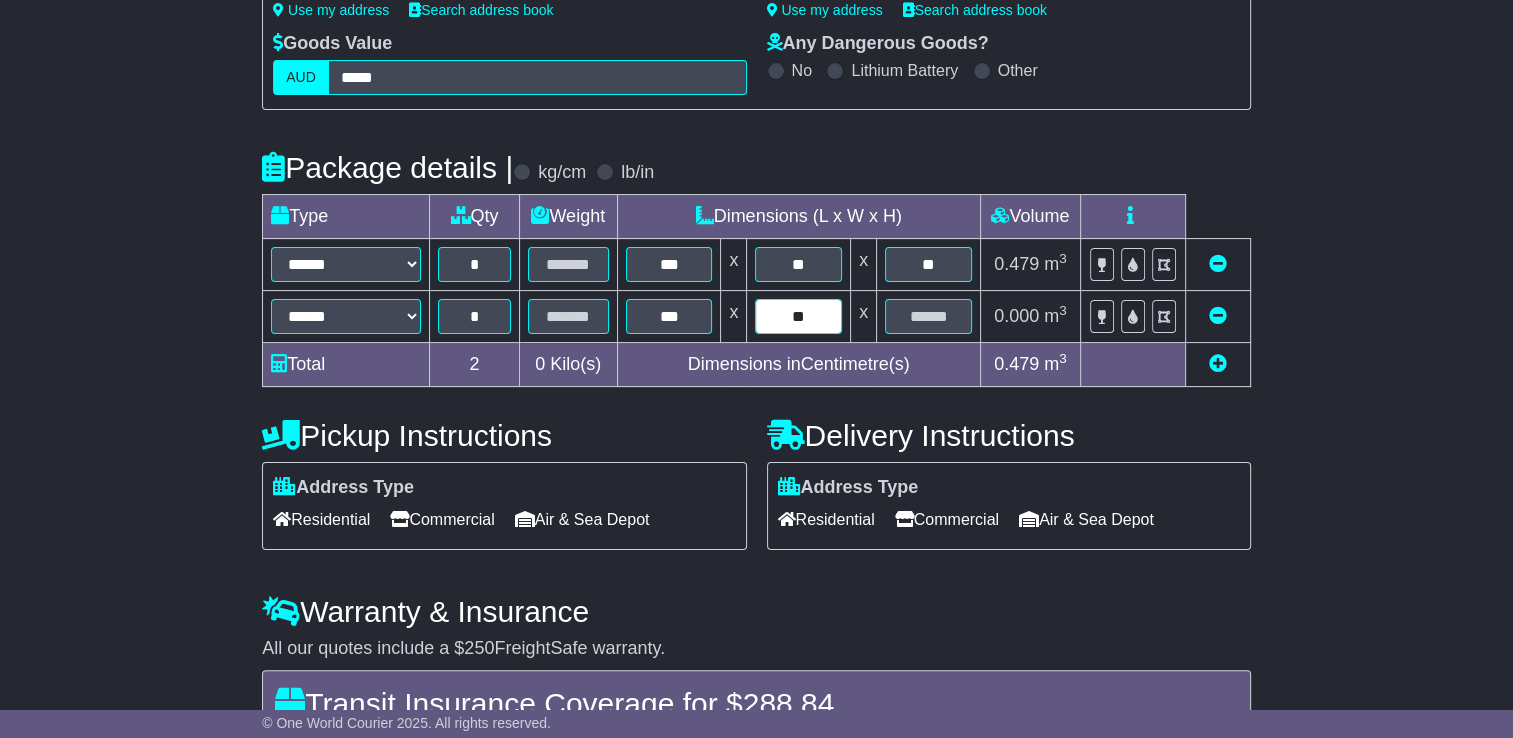 type on "**" 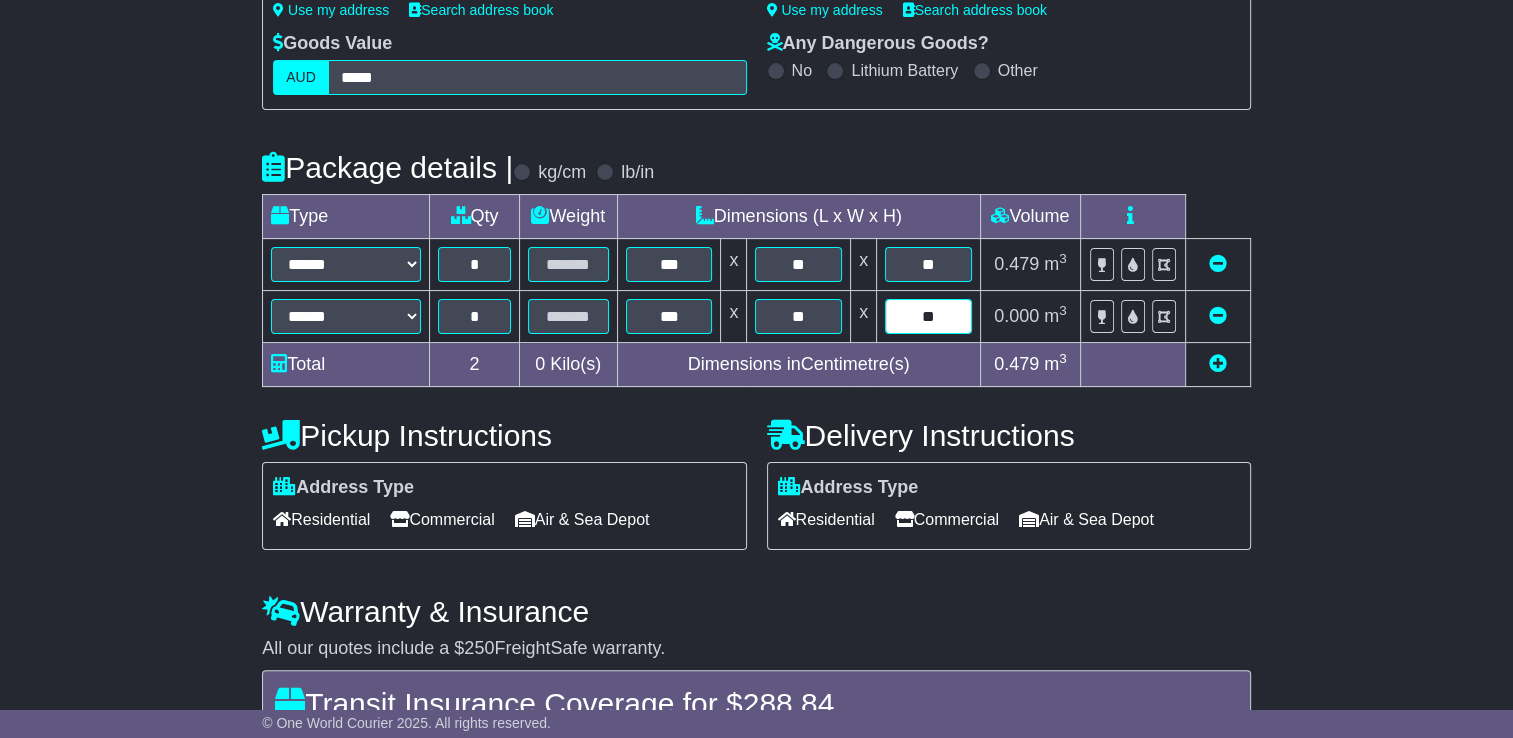 type on "**" 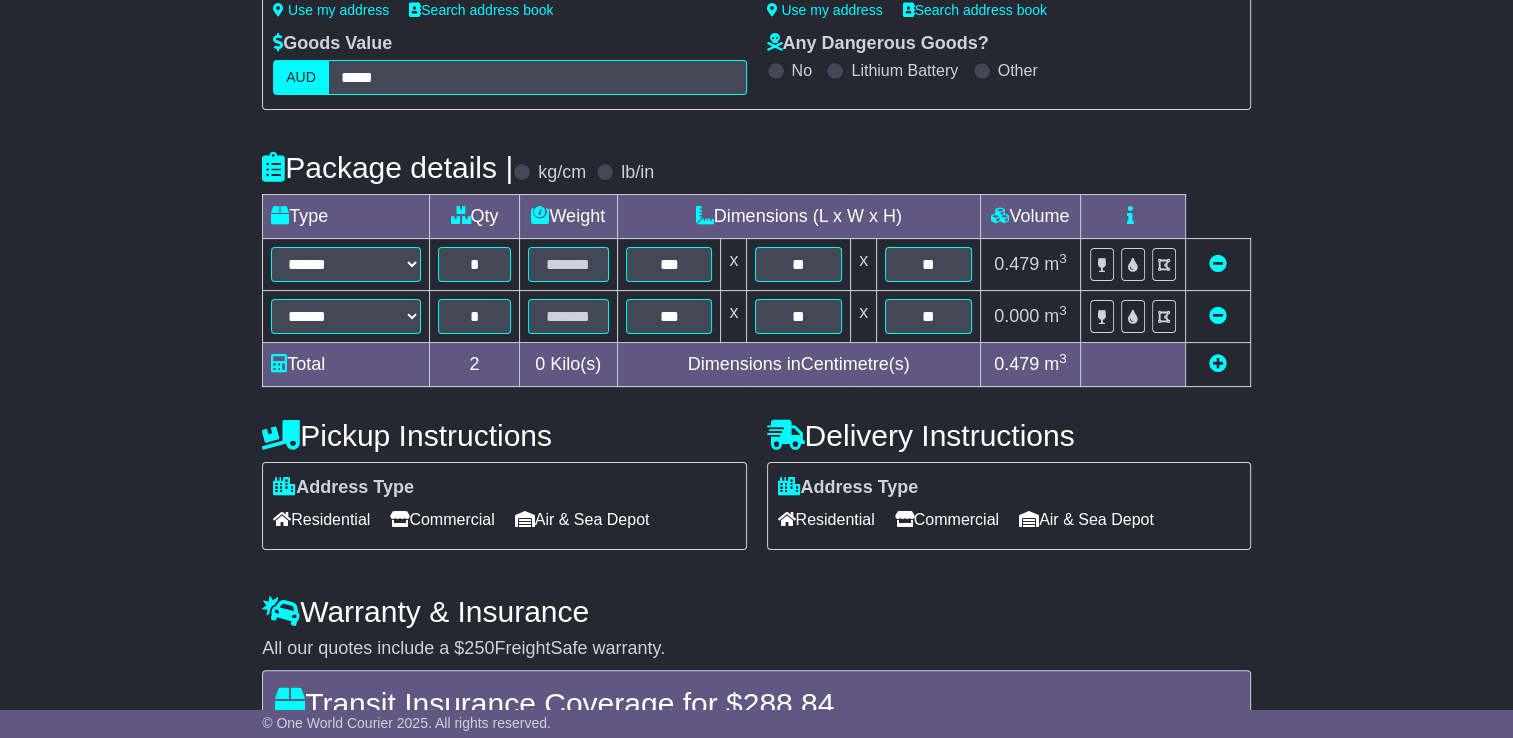scroll, scrollTop: 586, scrollLeft: 0, axis: vertical 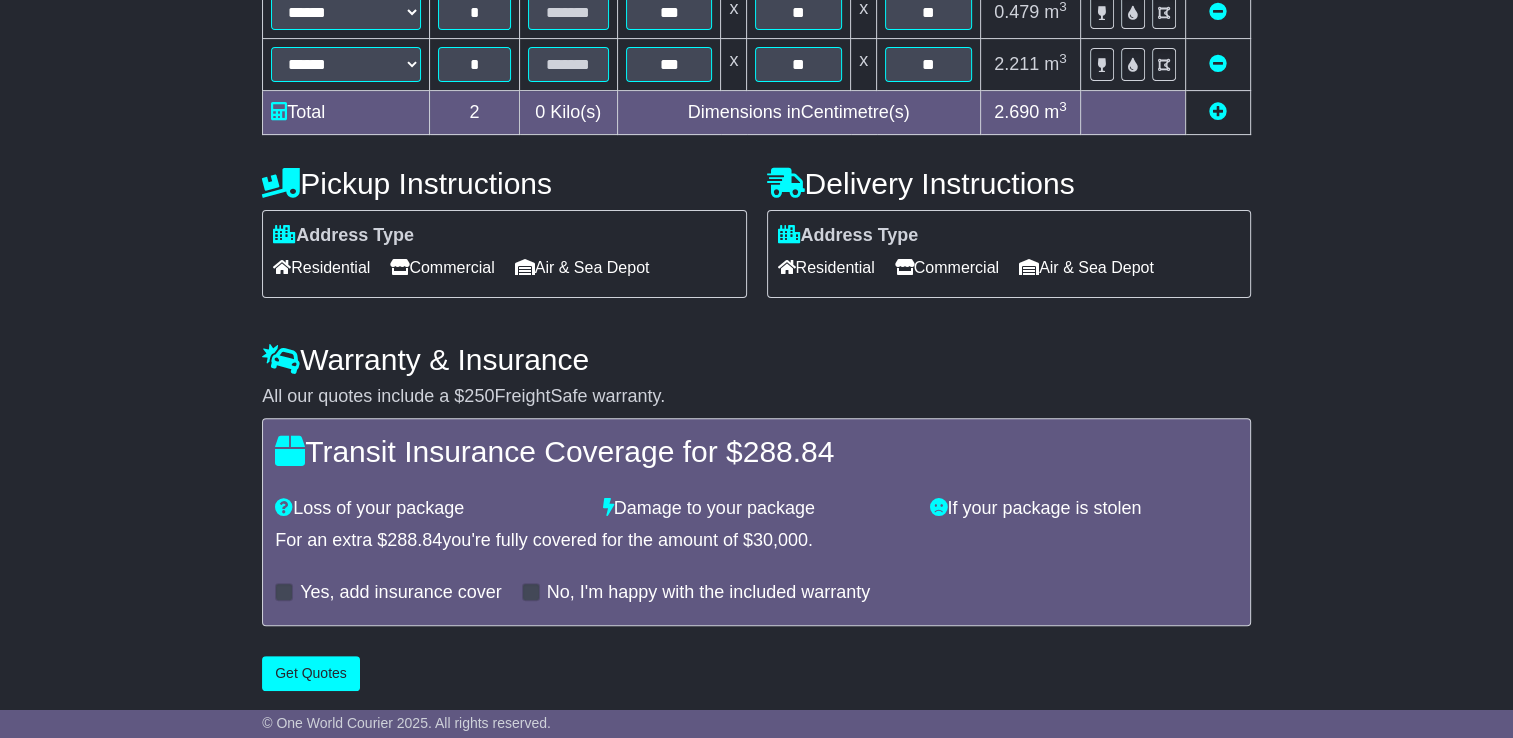 click at bounding box center (1218, 111) 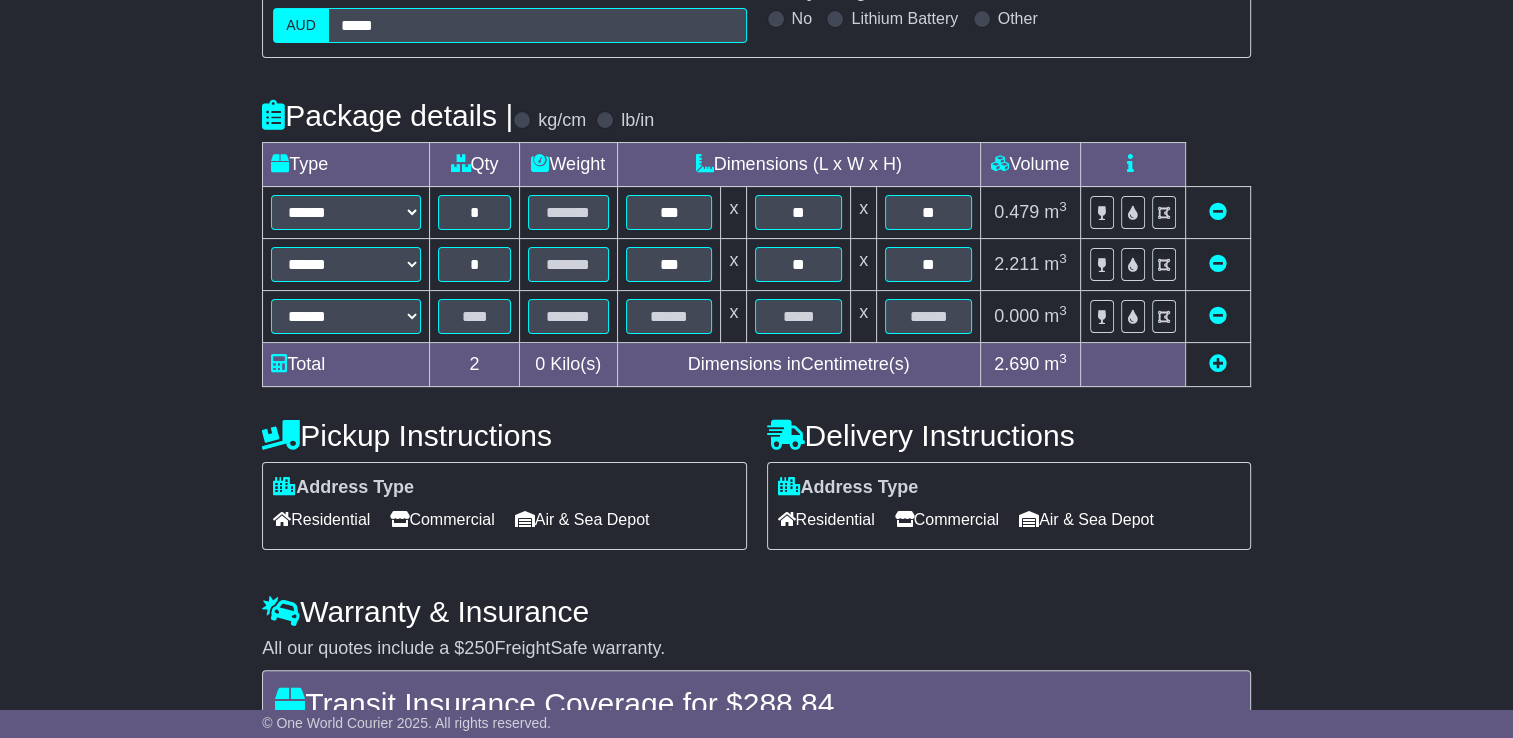 scroll, scrollTop: 286, scrollLeft: 0, axis: vertical 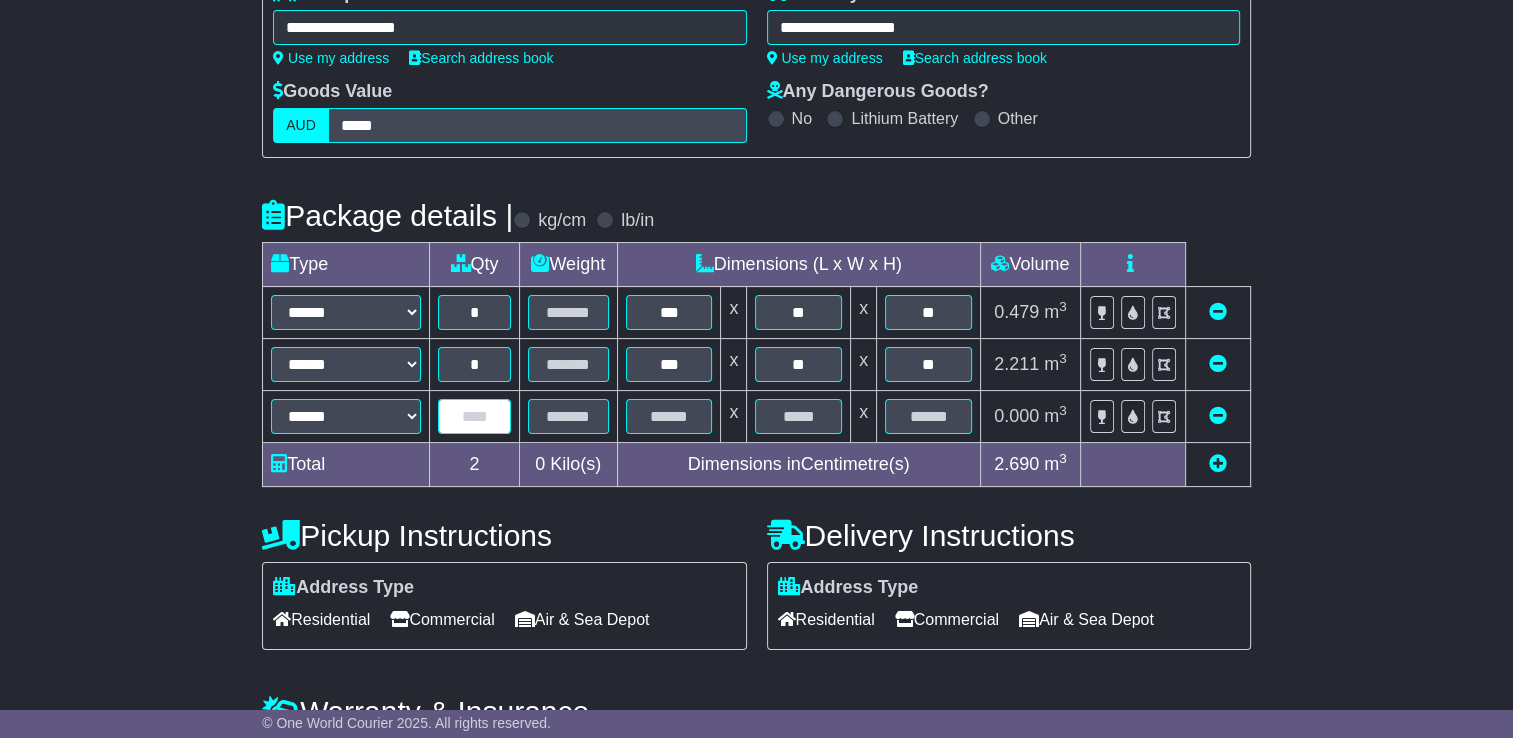 click at bounding box center [474, 416] 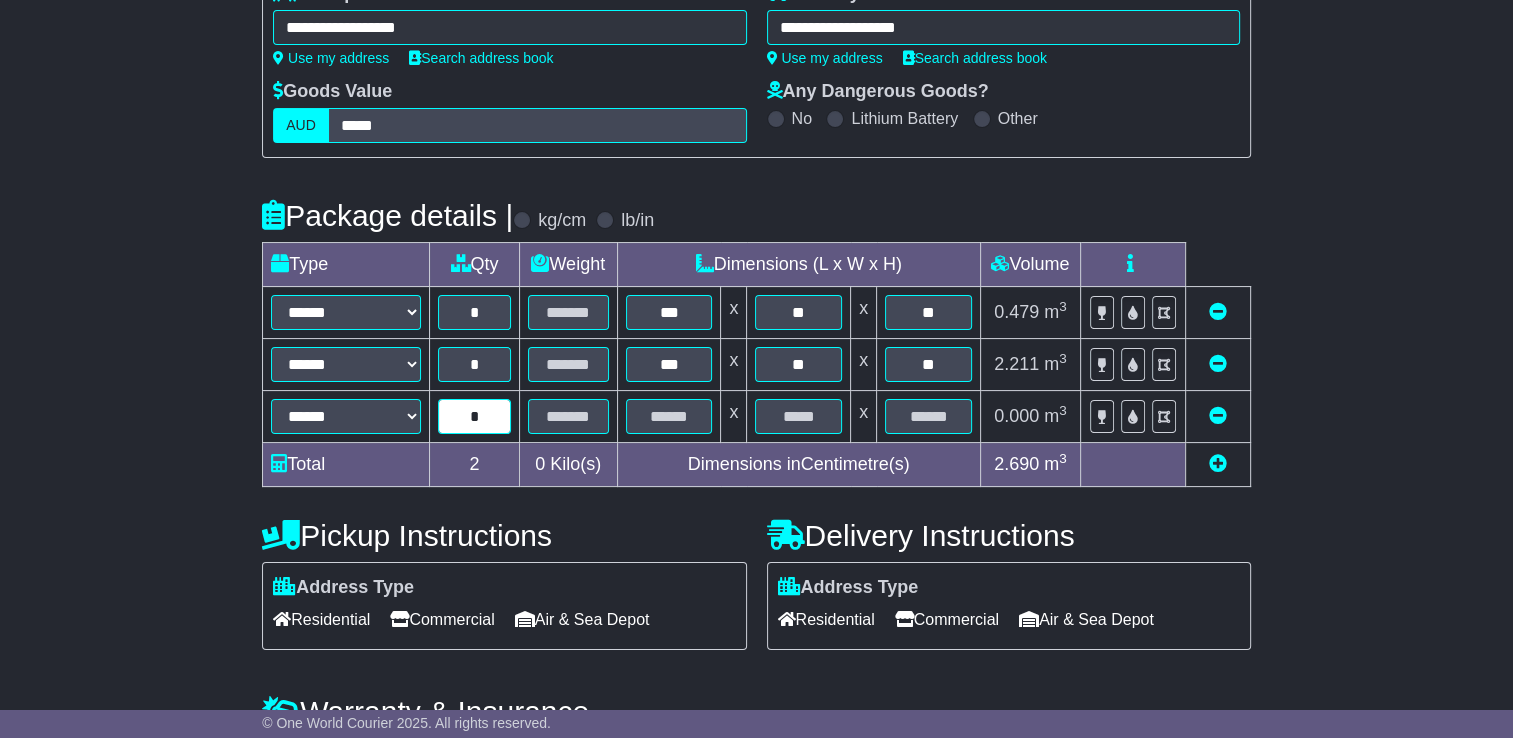 type on "*" 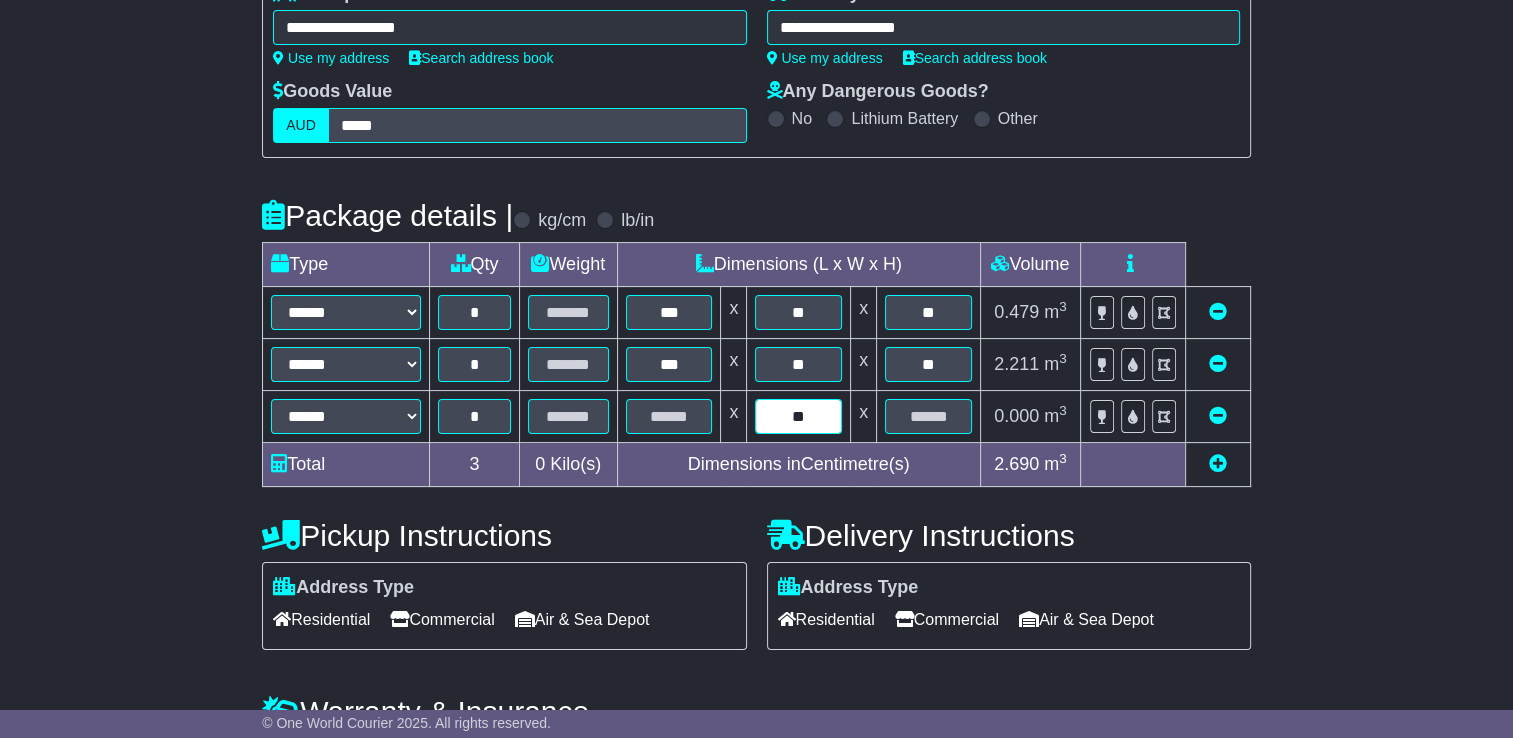 type on "**" 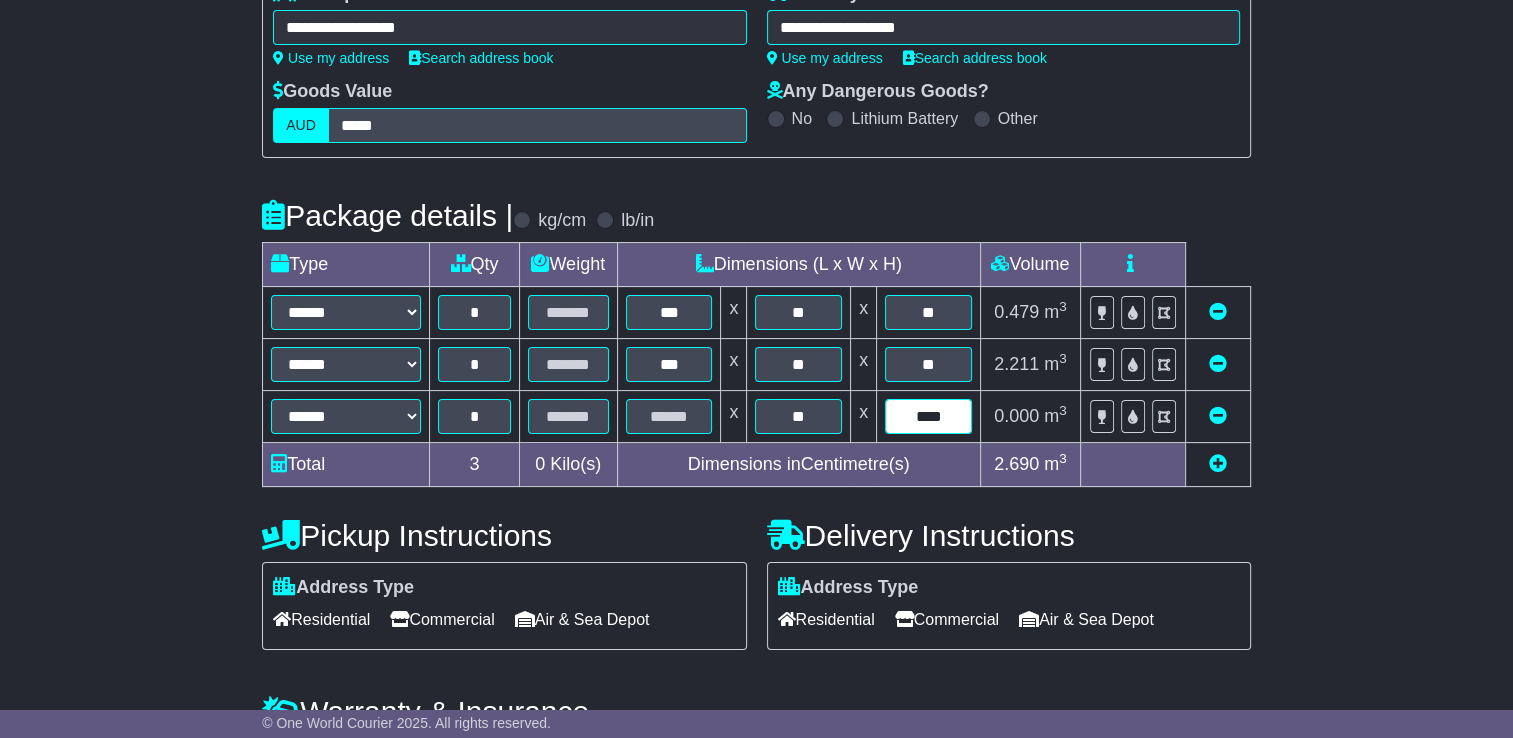type on "****" 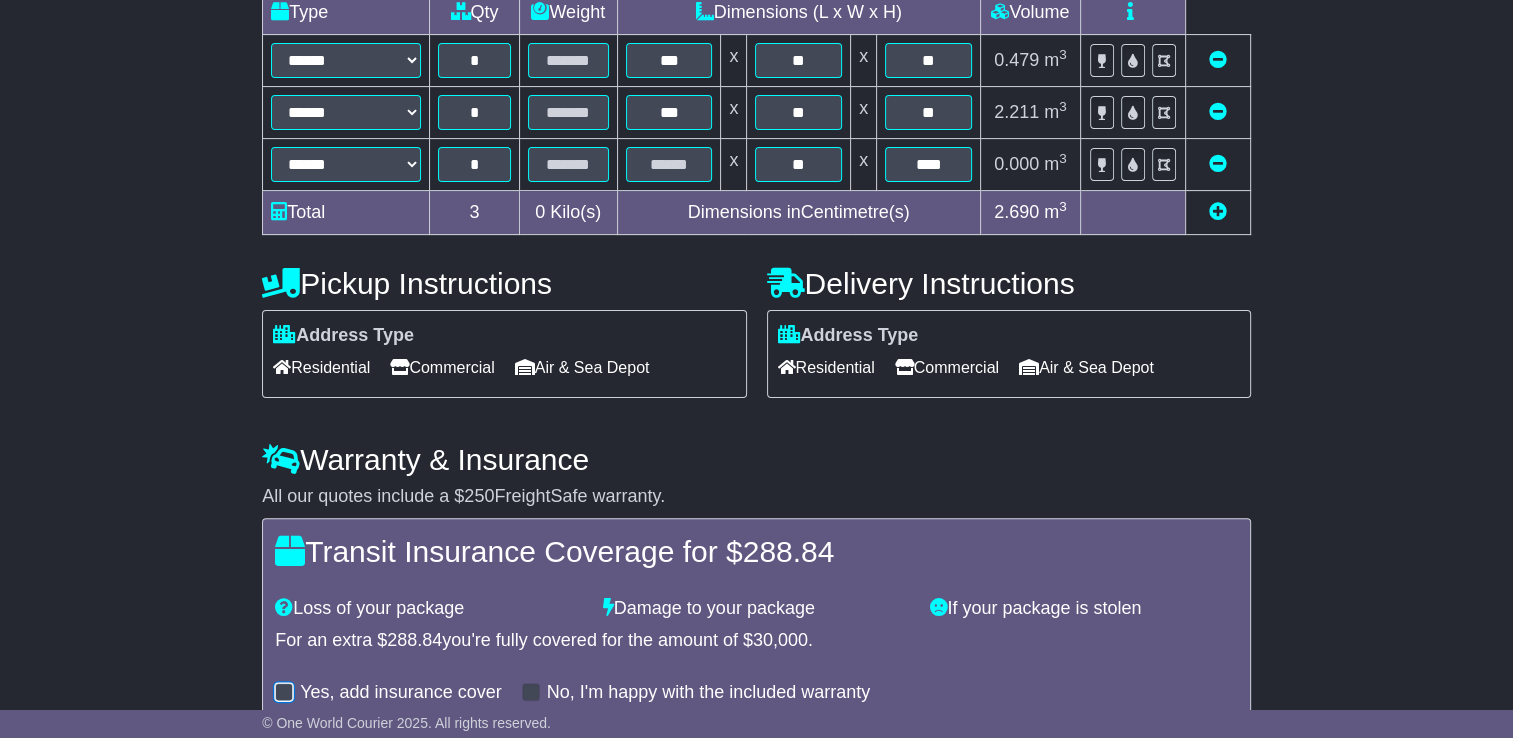 scroll, scrollTop: 438, scrollLeft: 0, axis: vertical 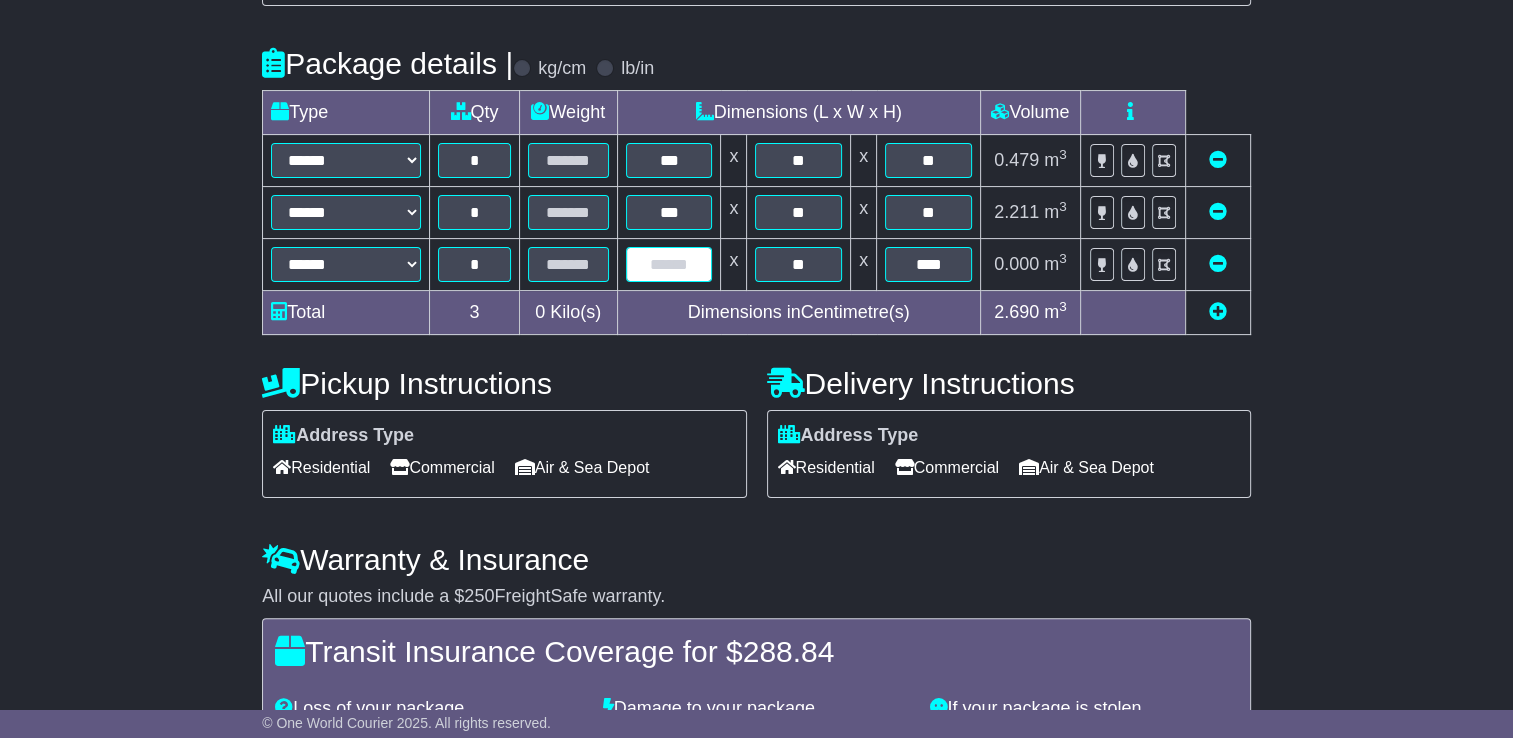 click at bounding box center (669, 264) 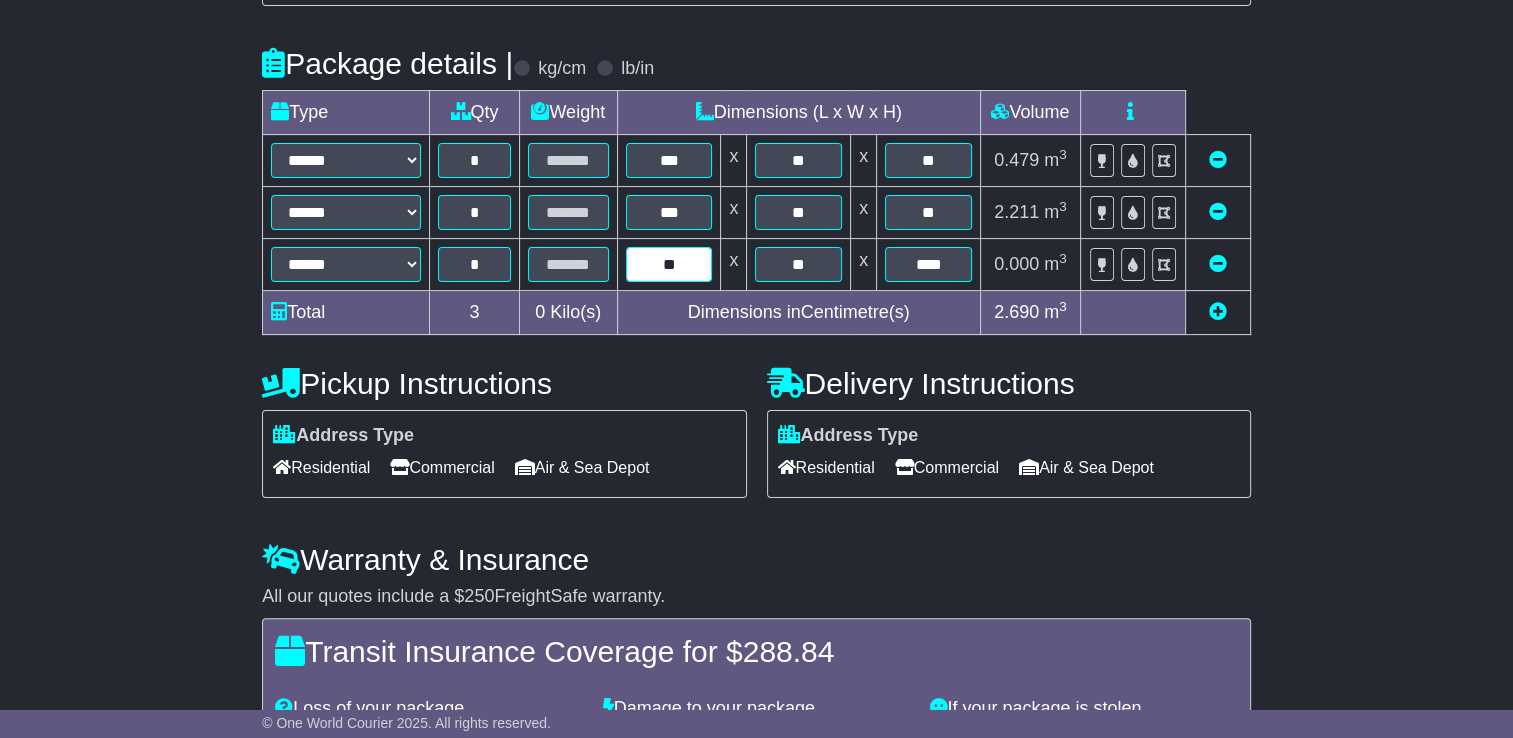 type on "**" 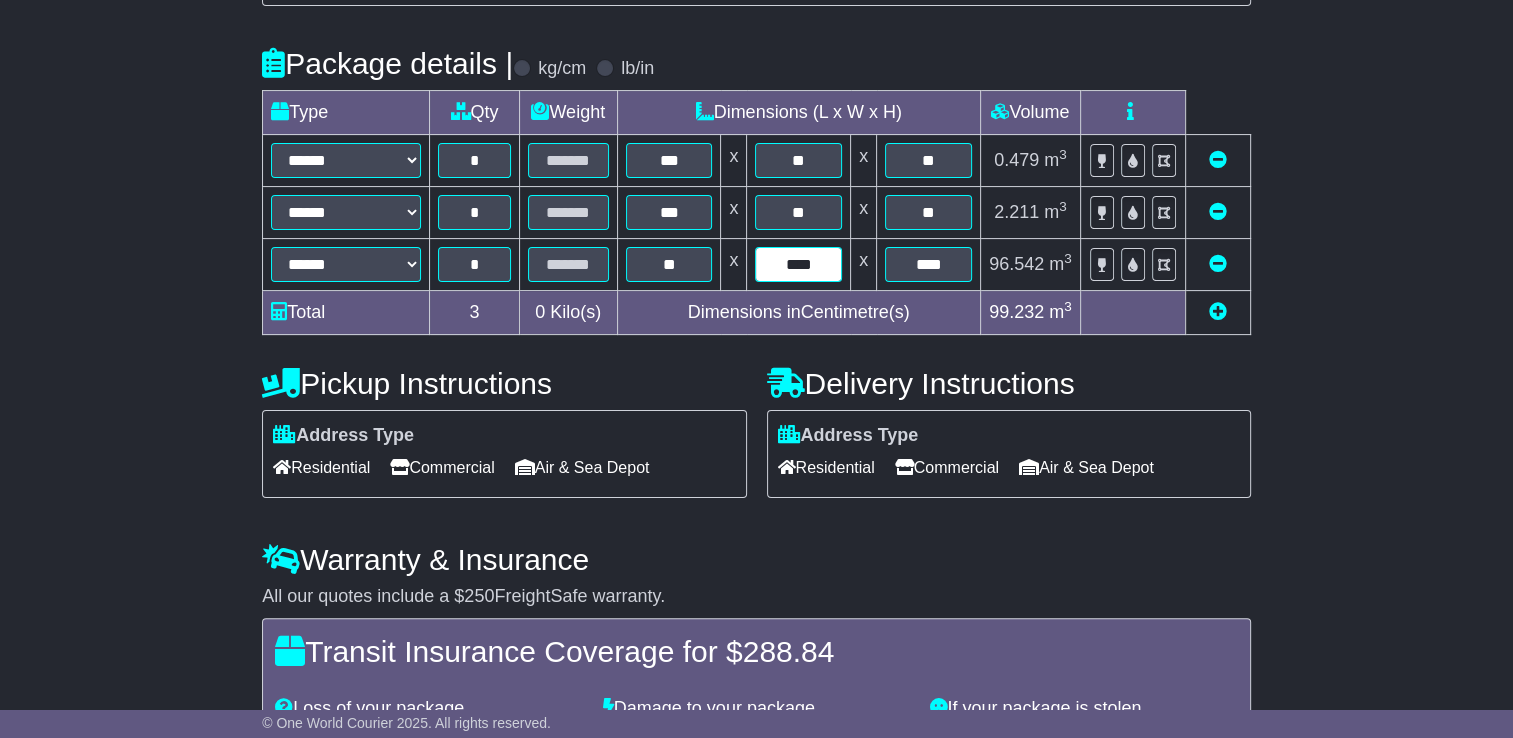 click on "****" at bounding box center (798, 264) 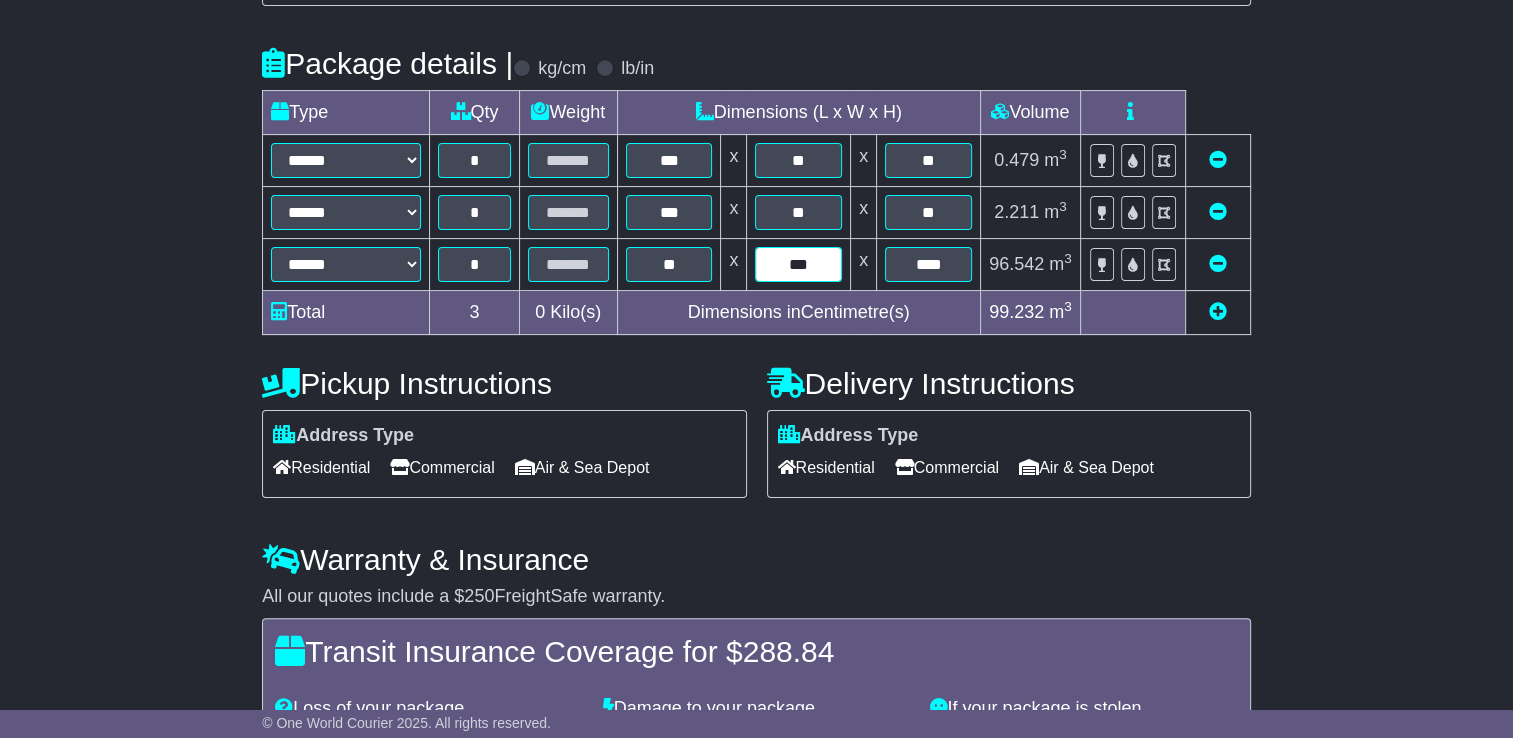type on "***" 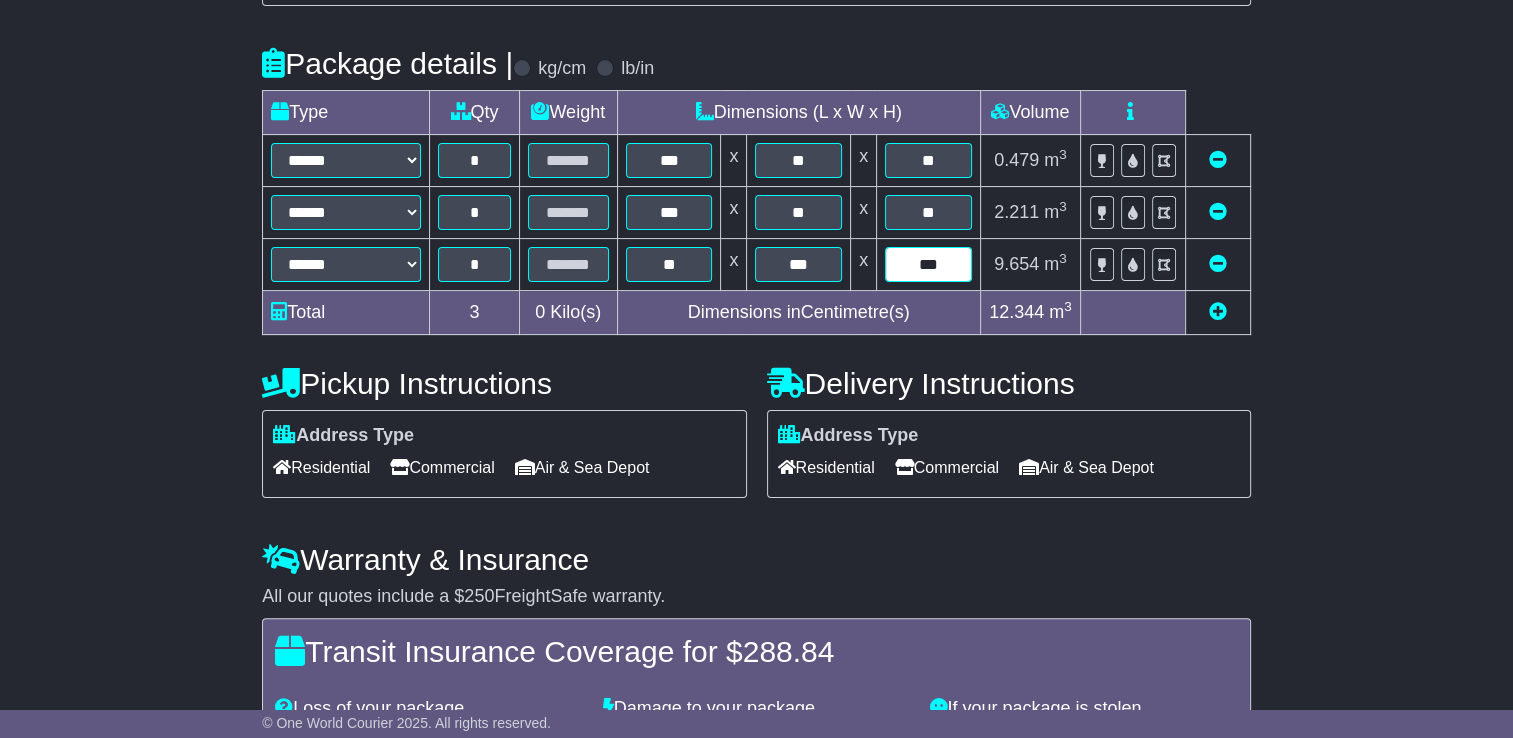 type on "***" 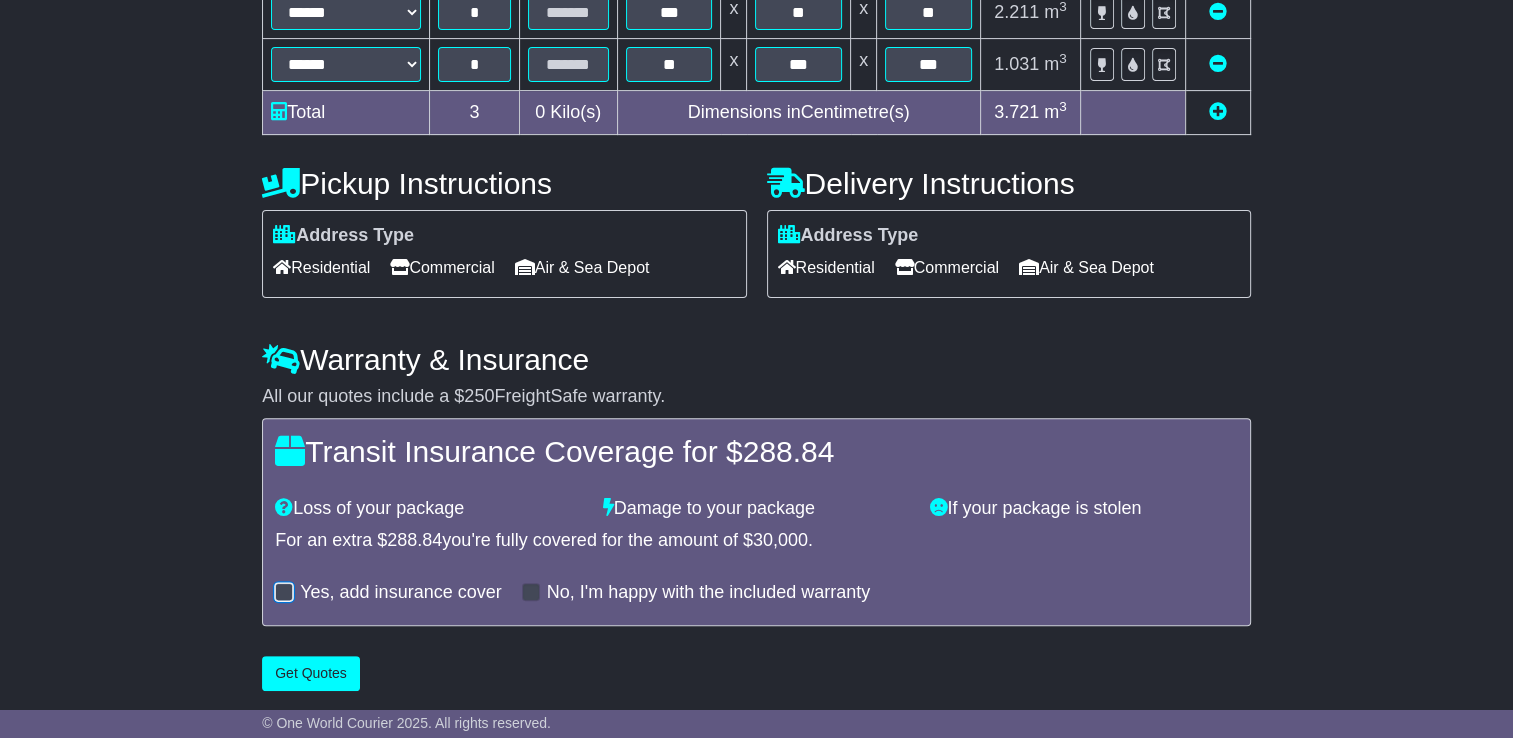 scroll, scrollTop: 438, scrollLeft: 0, axis: vertical 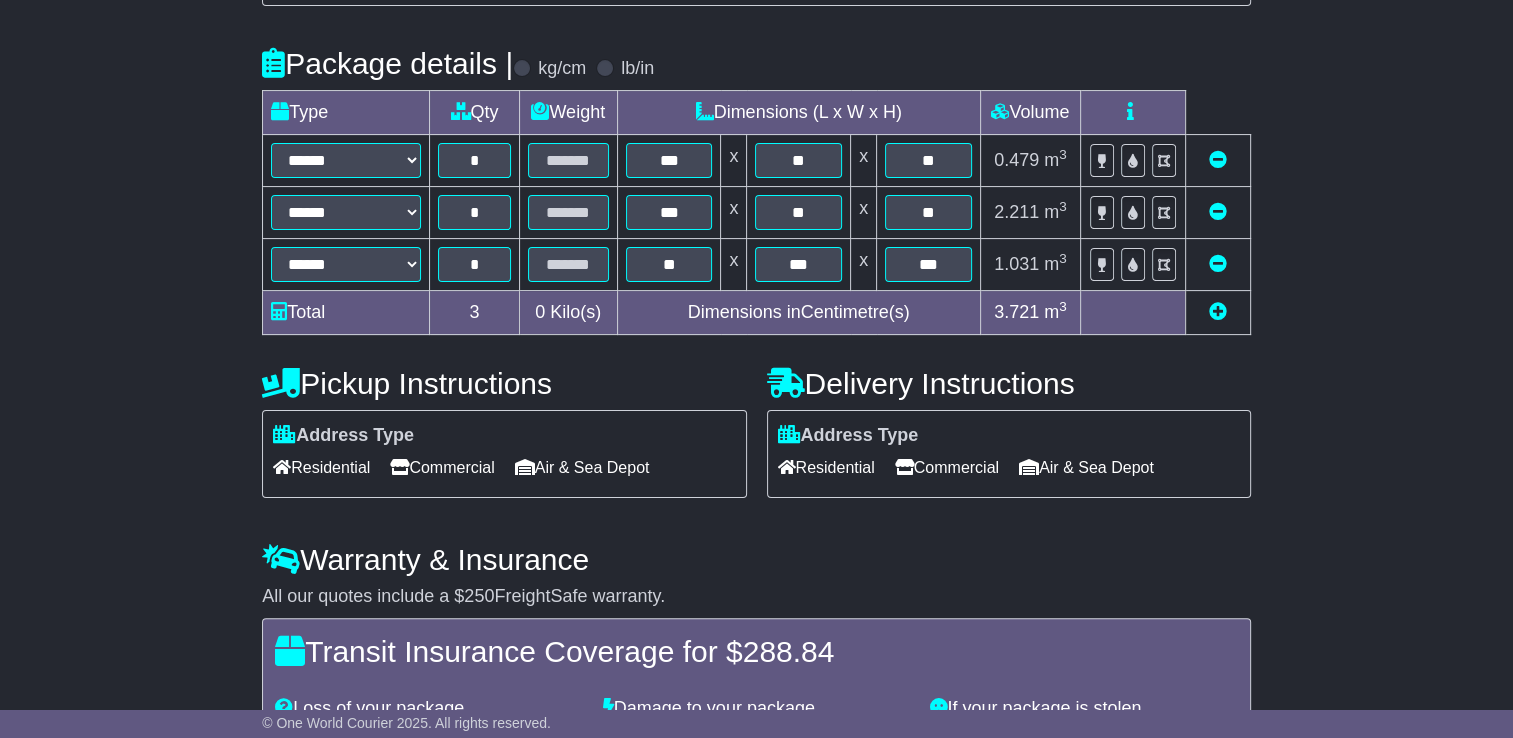 click at bounding box center (1218, 311) 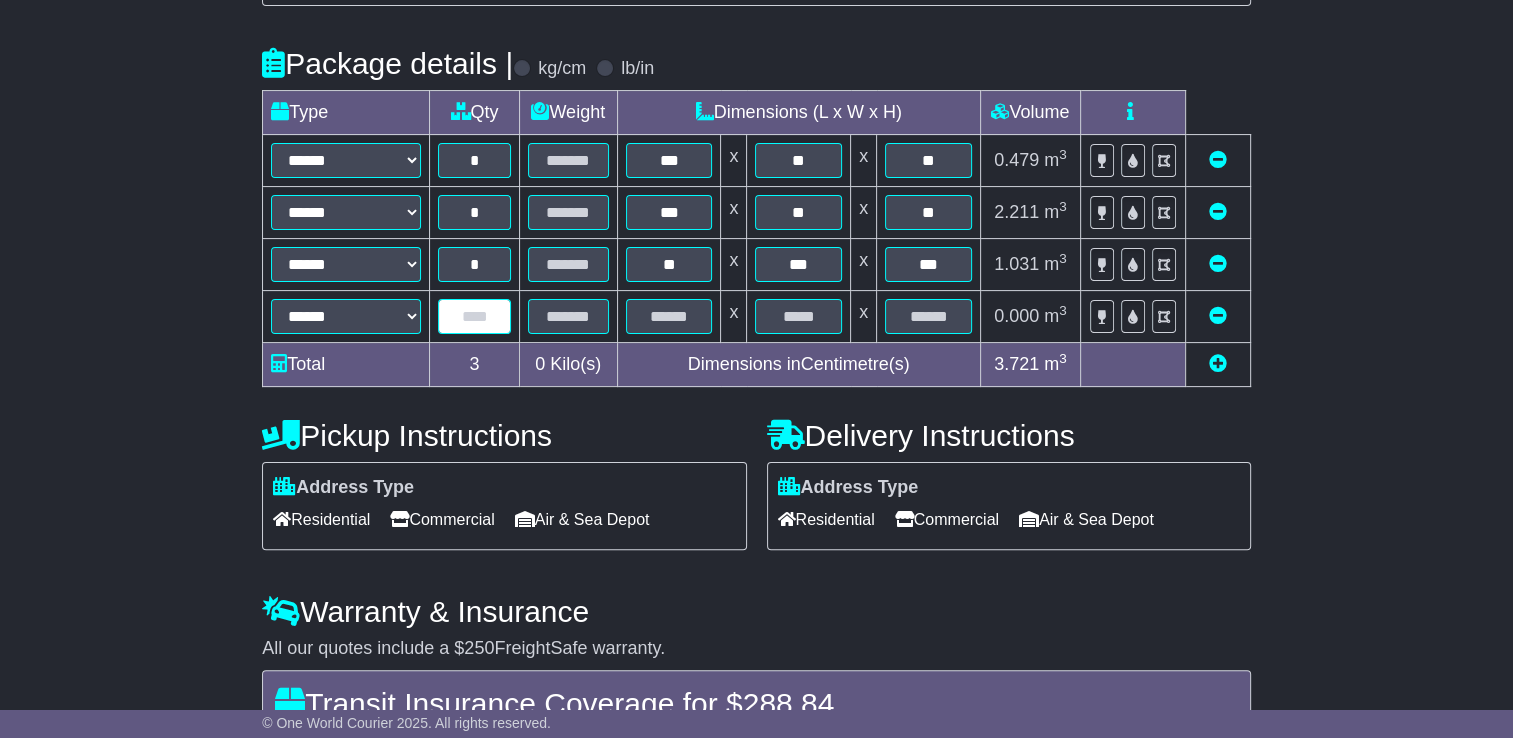 click at bounding box center [474, 316] 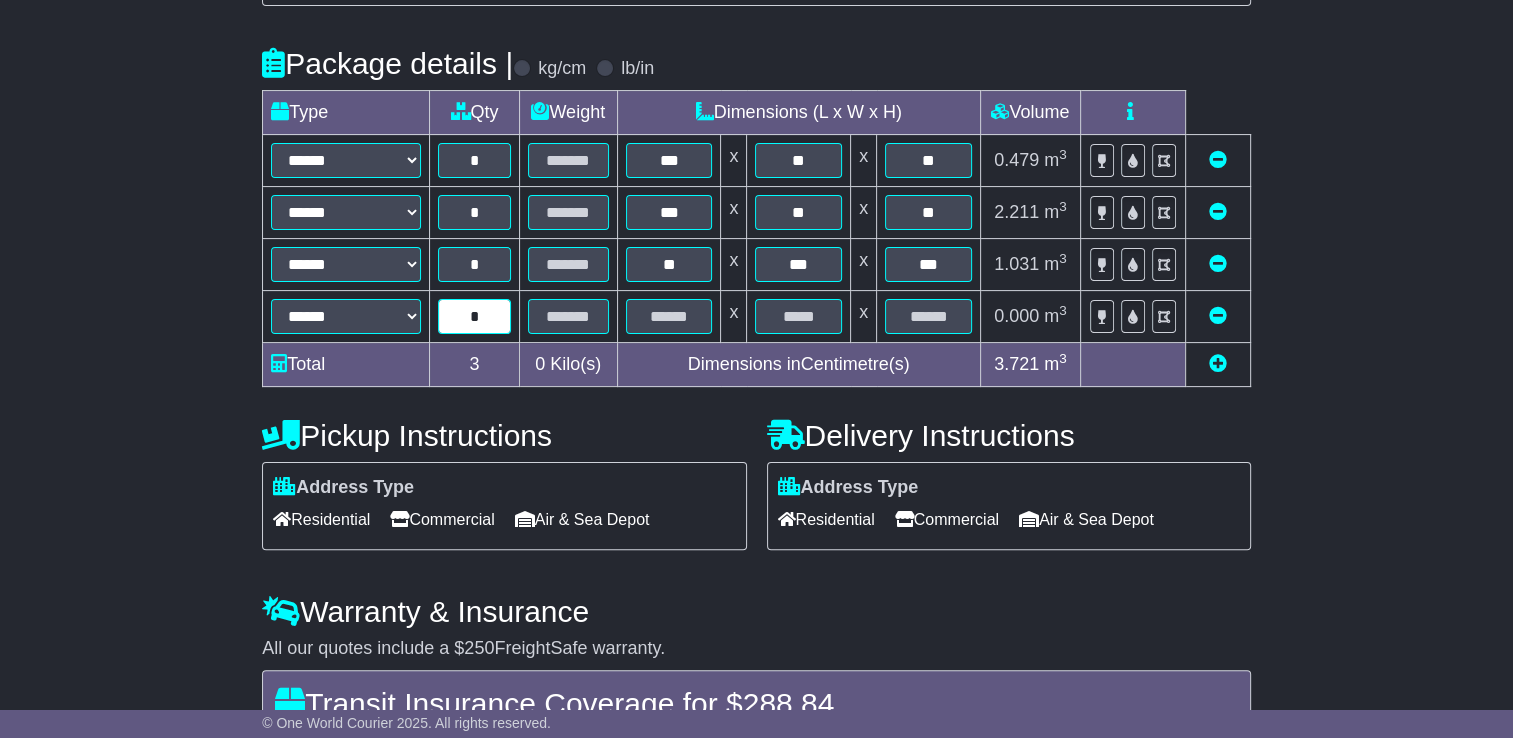 type on "*" 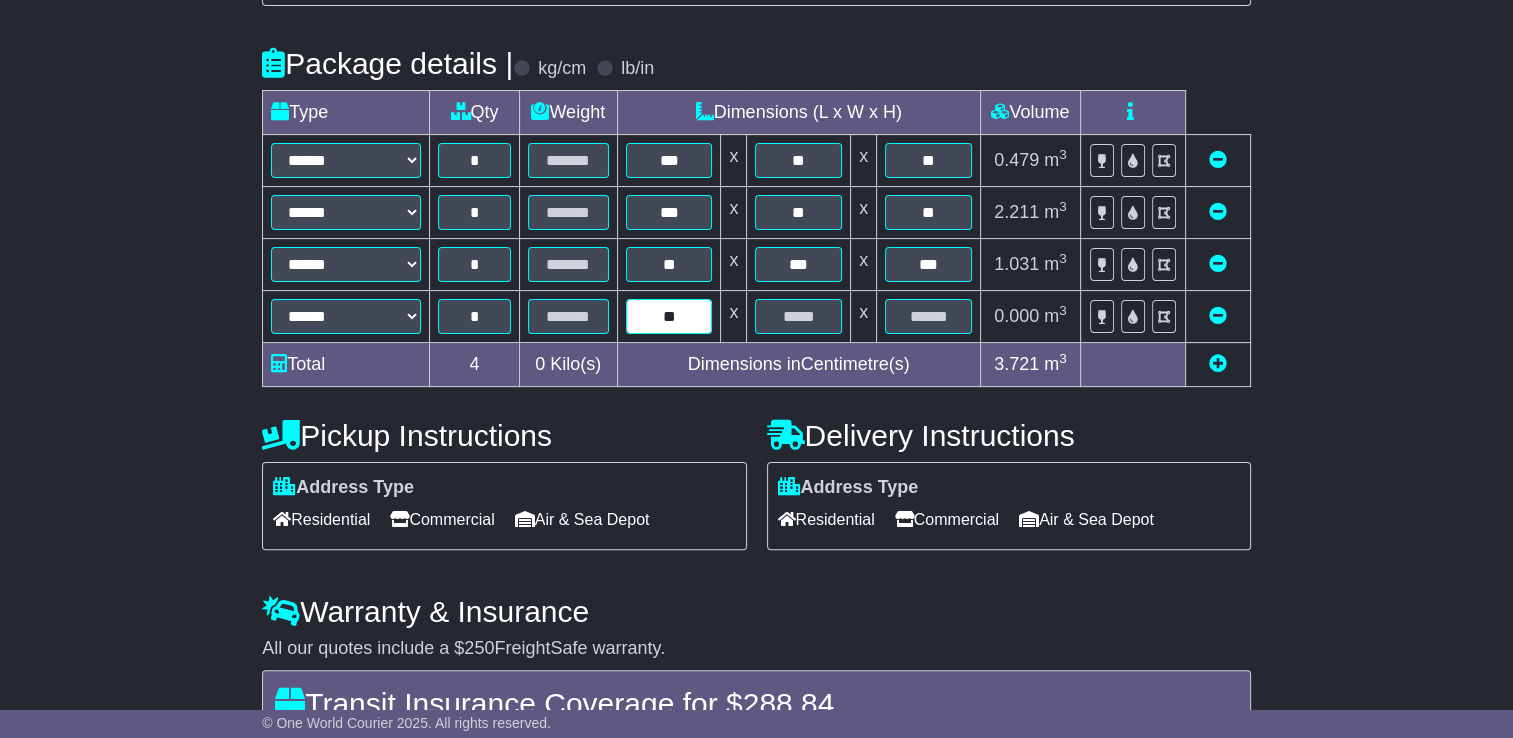type on "**" 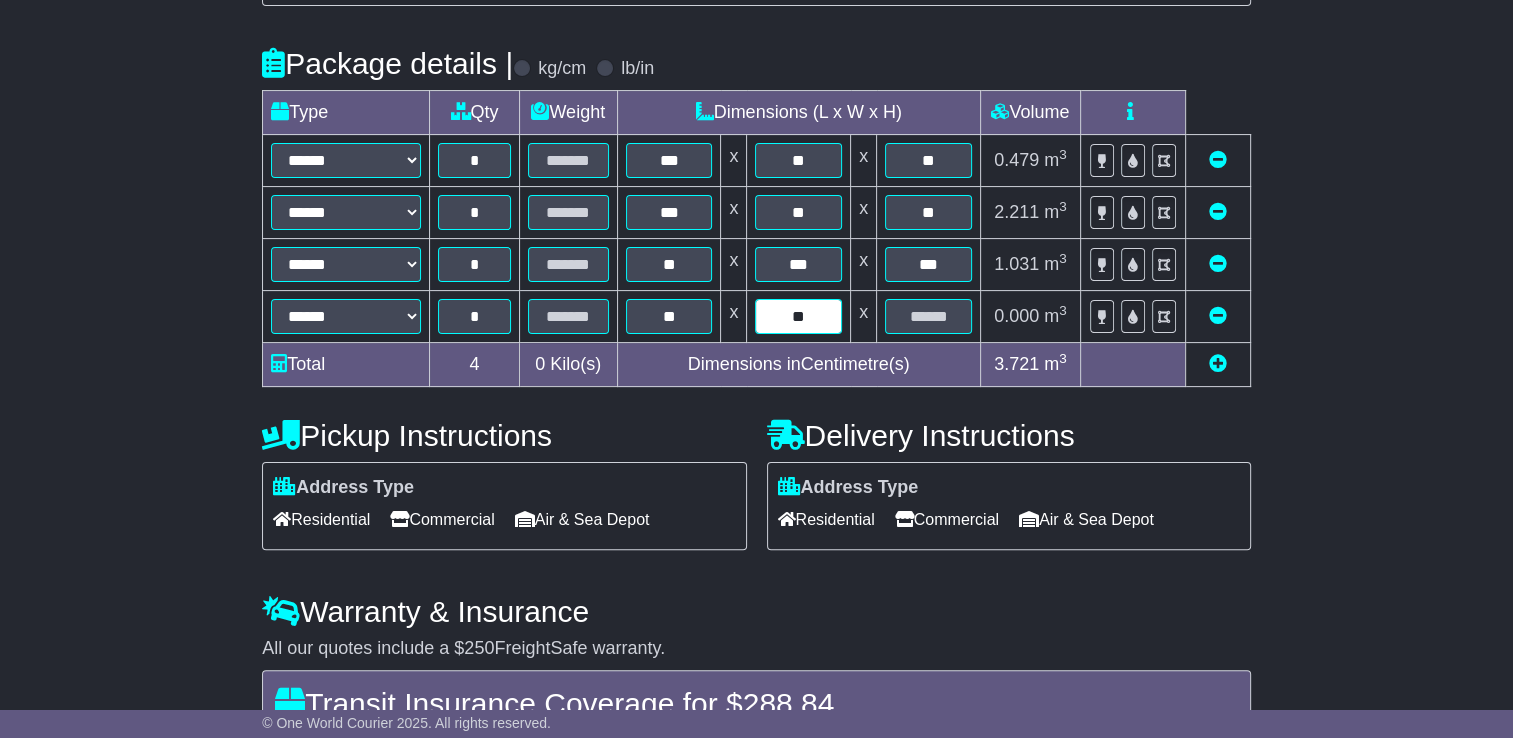 type on "**" 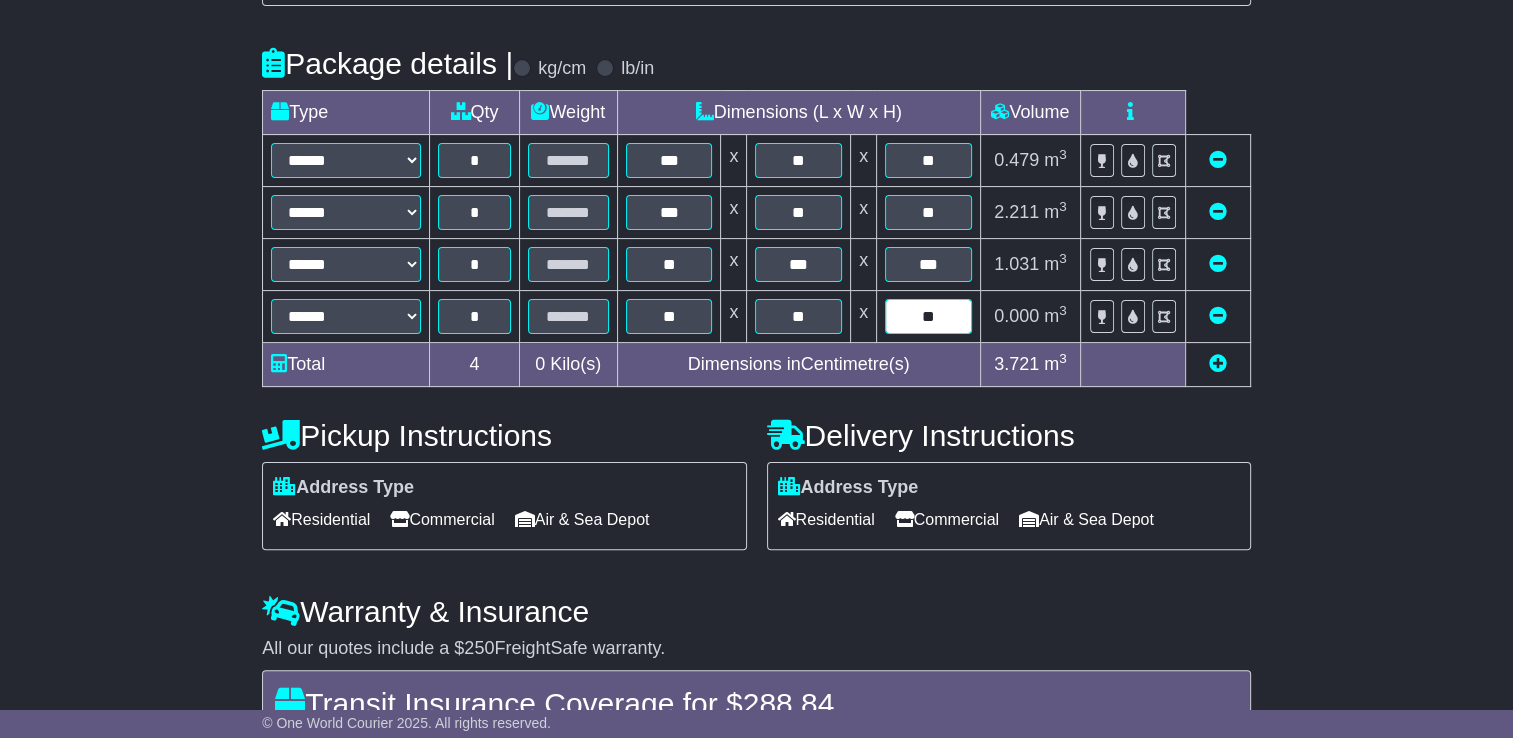 type on "**" 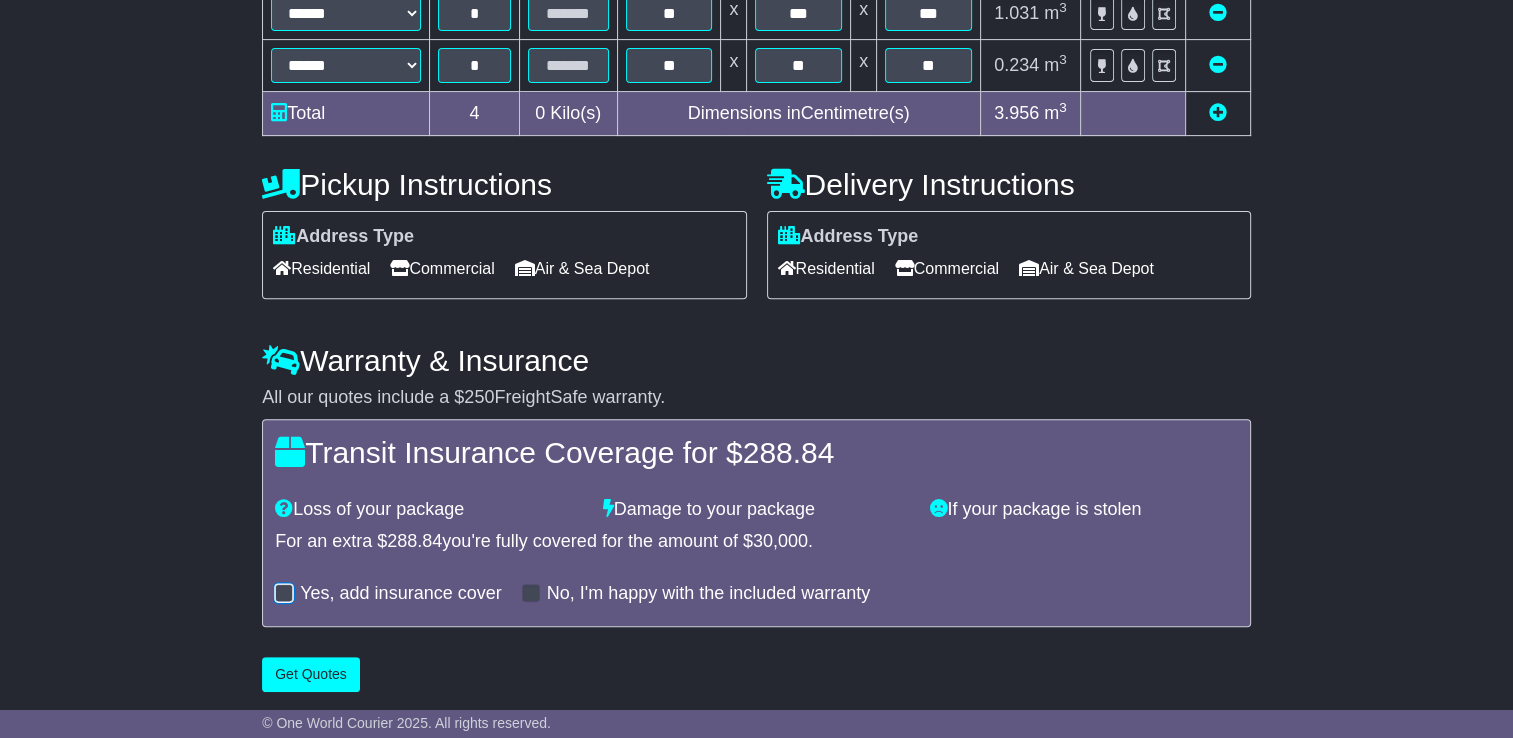 scroll, scrollTop: 589, scrollLeft: 0, axis: vertical 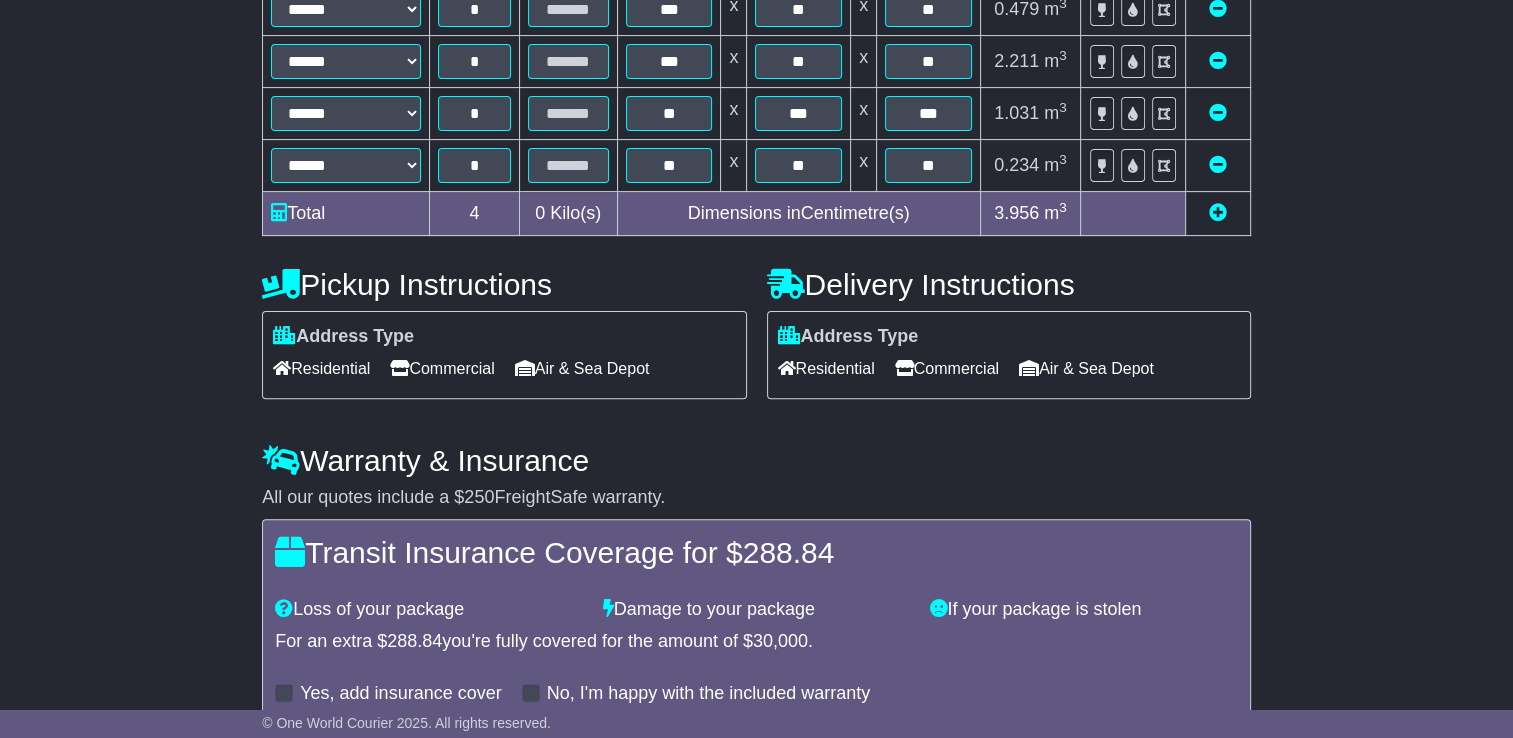 click at bounding box center (1218, 212) 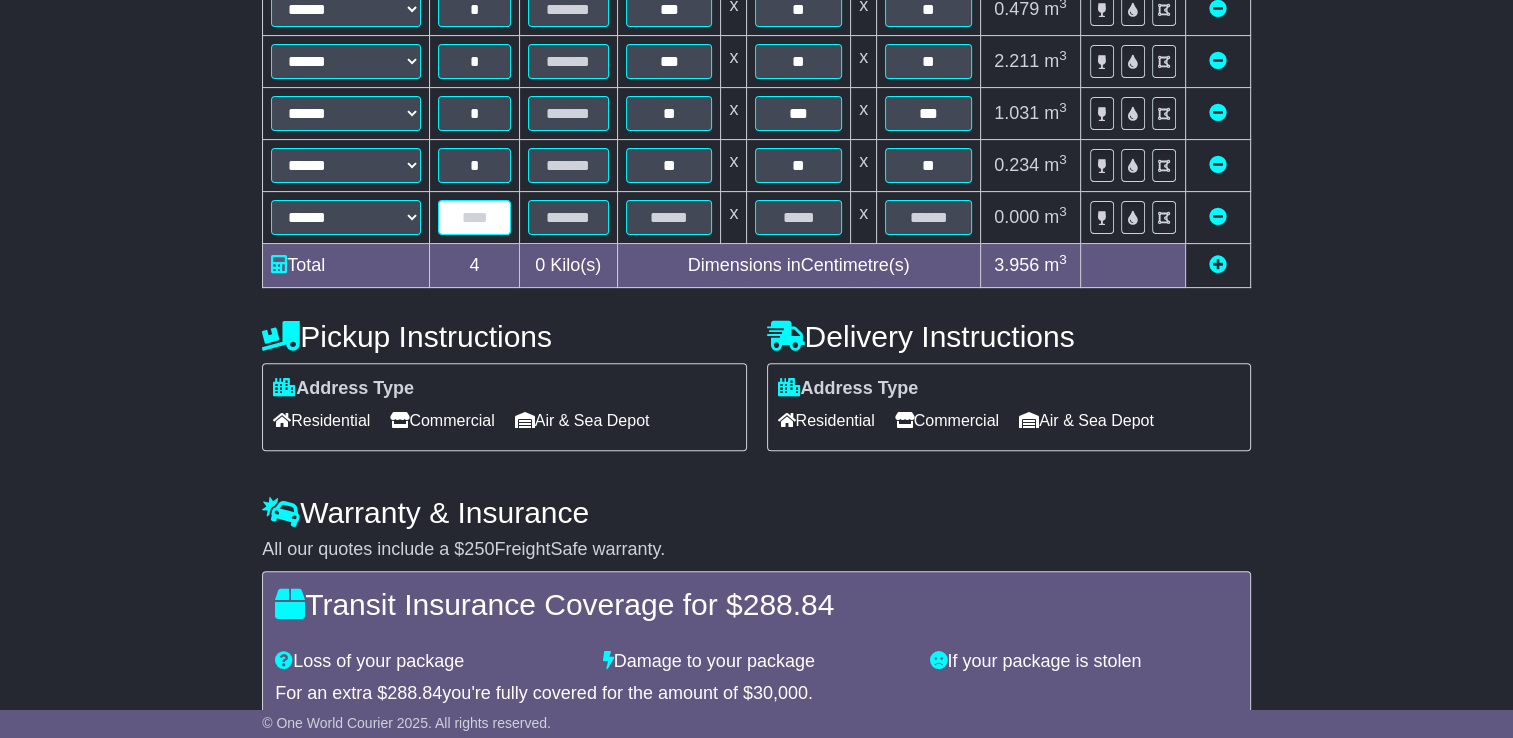 click at bounding box center (474, 217) 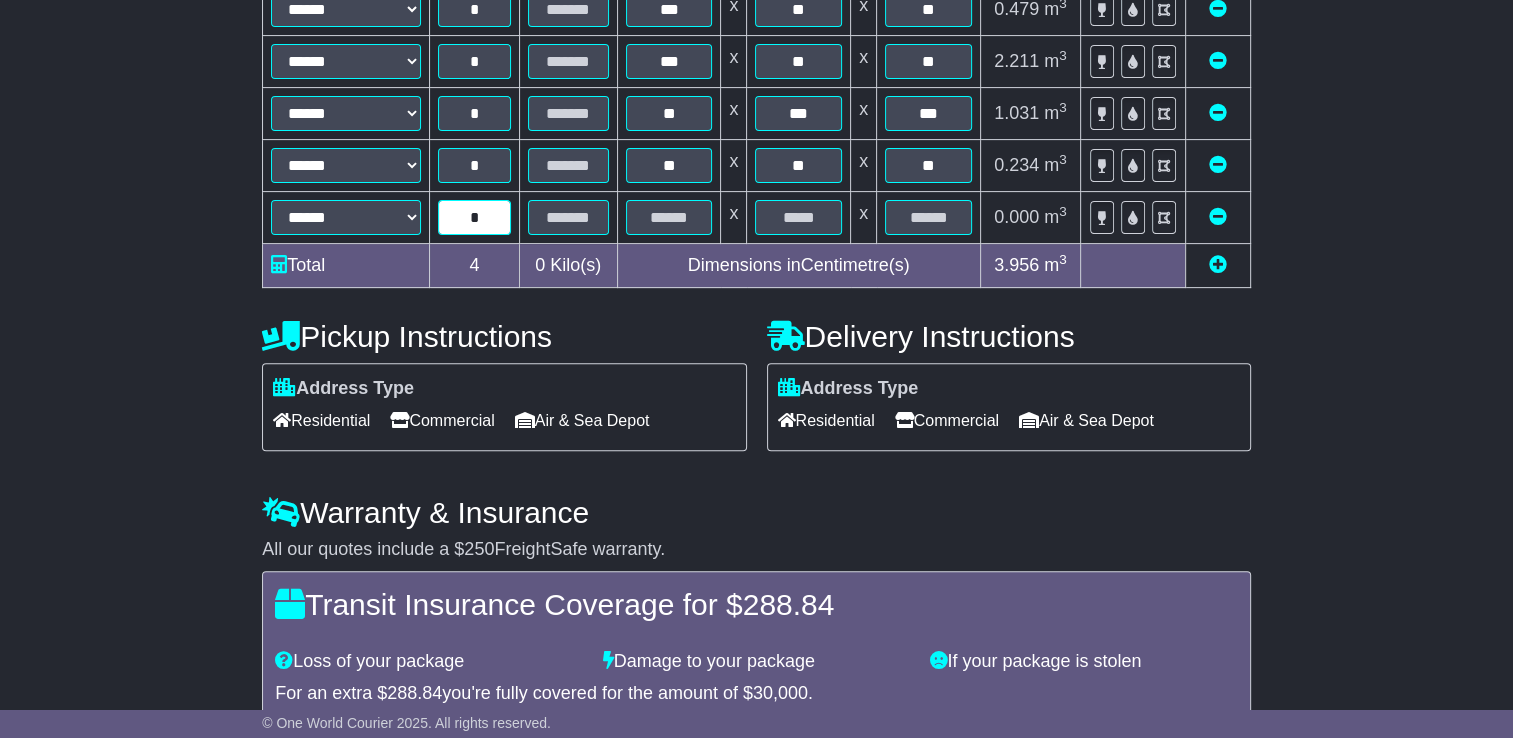 type on "*" 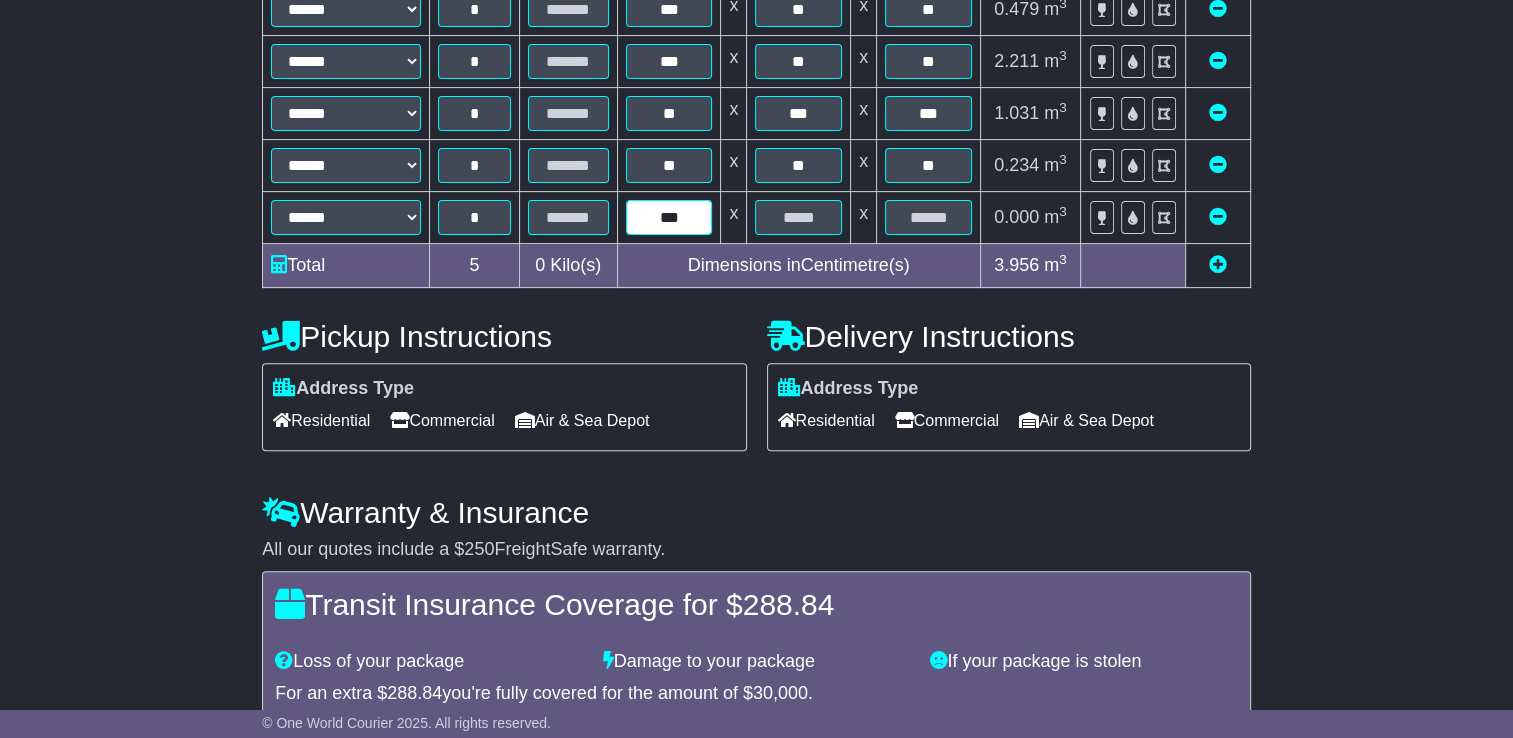 type on "***" 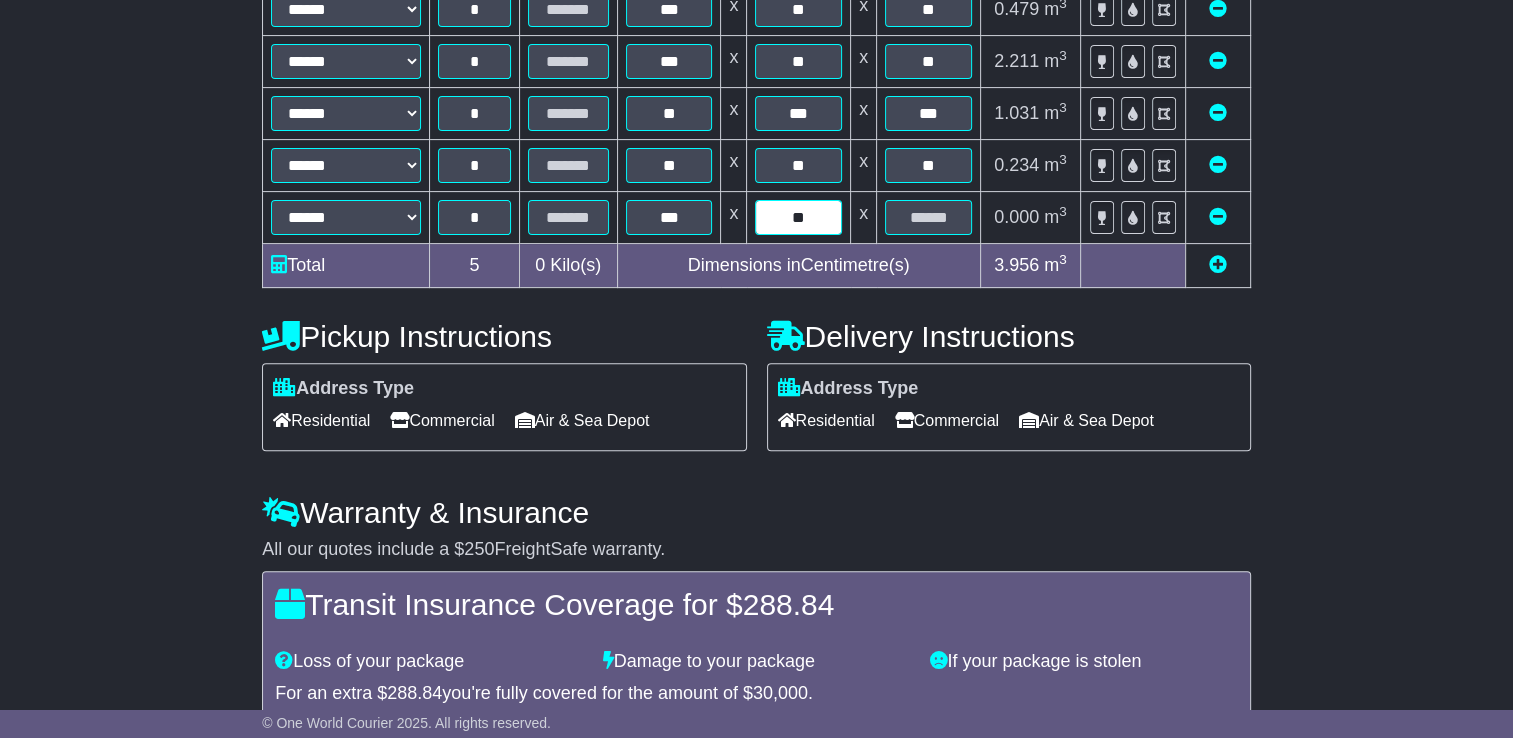 type on "**" 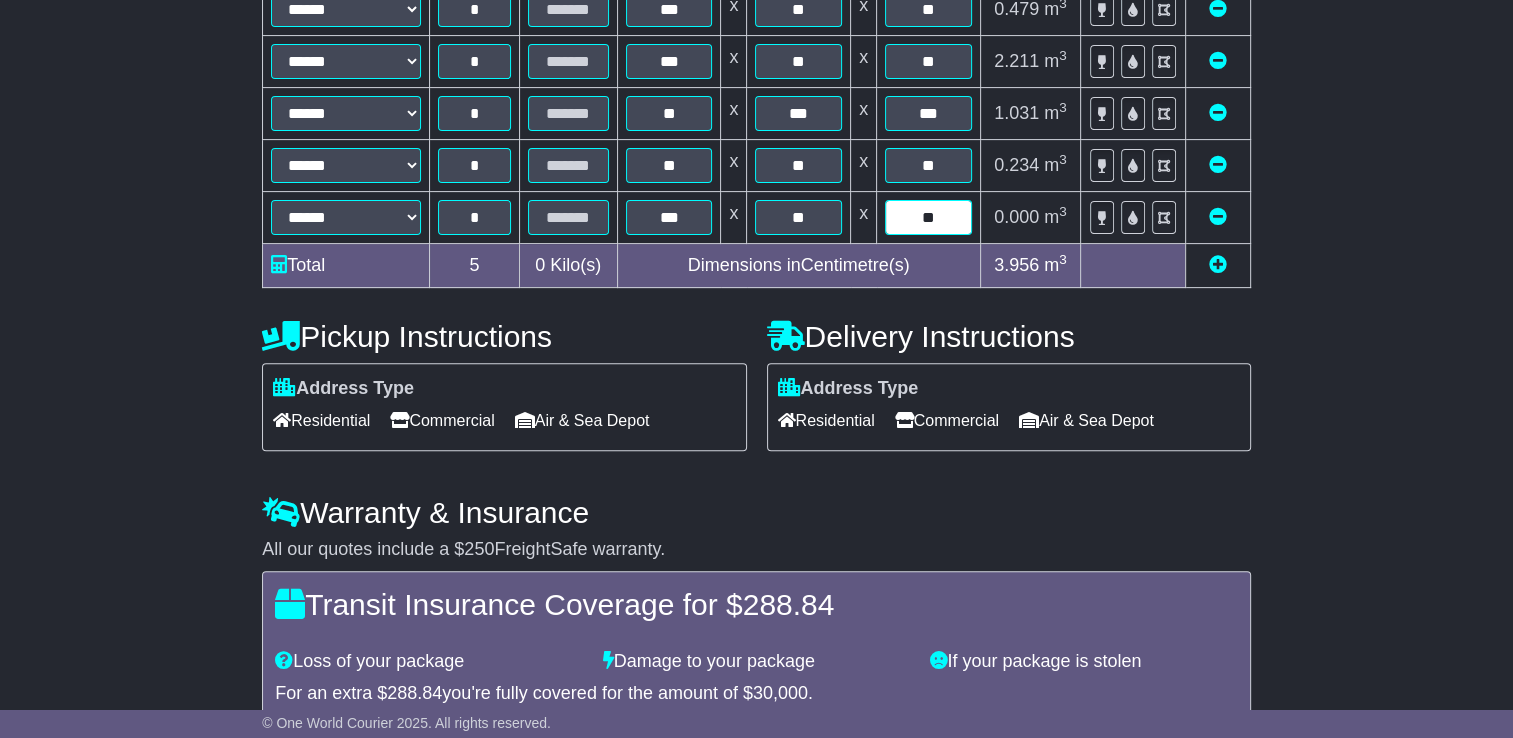 type on "**" 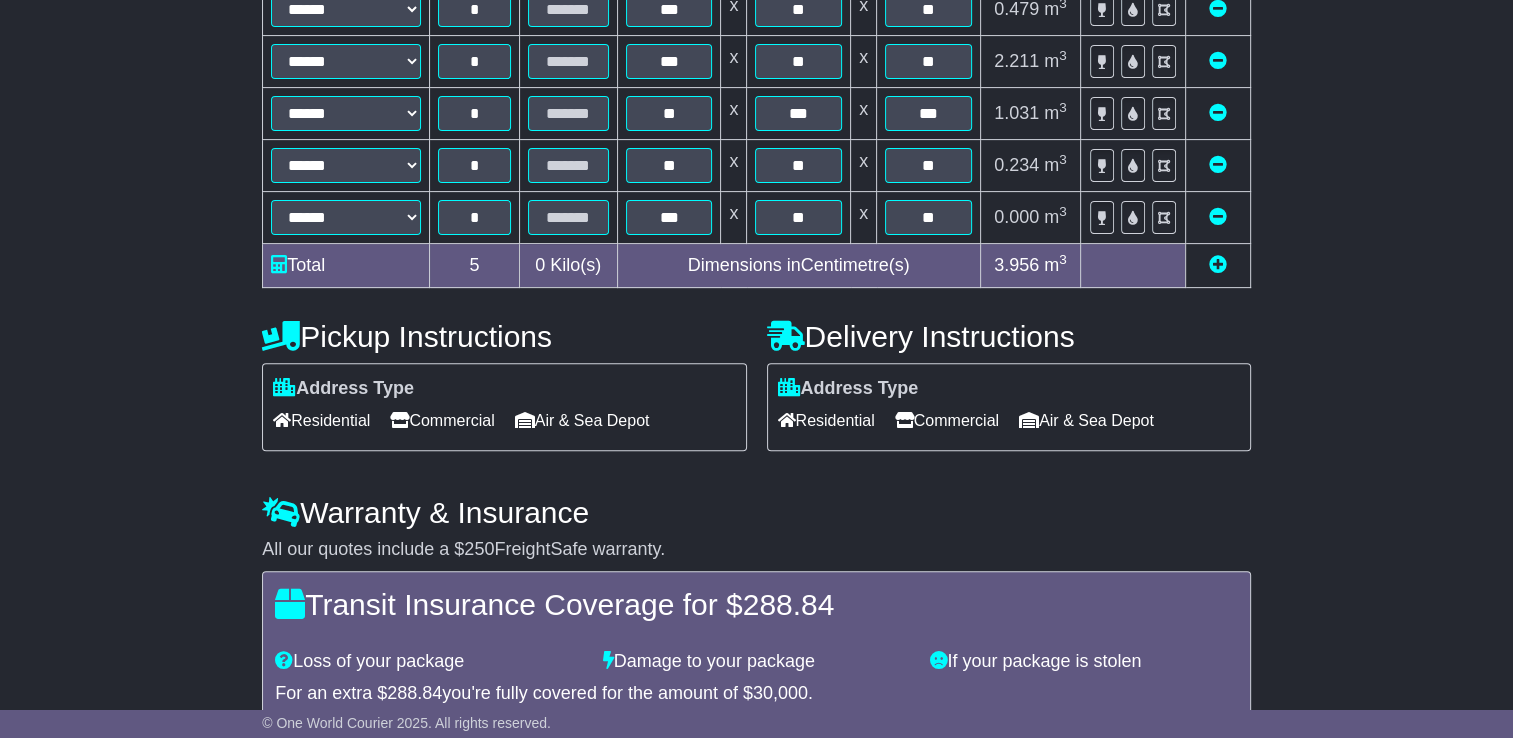 scroll, scrollTop: 600, scrollLeft: 0, axis: vertical 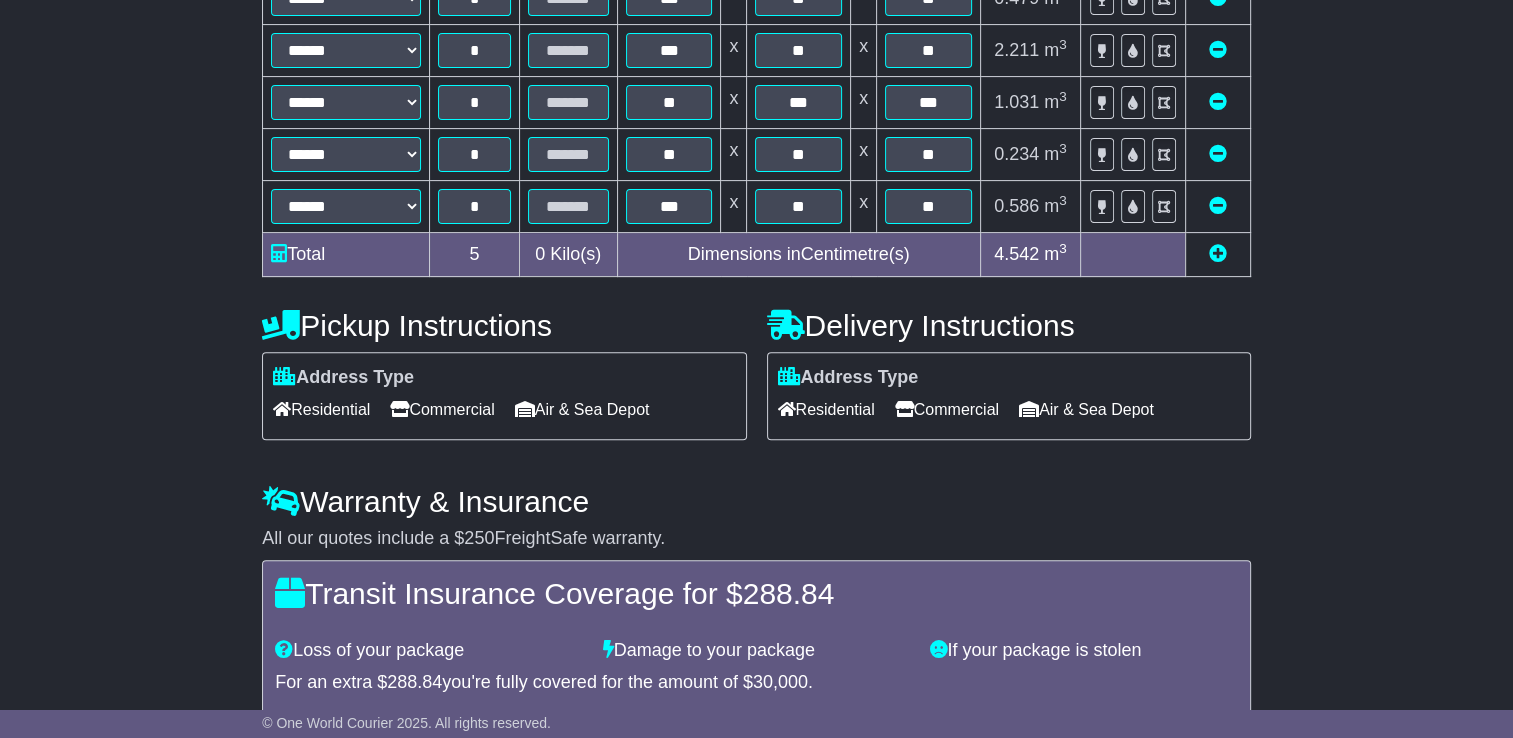 click at bounding box center [1218, 253] 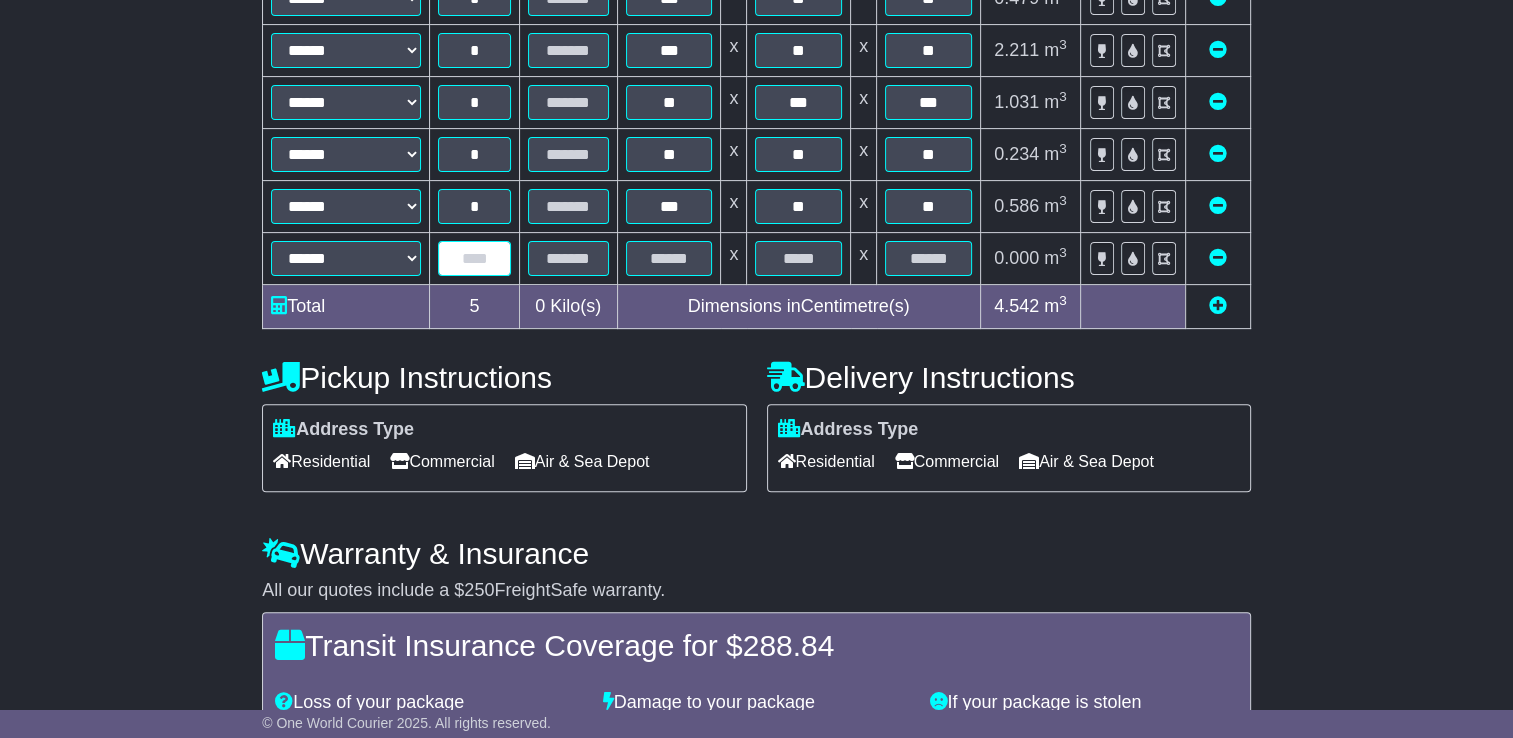 click at bounding box center [474, 258] 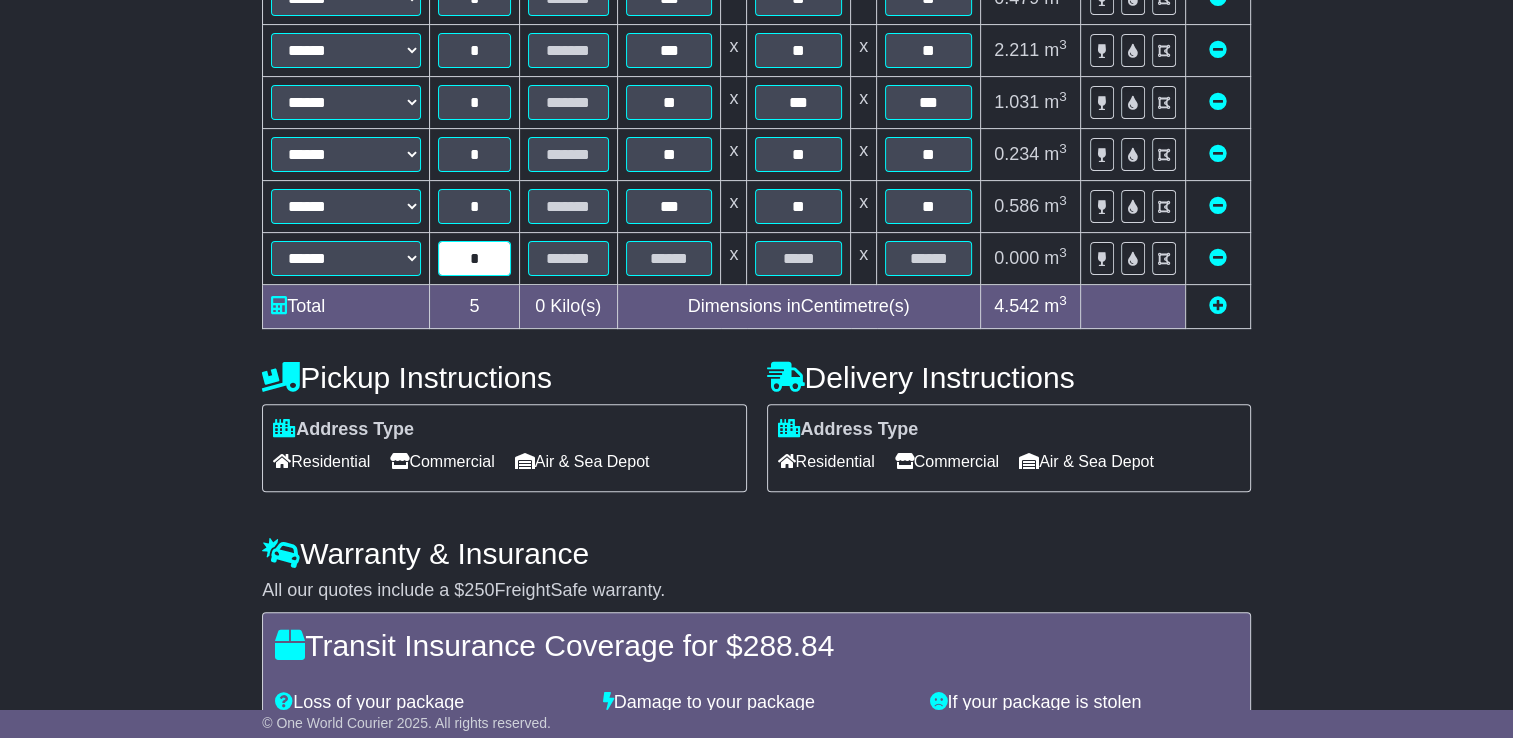 type on "*" 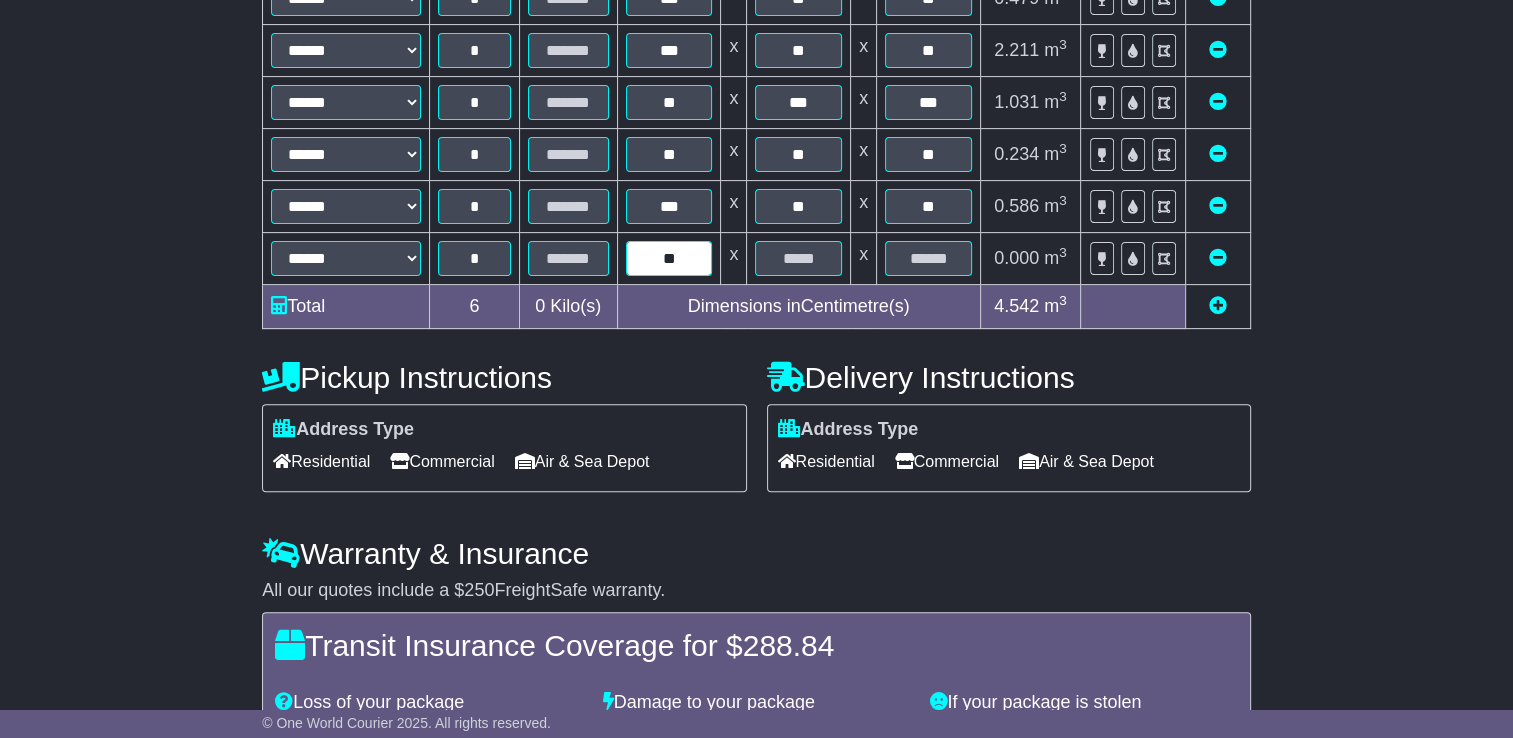 type on "**" 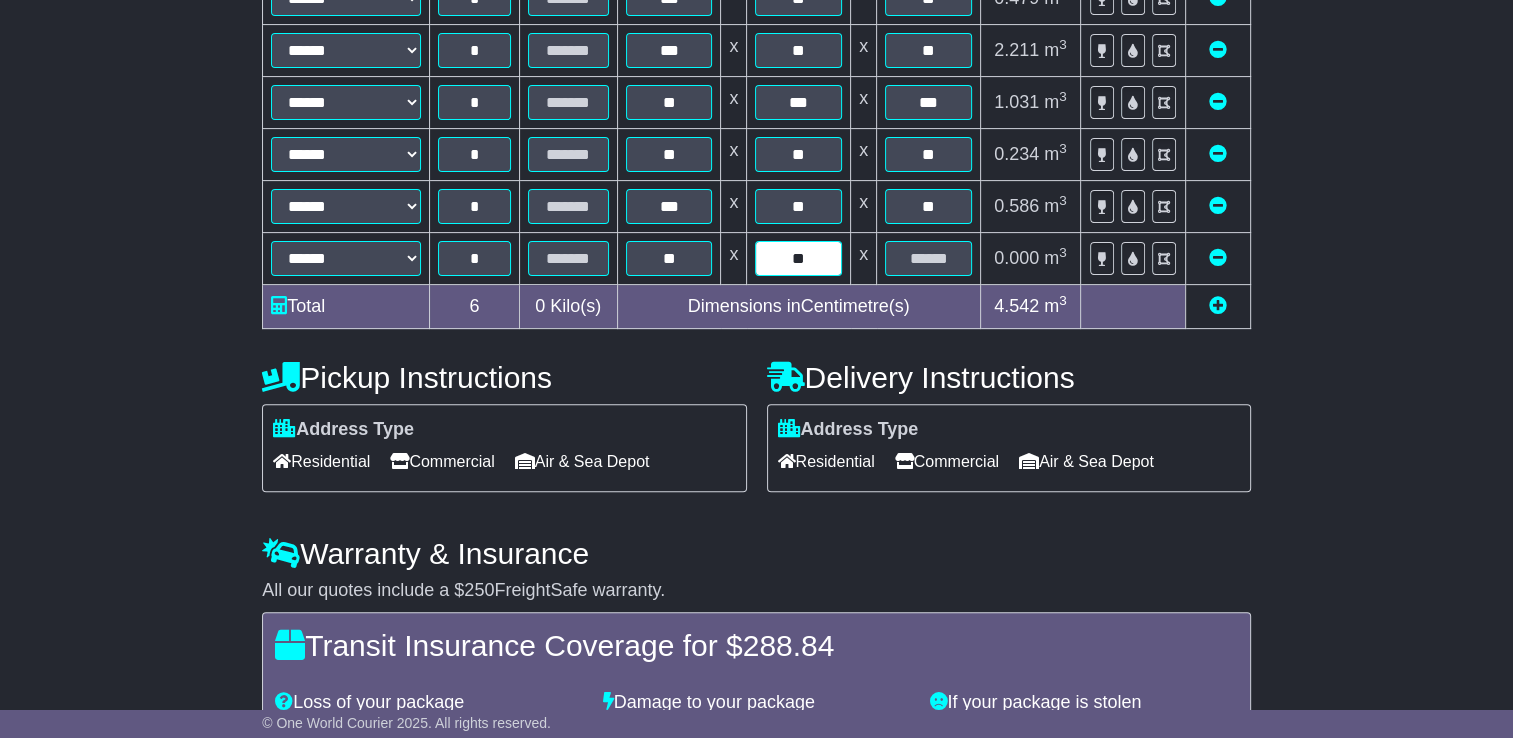 type on "**" 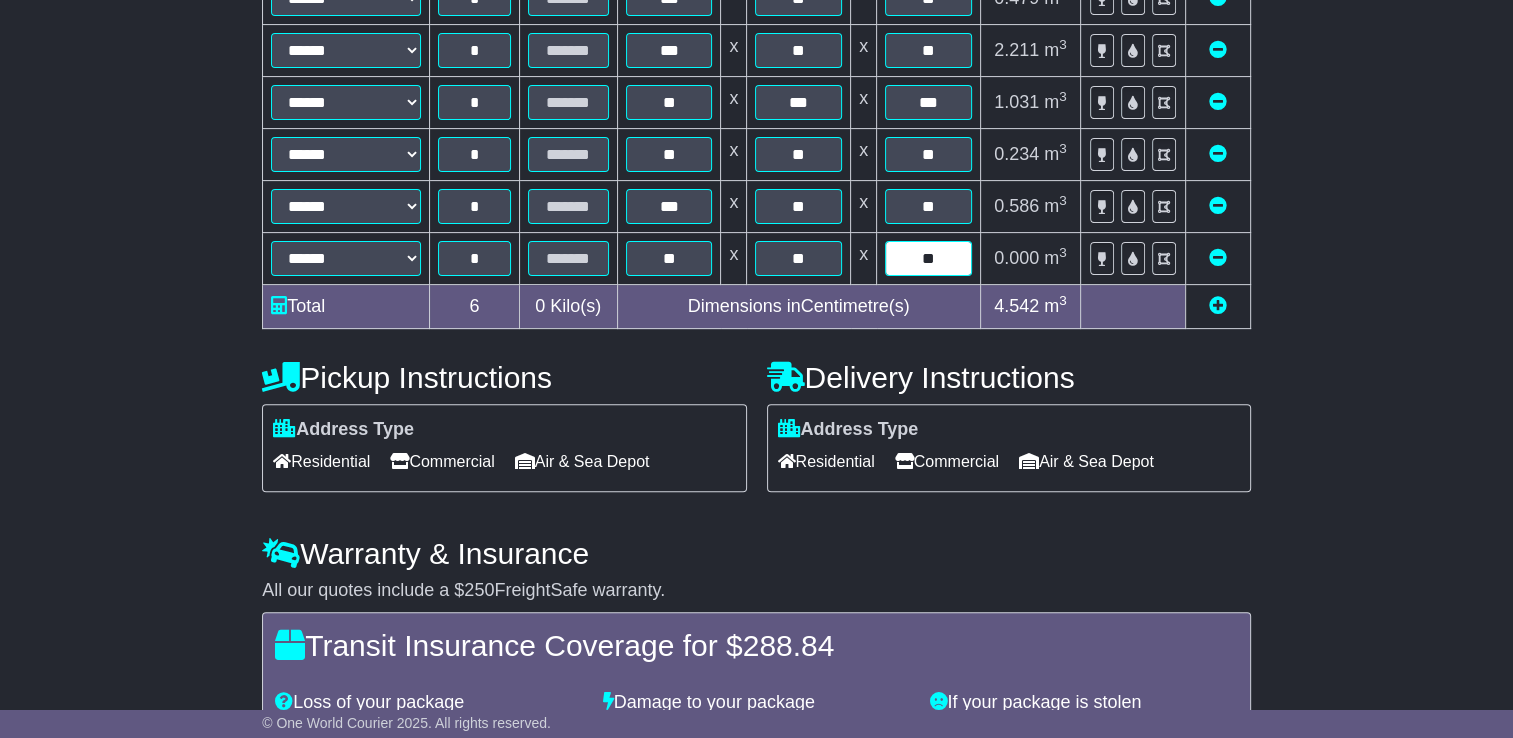 type on "**" 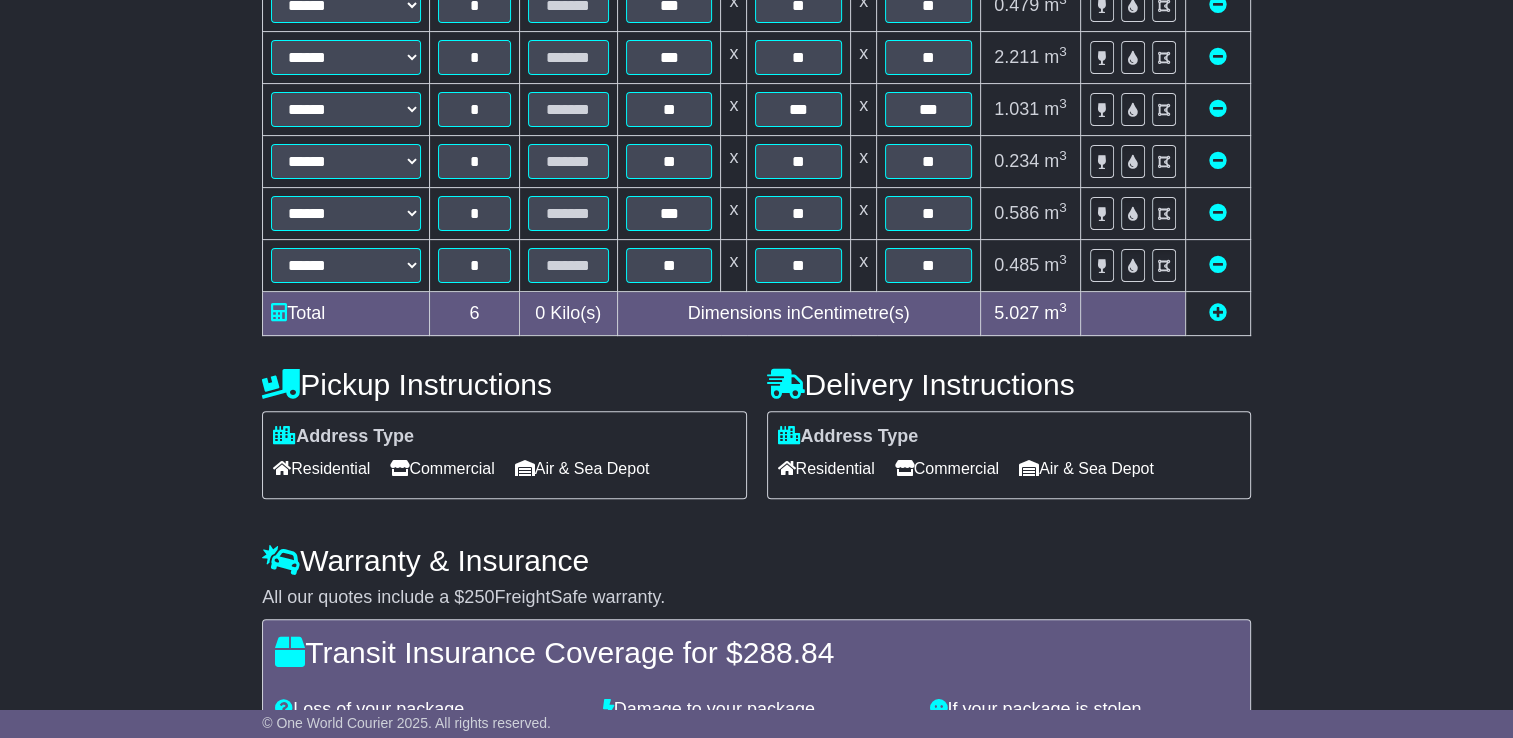 scroll, scrollTop: 493, scrollLeft: 0, axis: vertical 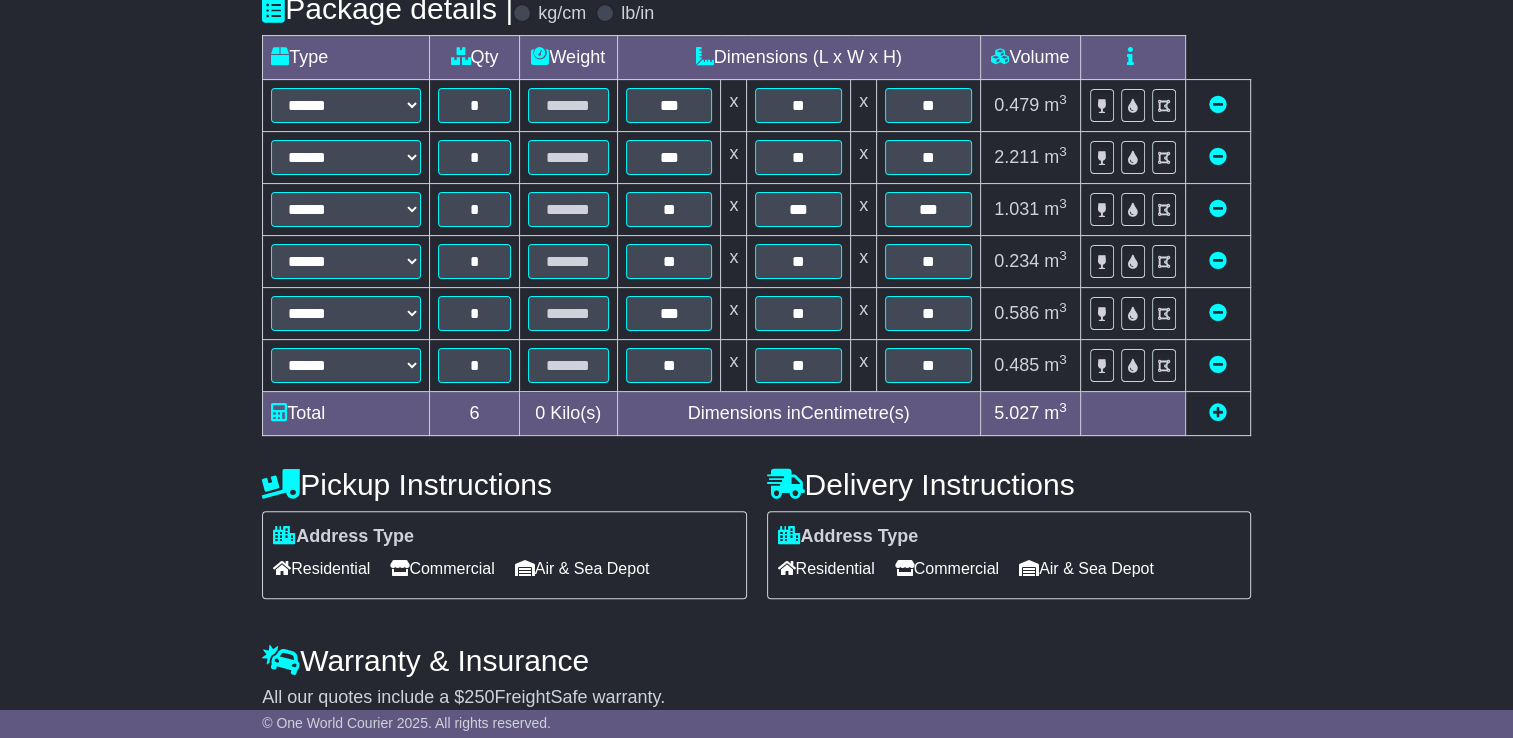 click at bounding box center [1218, 412] 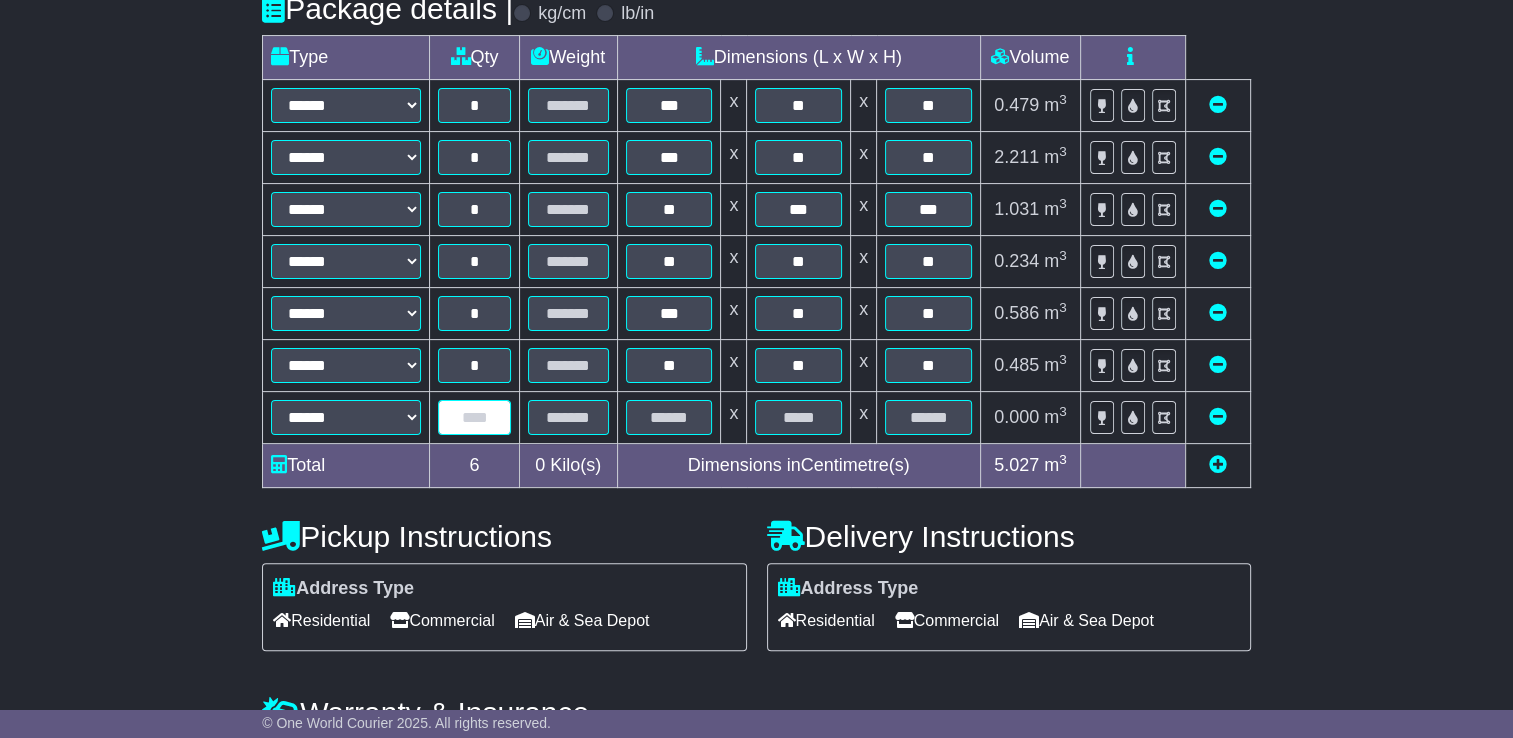 click at bounding box center [474, 417] 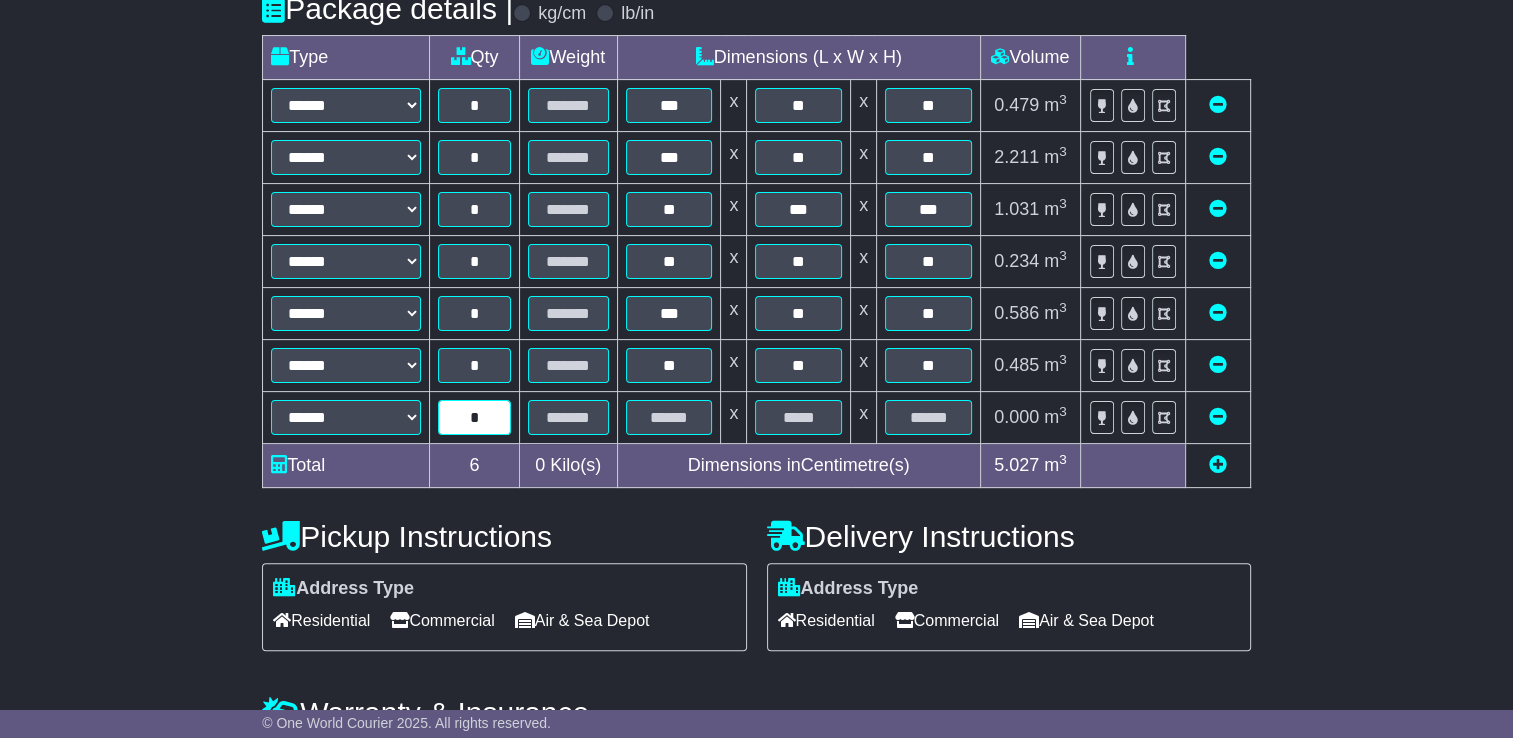 type on "*" 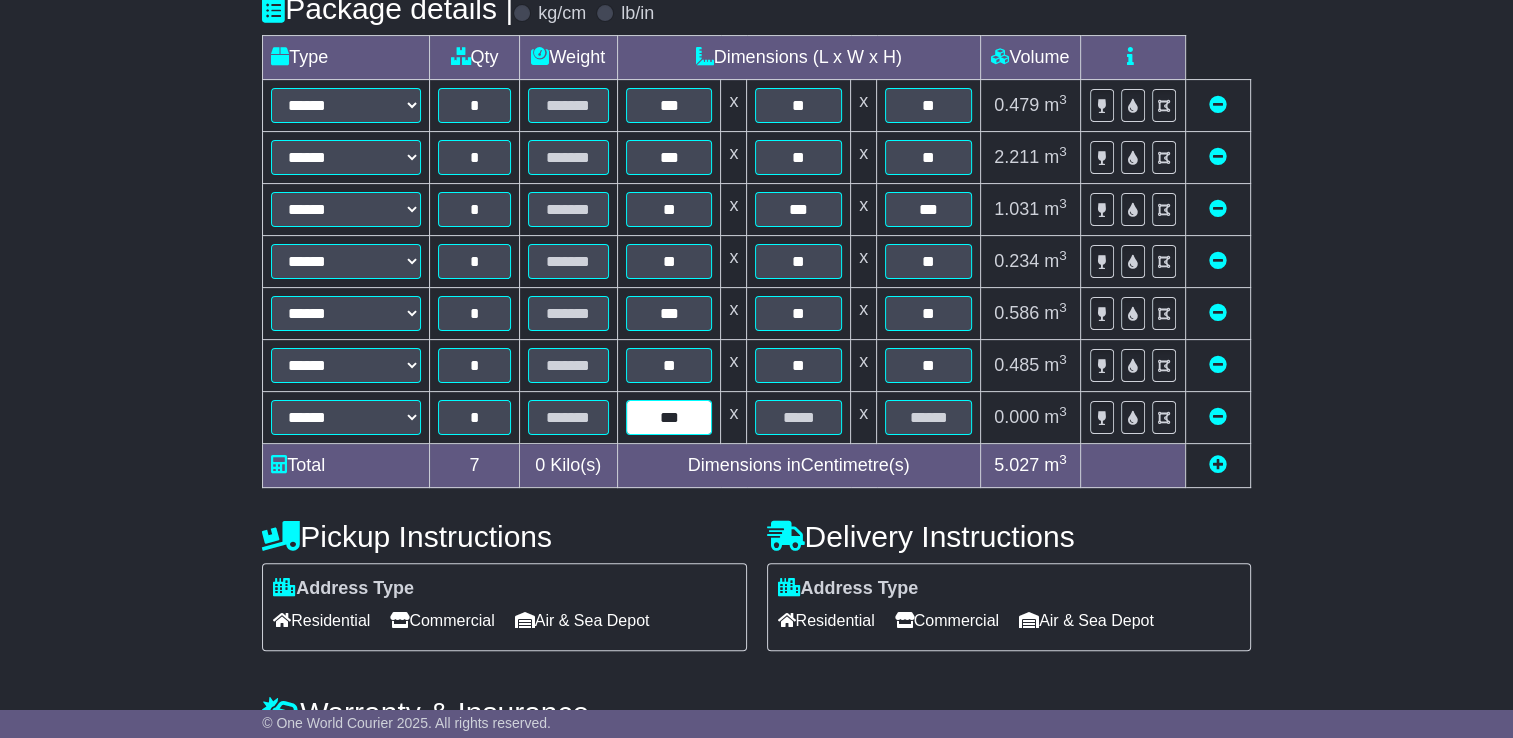 type on "***" 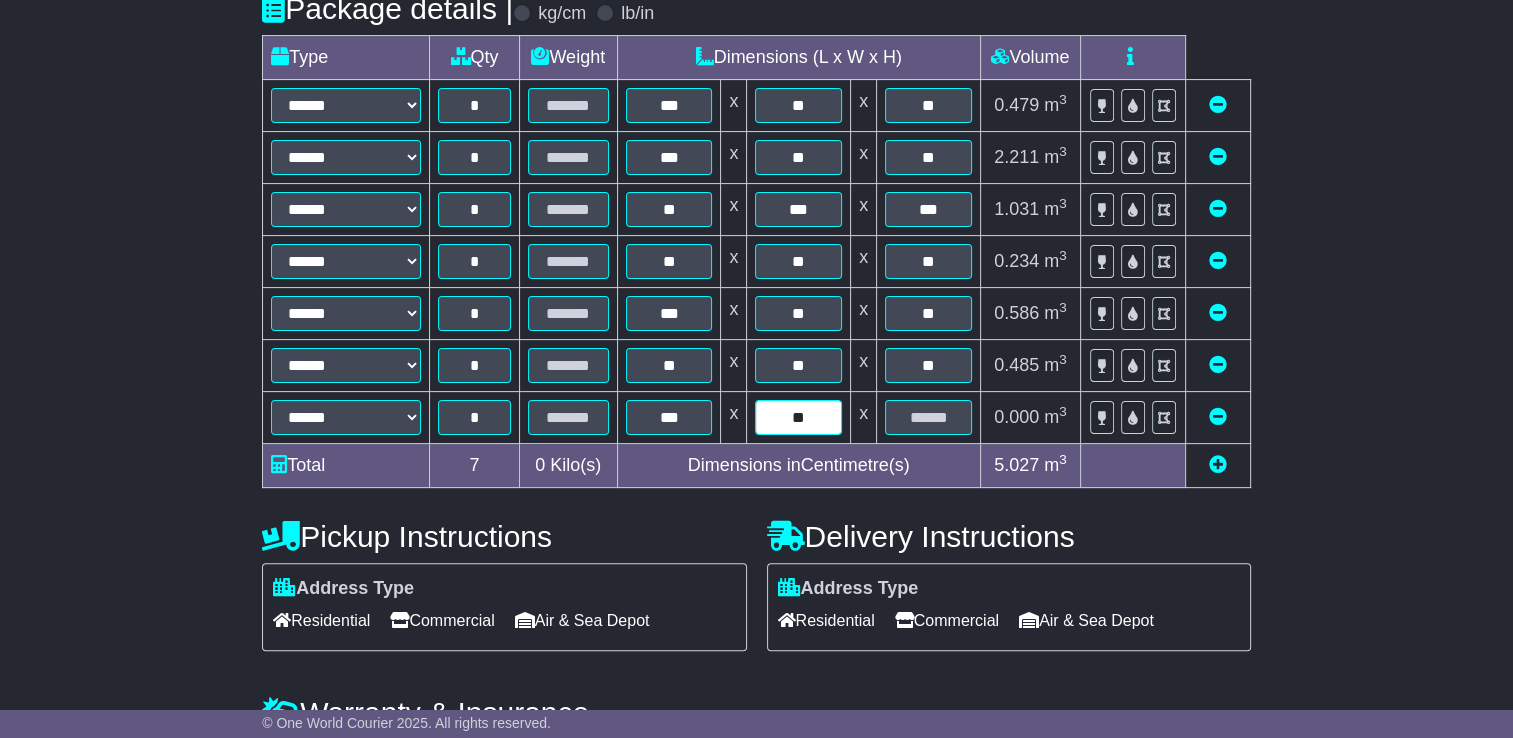 type on "**" 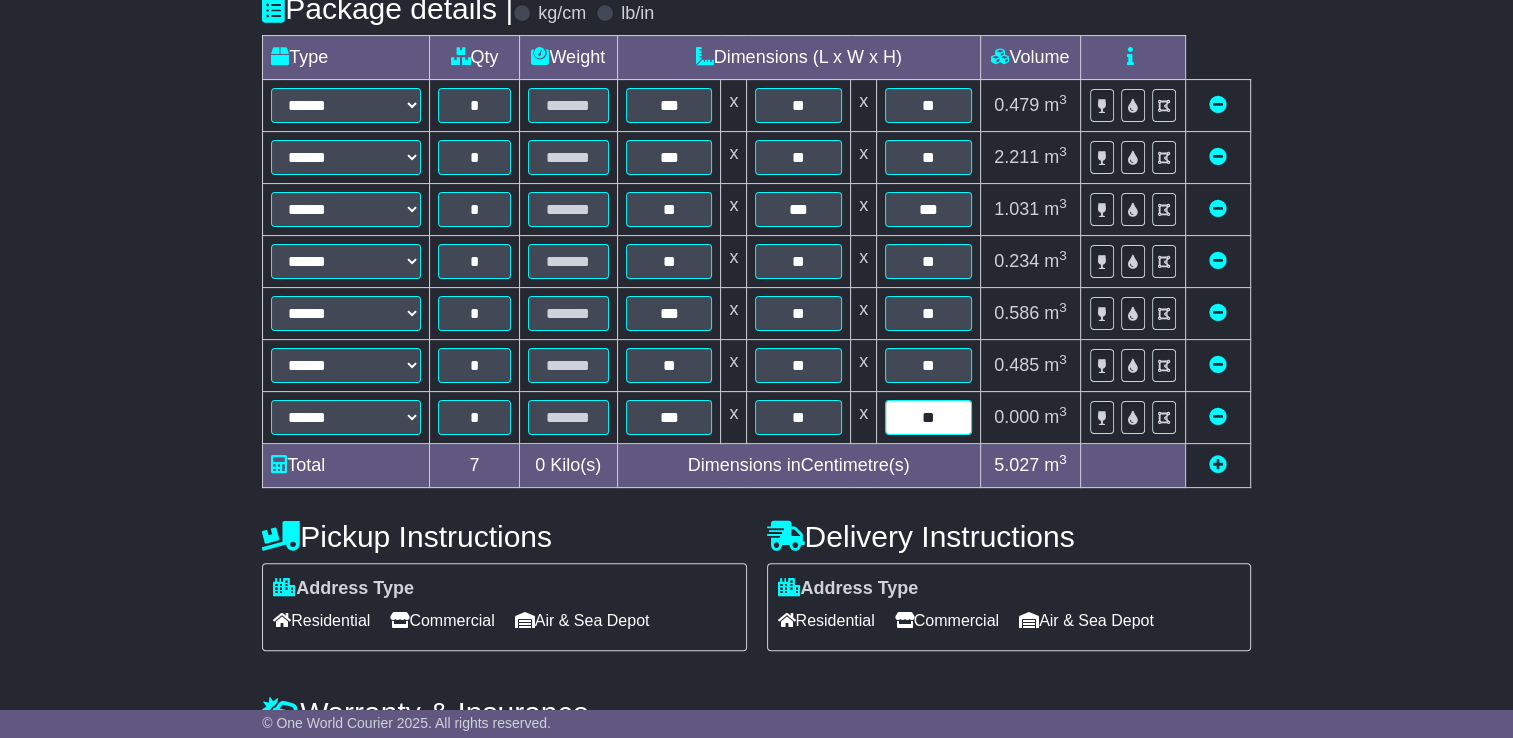 type on "**" 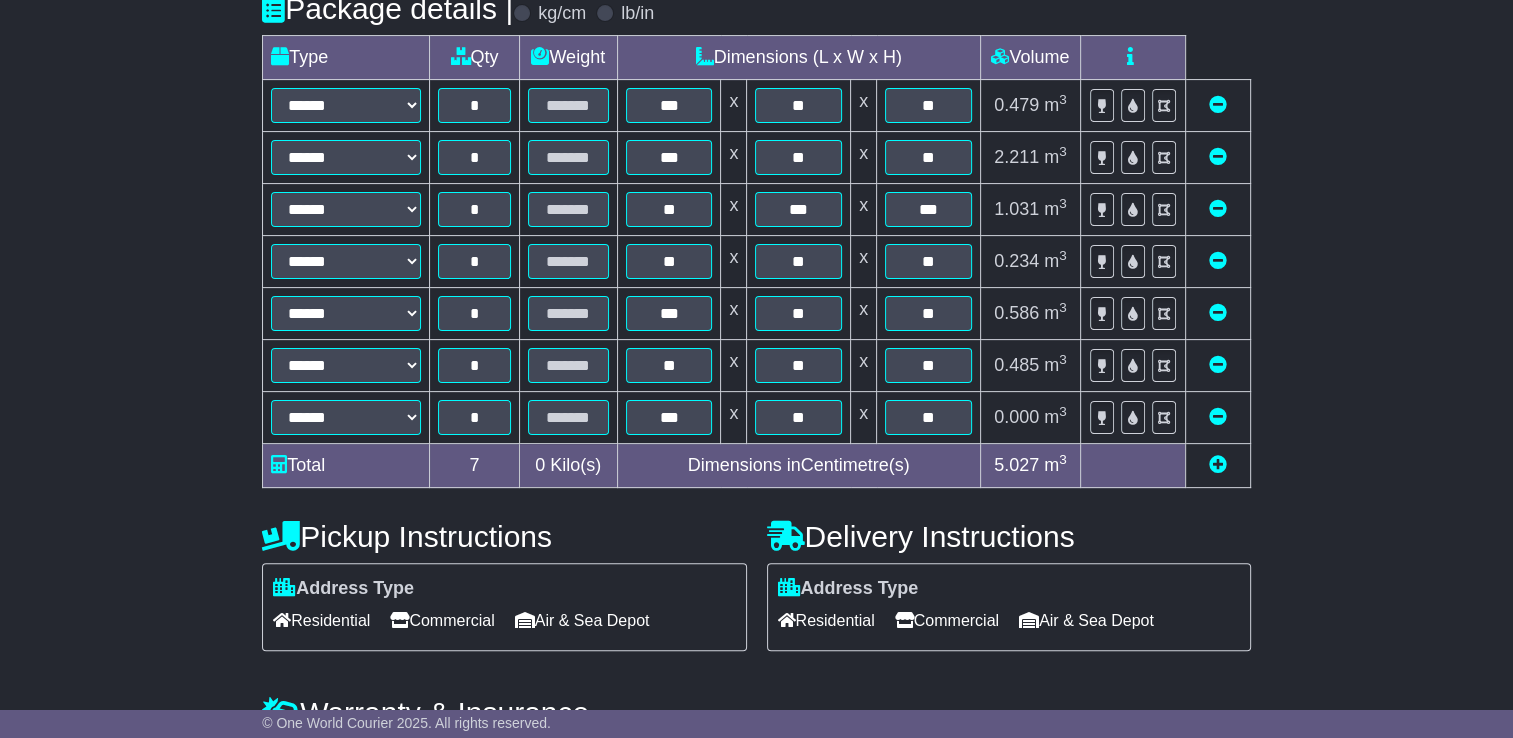 scroll, scrollTop: 845, scrollLeft: 0, axis: vertical 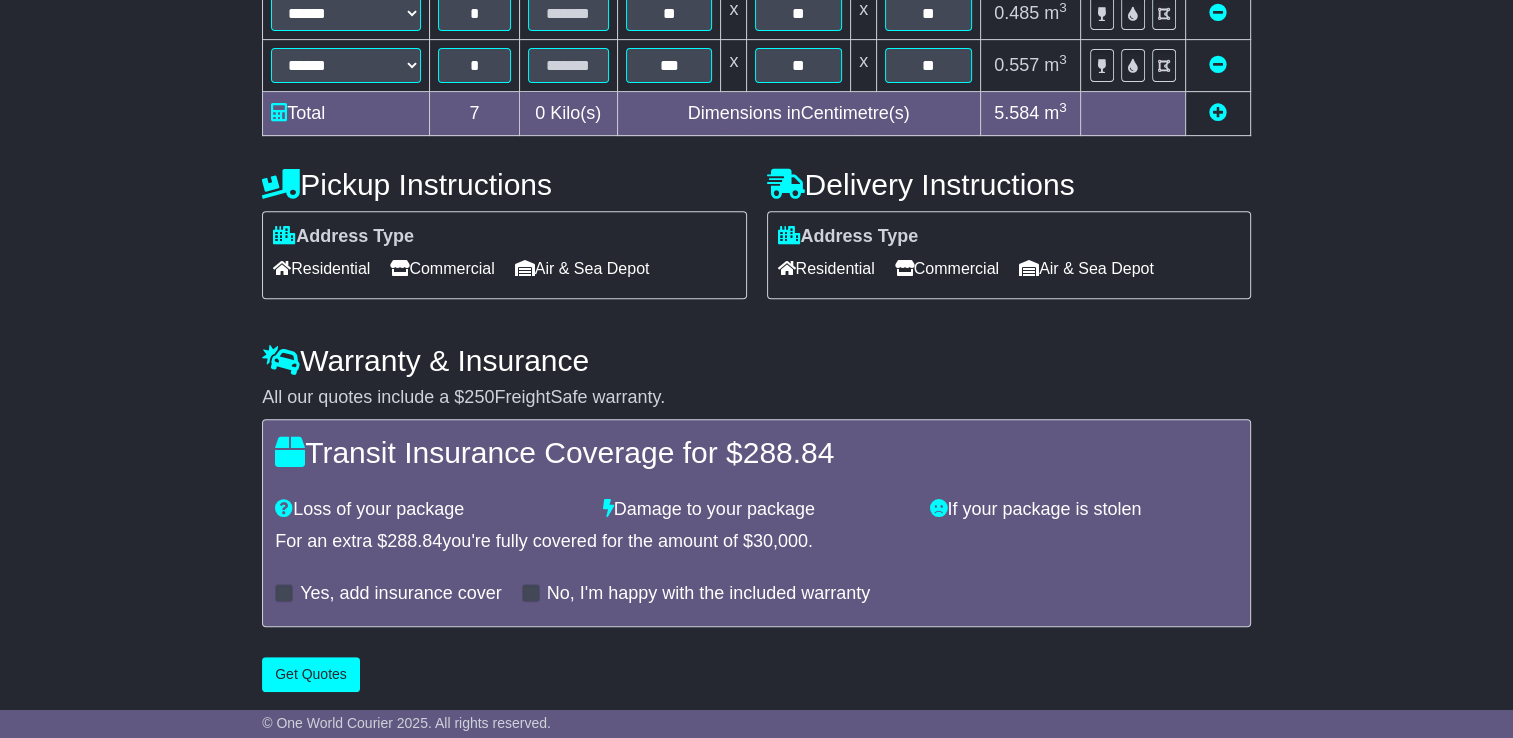 click at bounding box center [1218, 112] 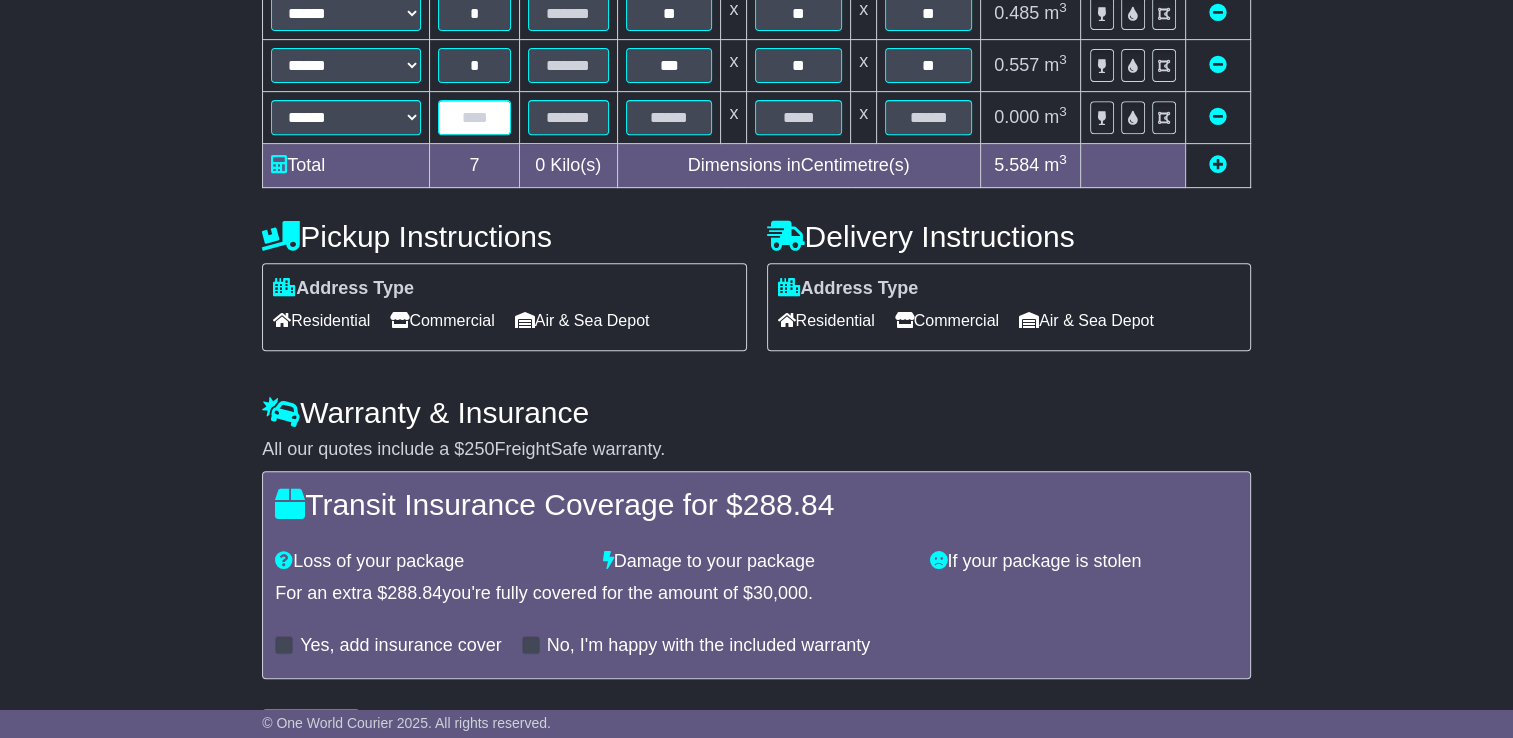 click at bounding box center [474, 117] 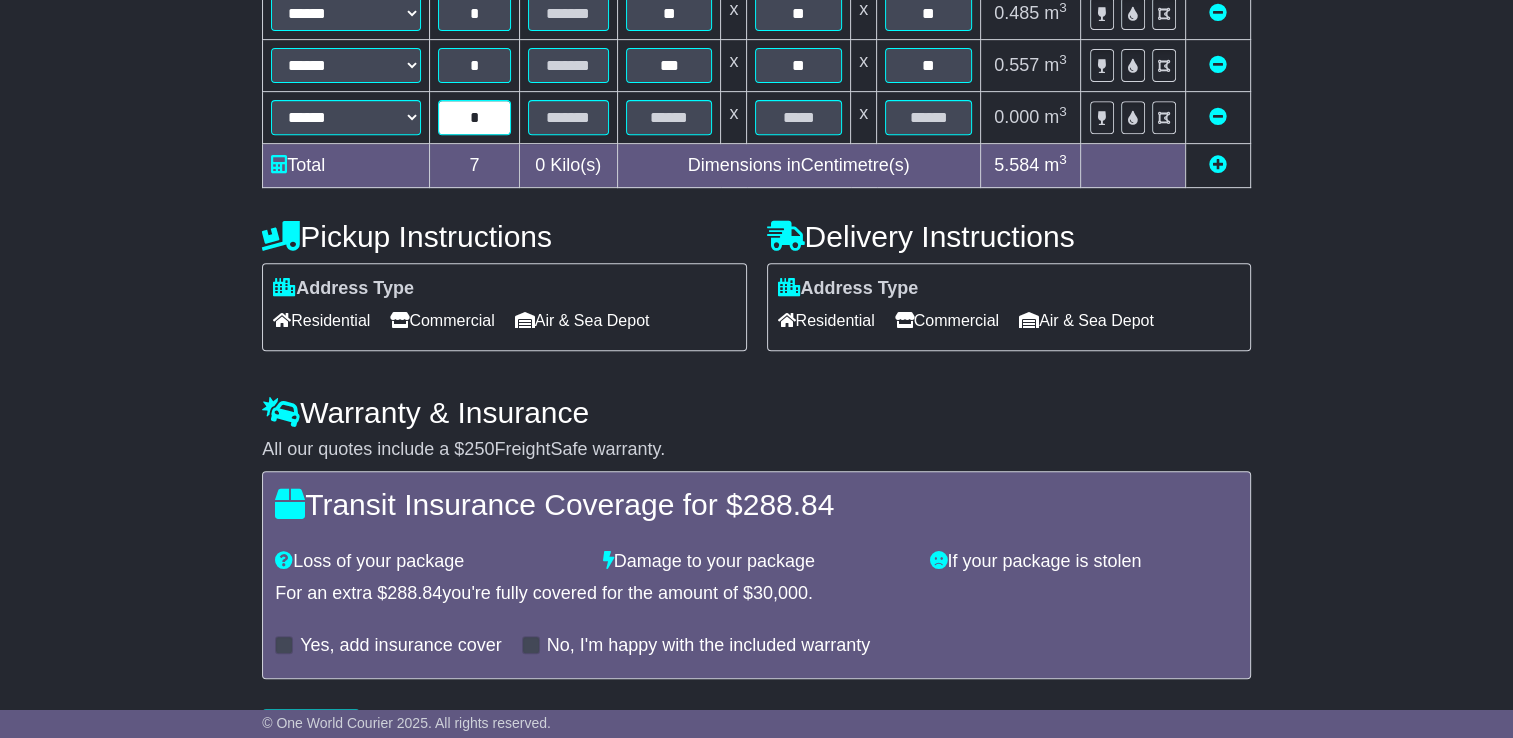 type on "*" 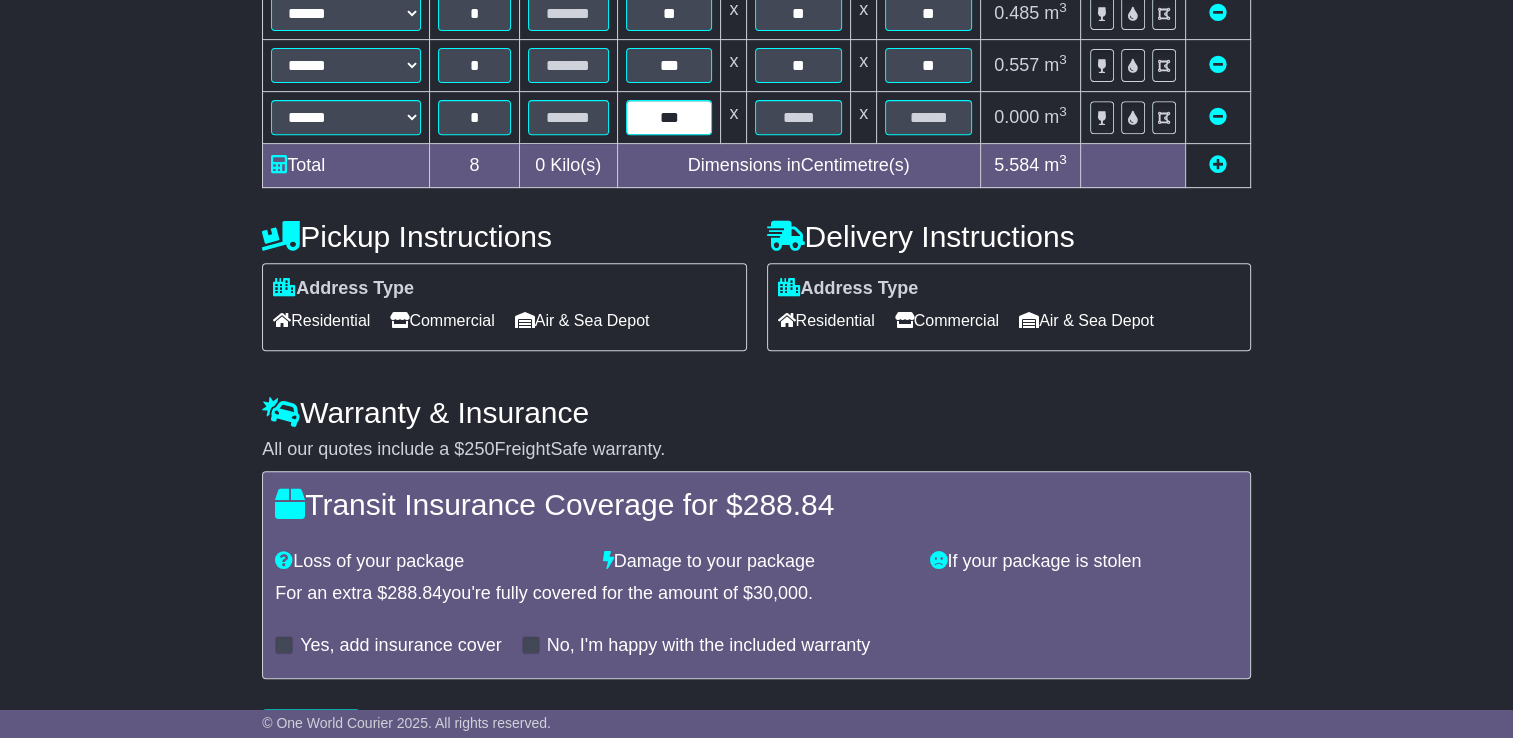 type on "***" 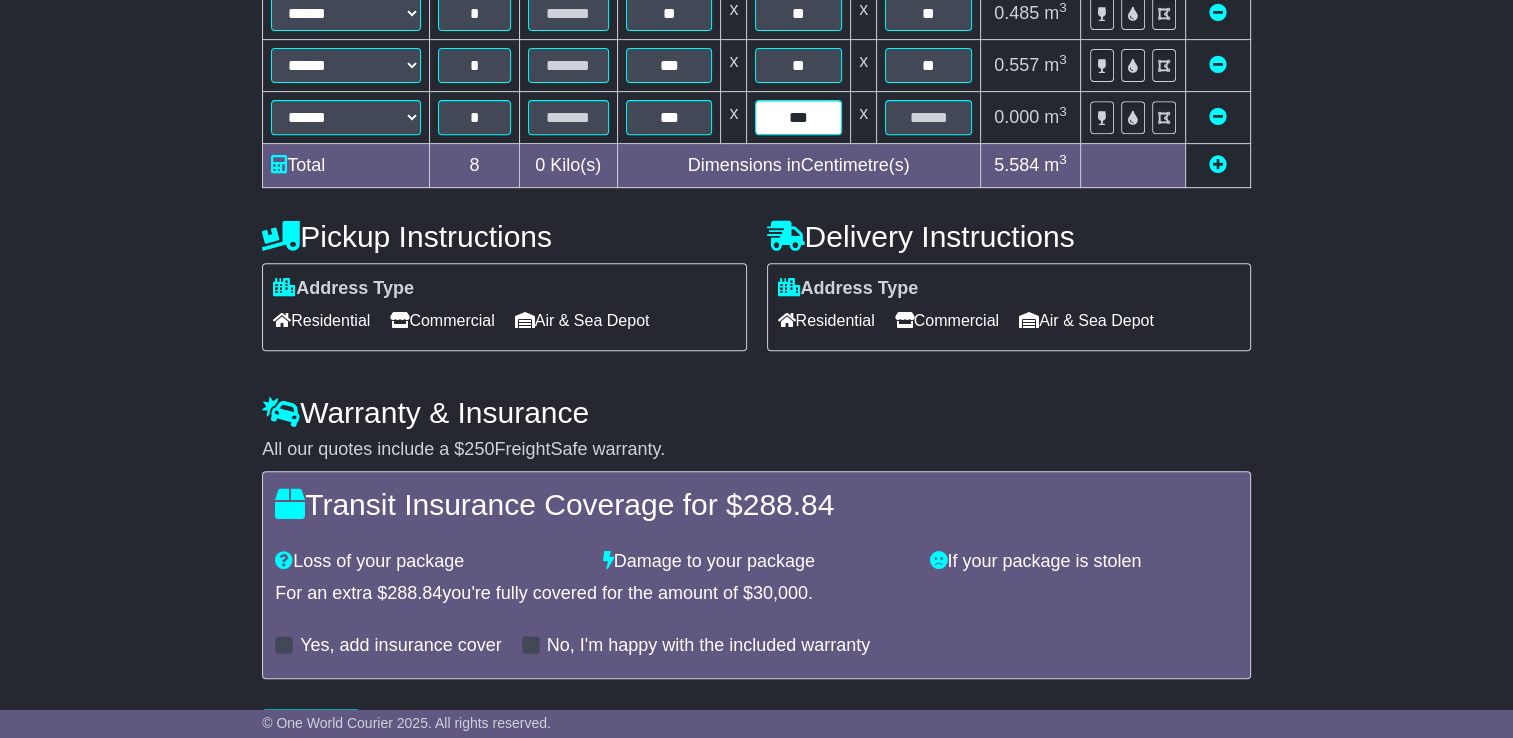 type on "***" 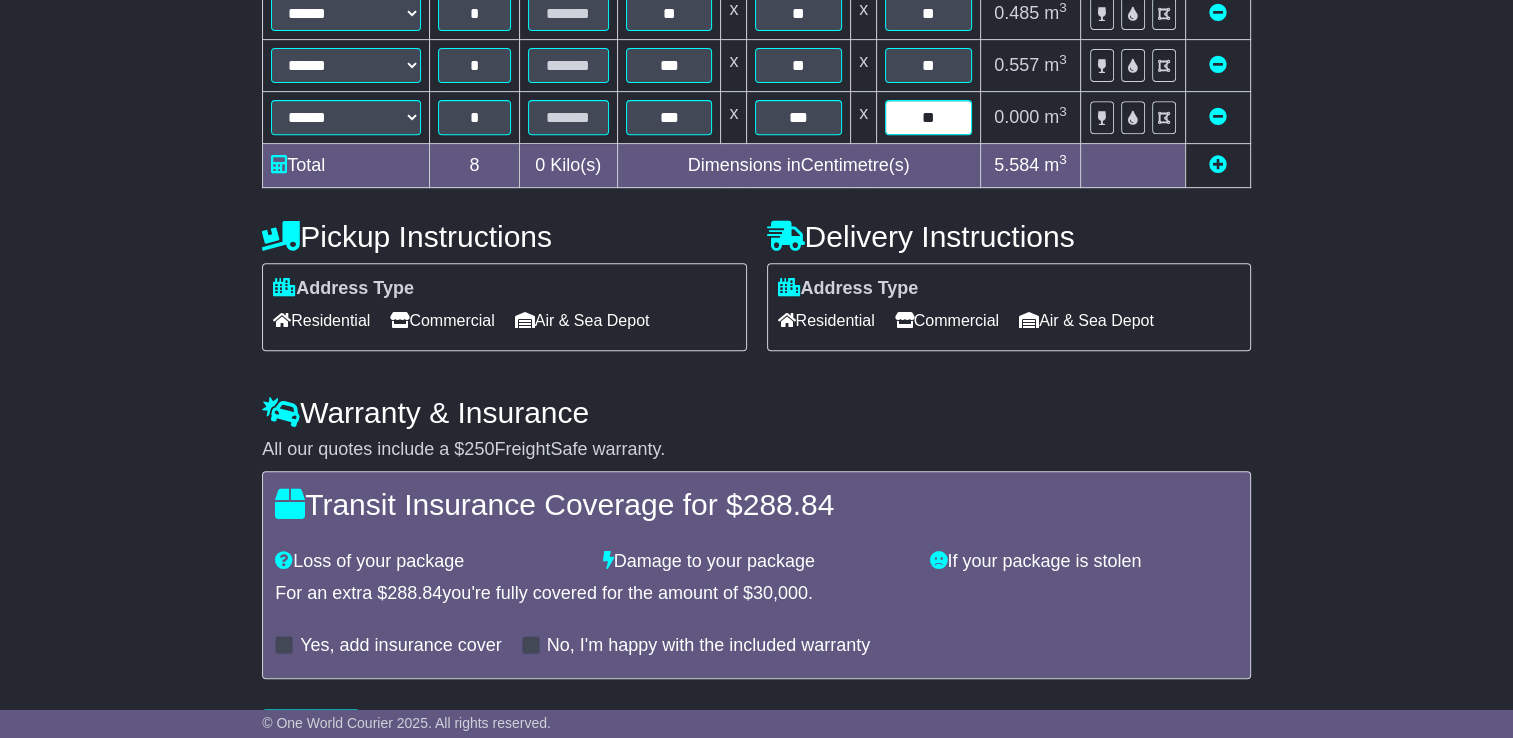type on "**" 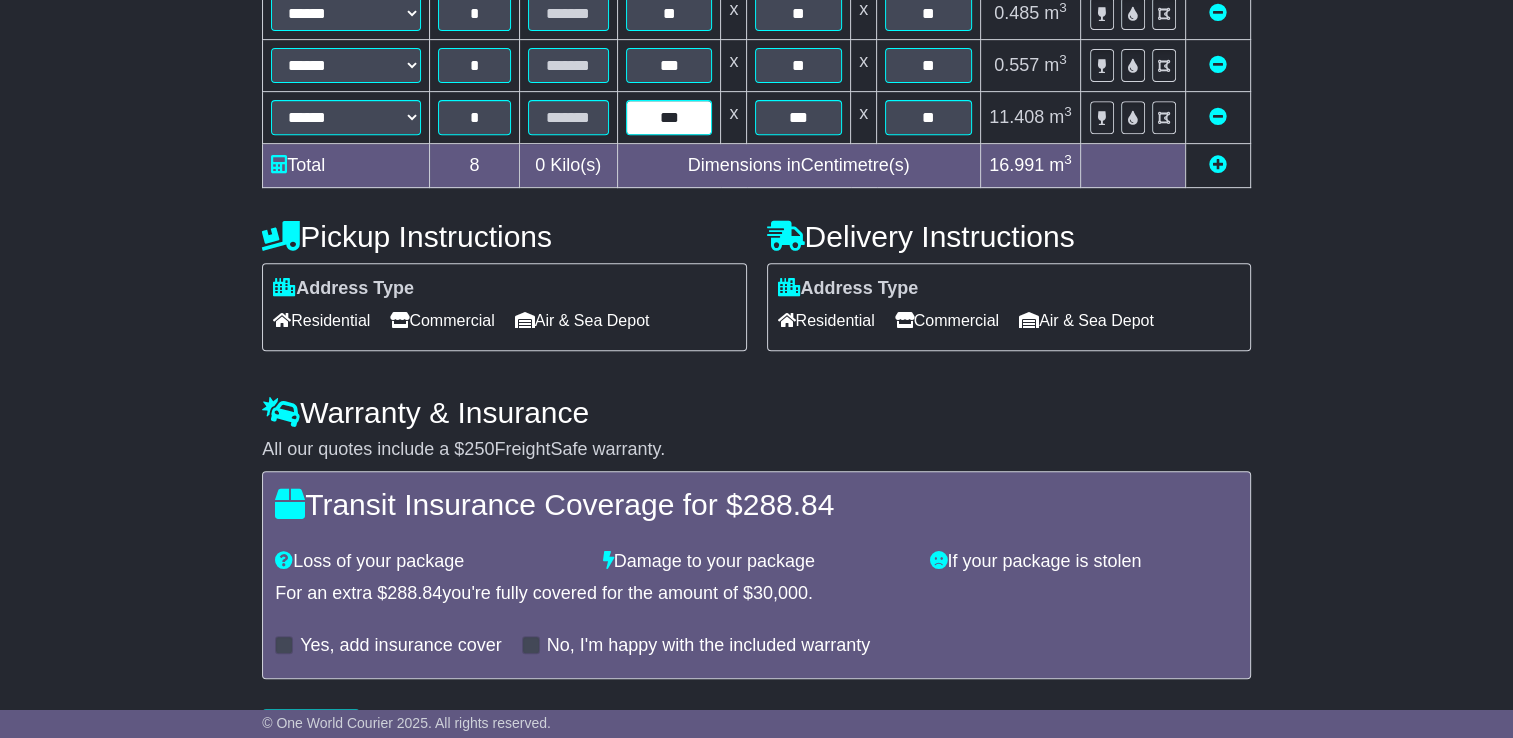 click on "***" at bounding box center (669, 117) 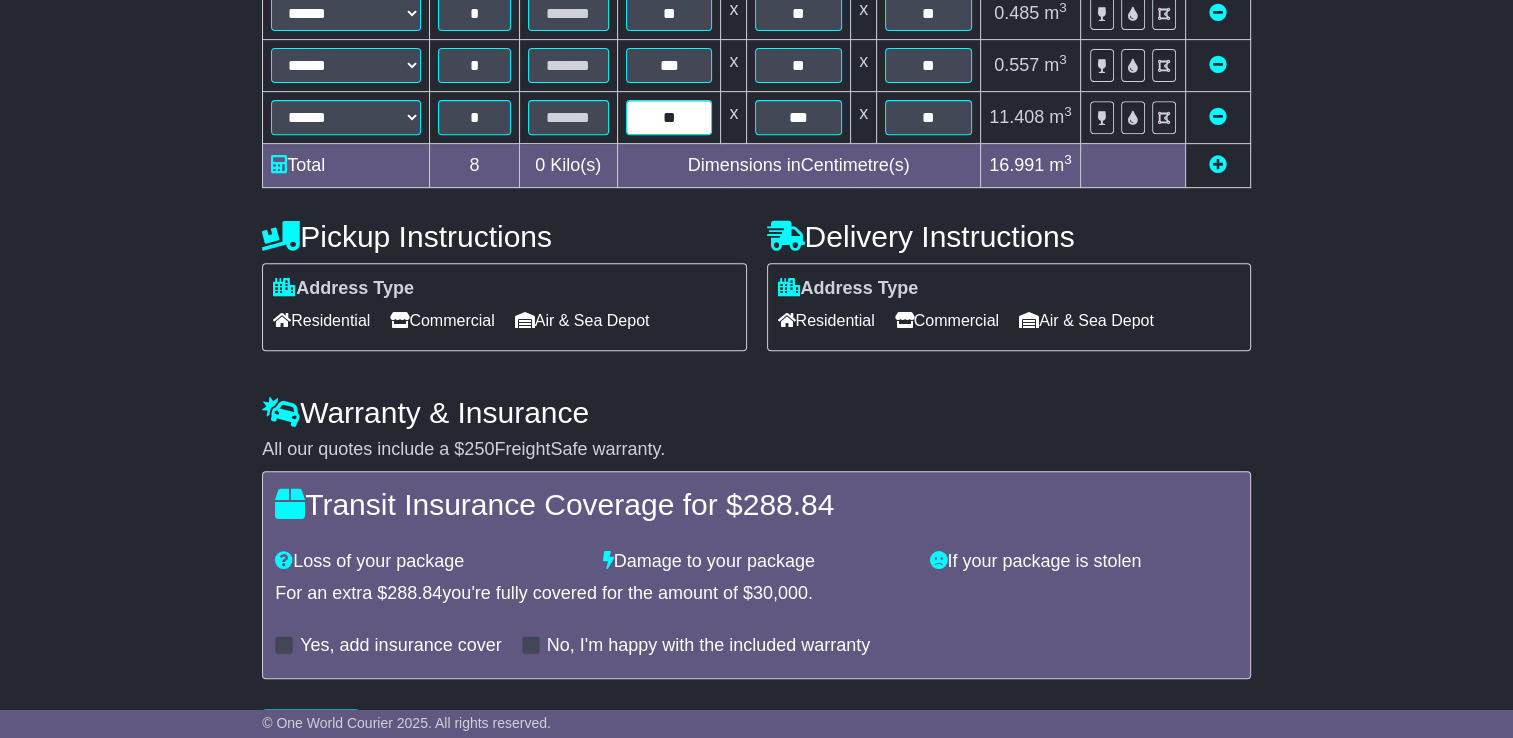 type on "**" 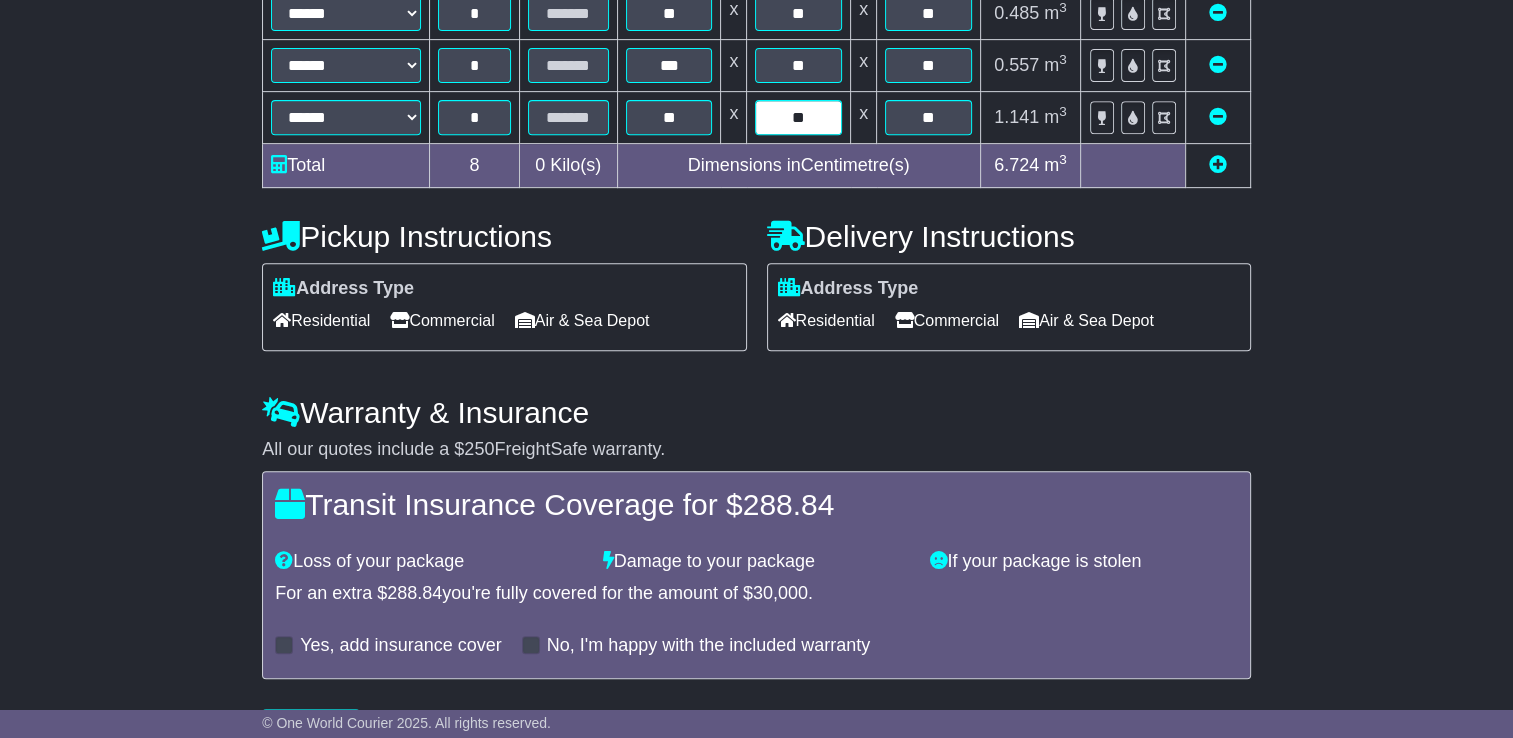 type on "**" 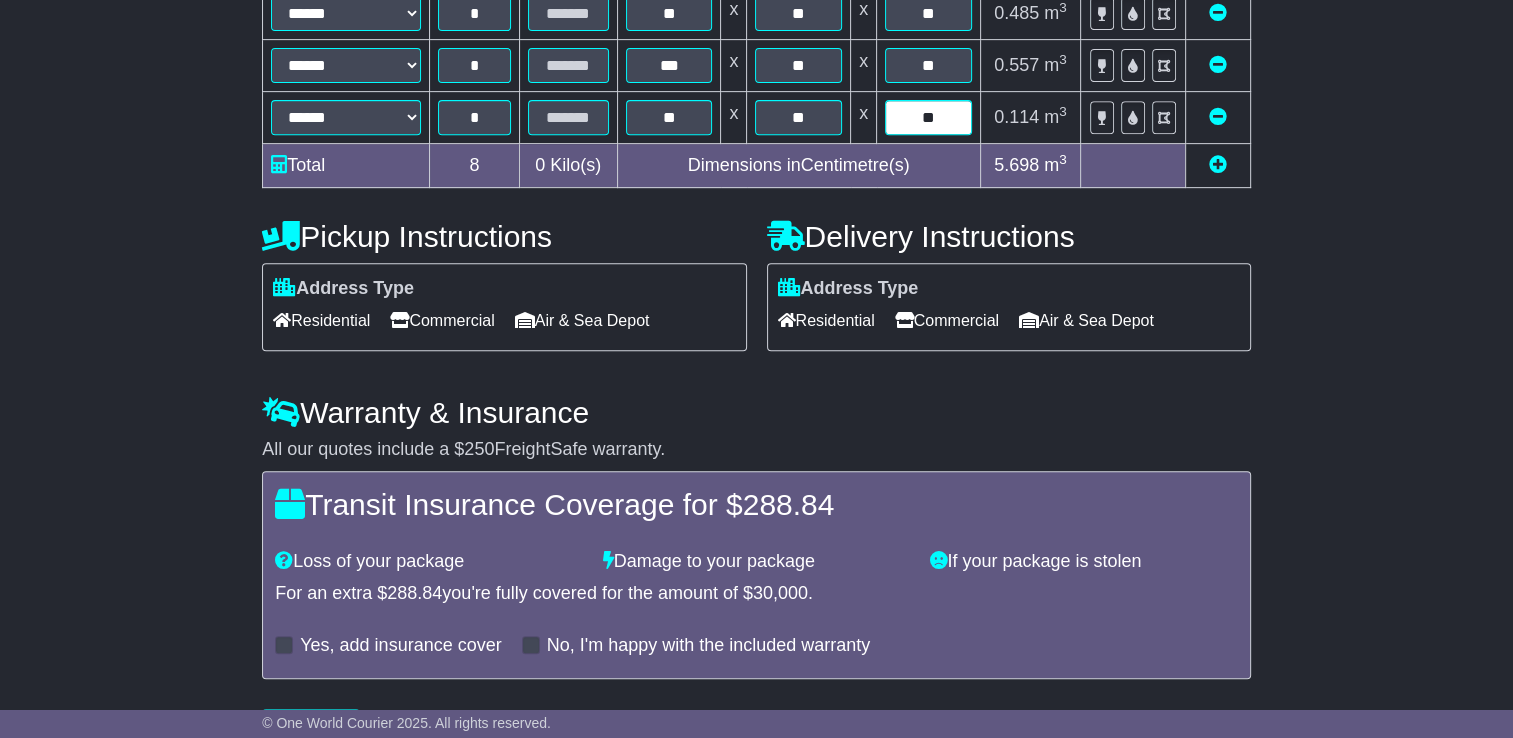 scroll, scrollTop: 745, scrollLeft: 0, axis: vertical 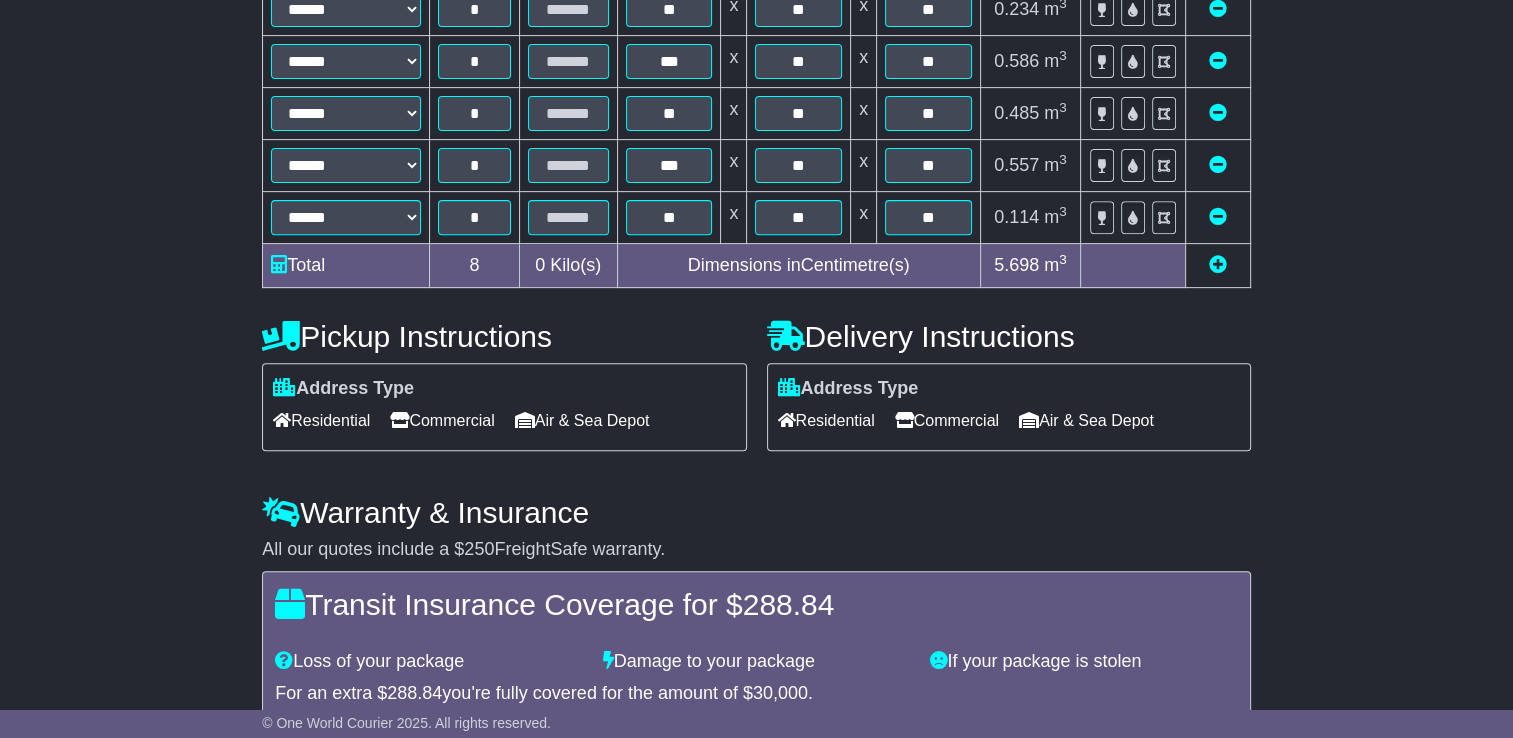click on "Commercial" at bounding box center [442, 420] 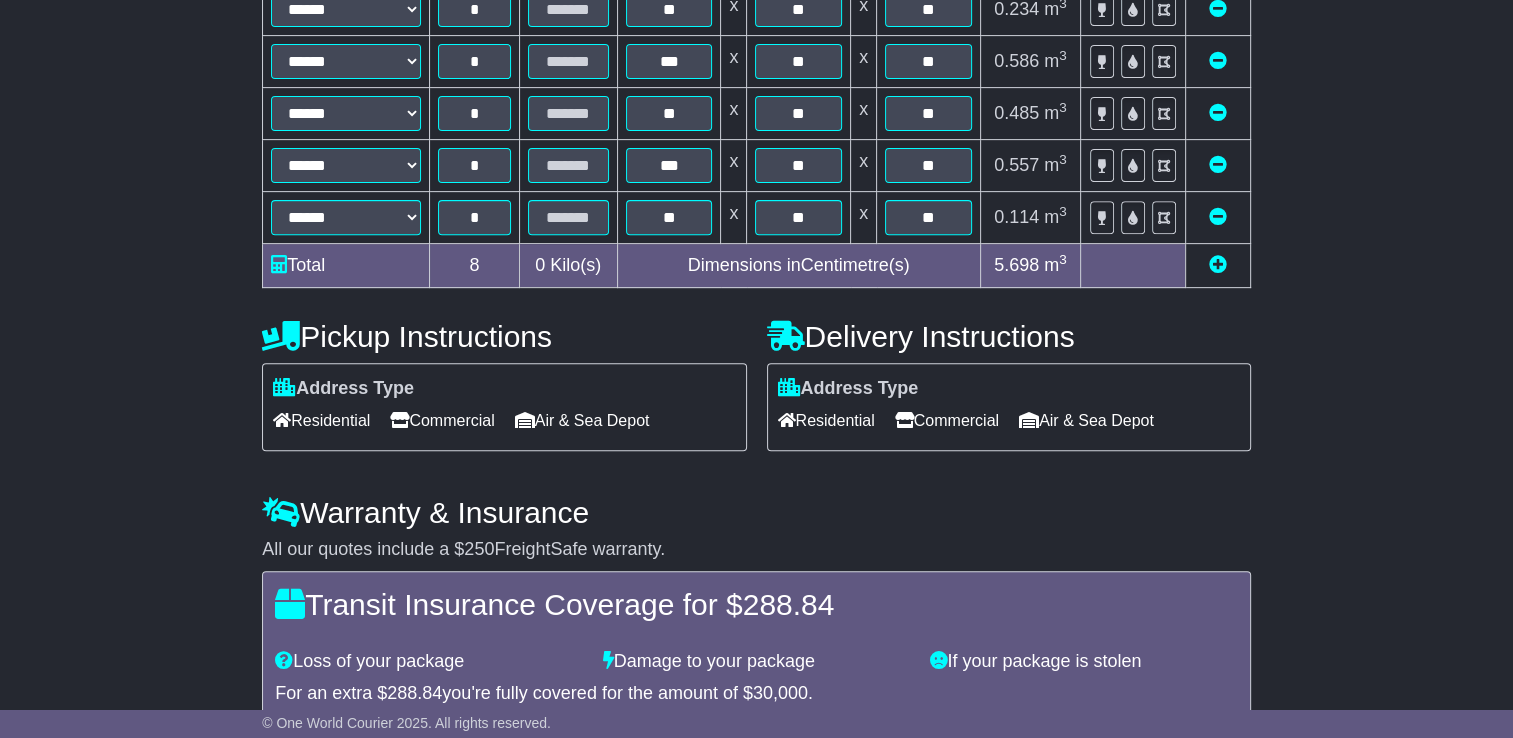 click on "**********" at bounding box center (756, 117) 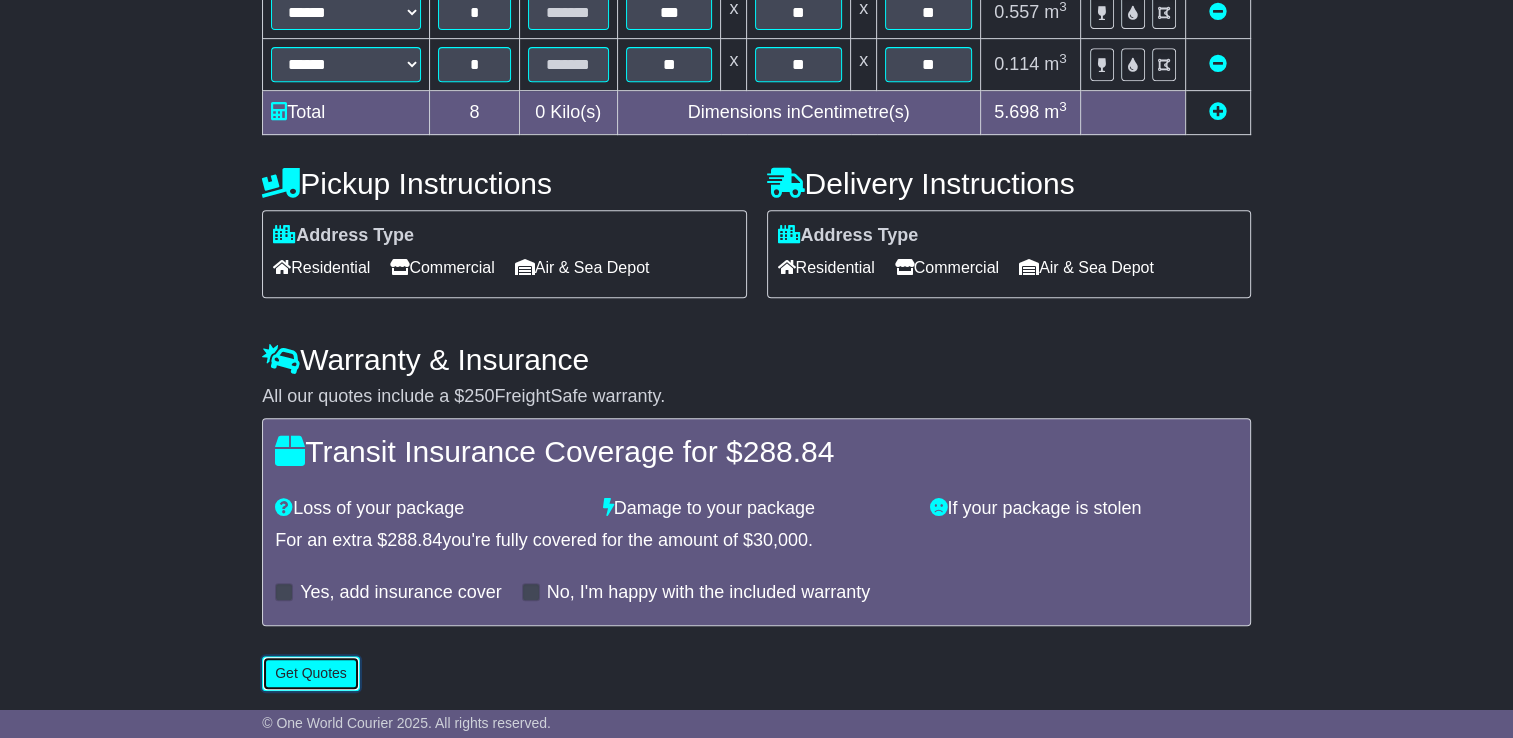 click on "Get Quotes" at bounding box center (311, 673) 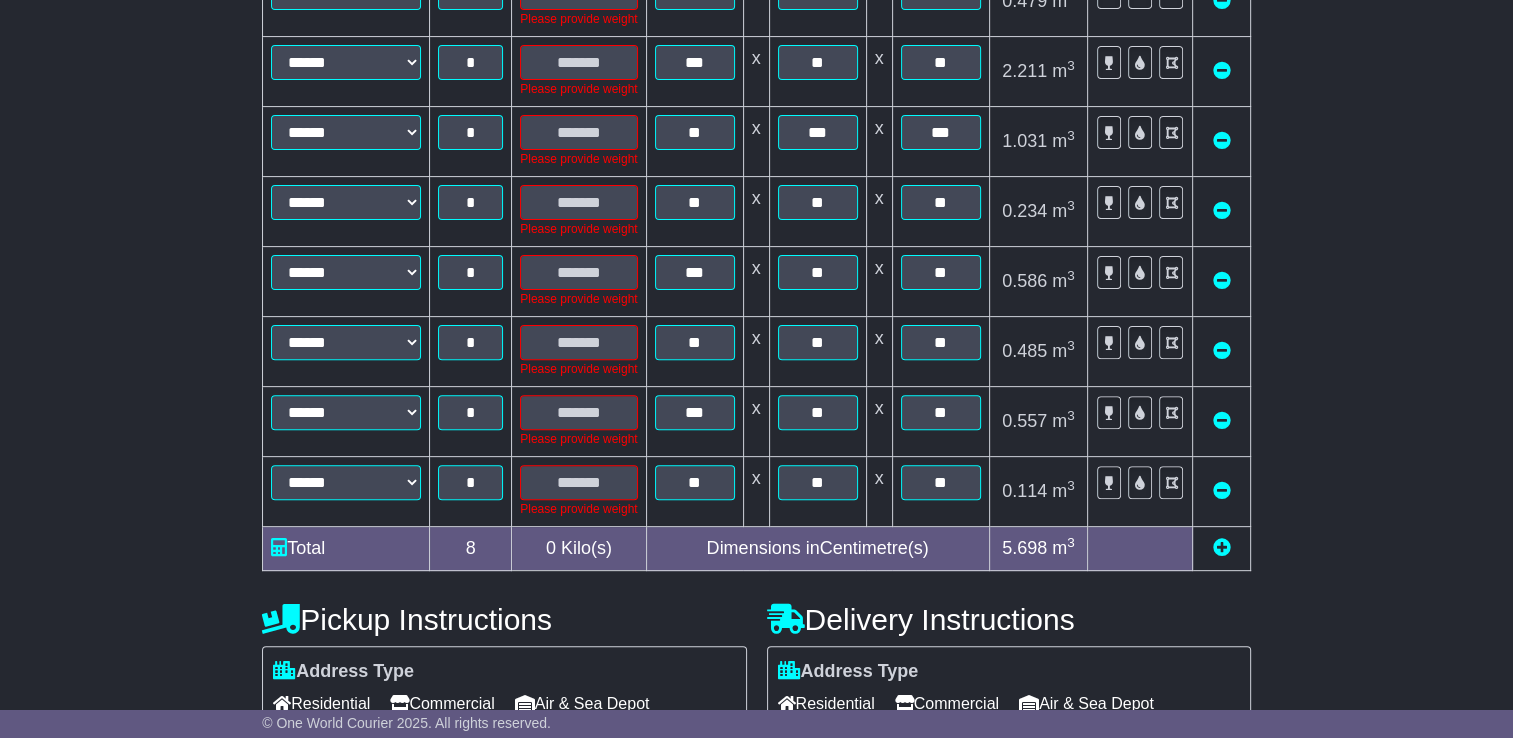 scroll, scrollTop: 506, scrollLeft: 0, axis: vertical 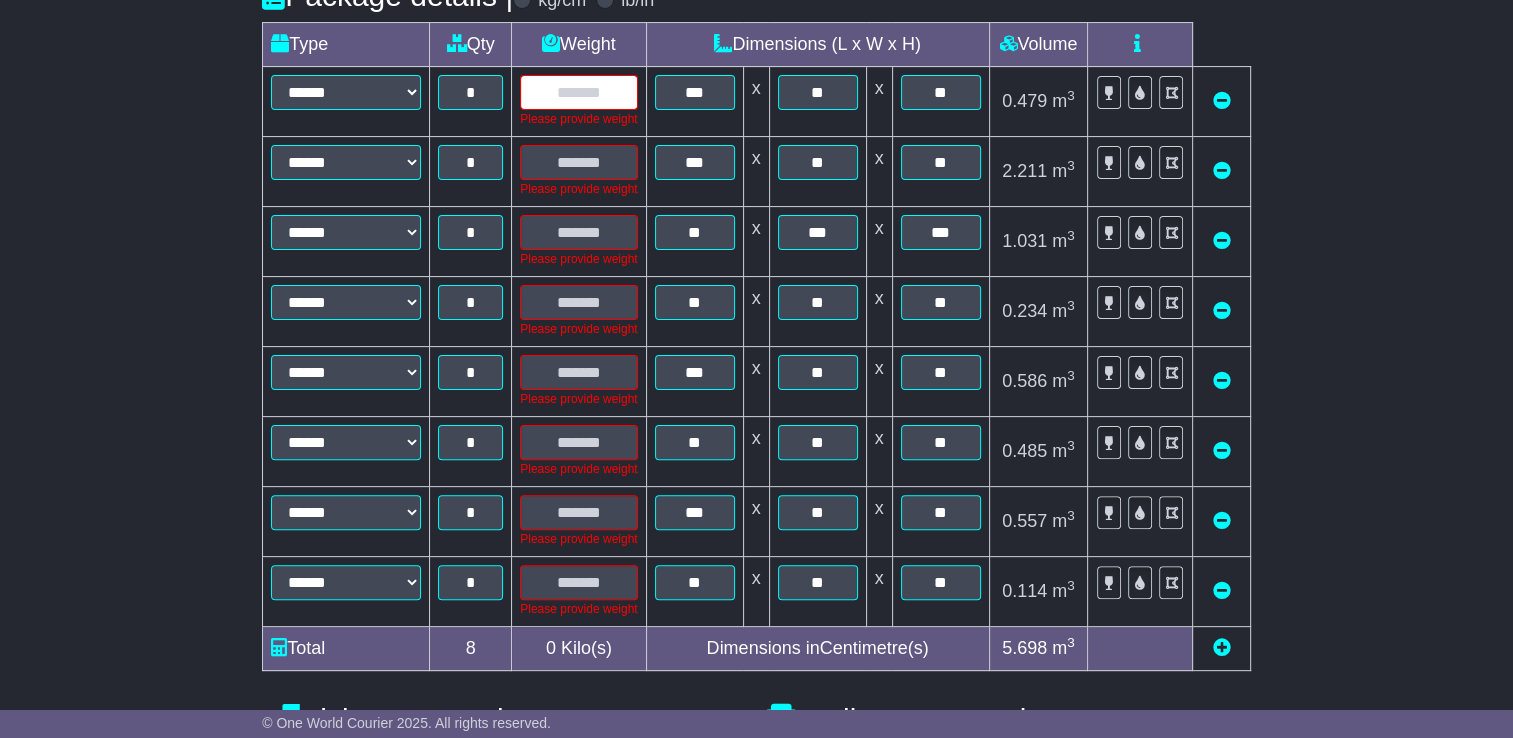 click at bounding box center [578, 92] 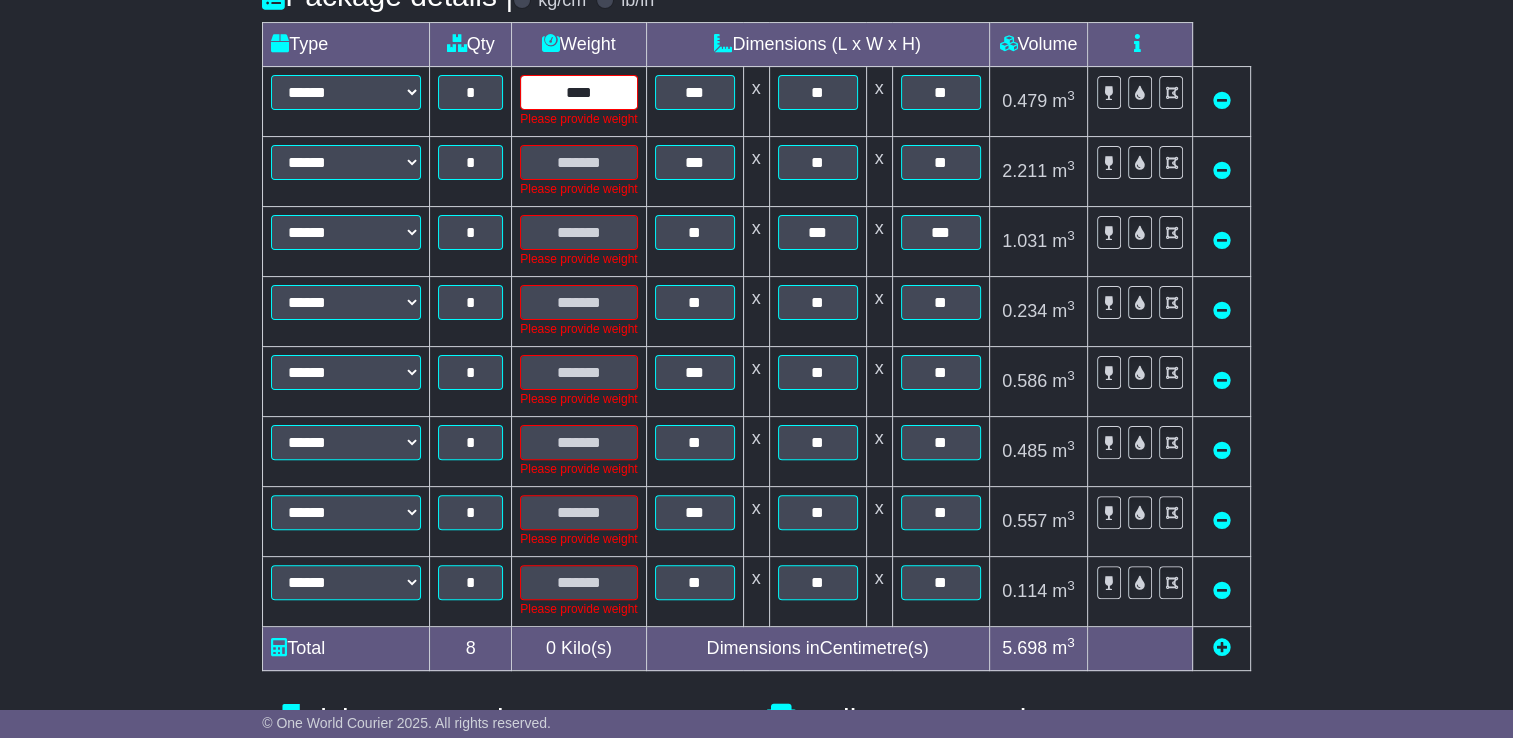 drag, startPoint x: 600, startPoint y: 86, endPoint x: 560, endPoint y: 88, distance: 40.04997 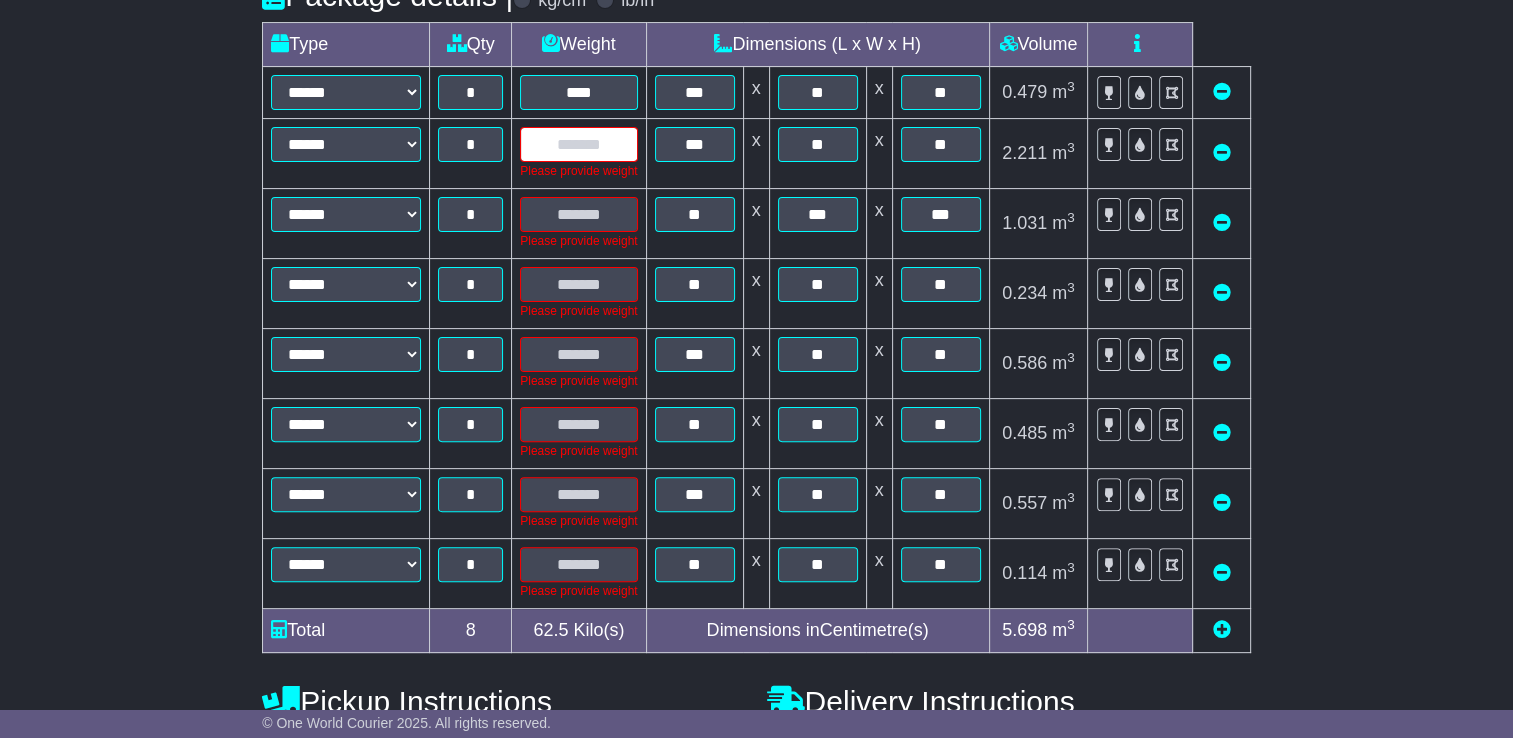 click at bounding box center [578, 144] 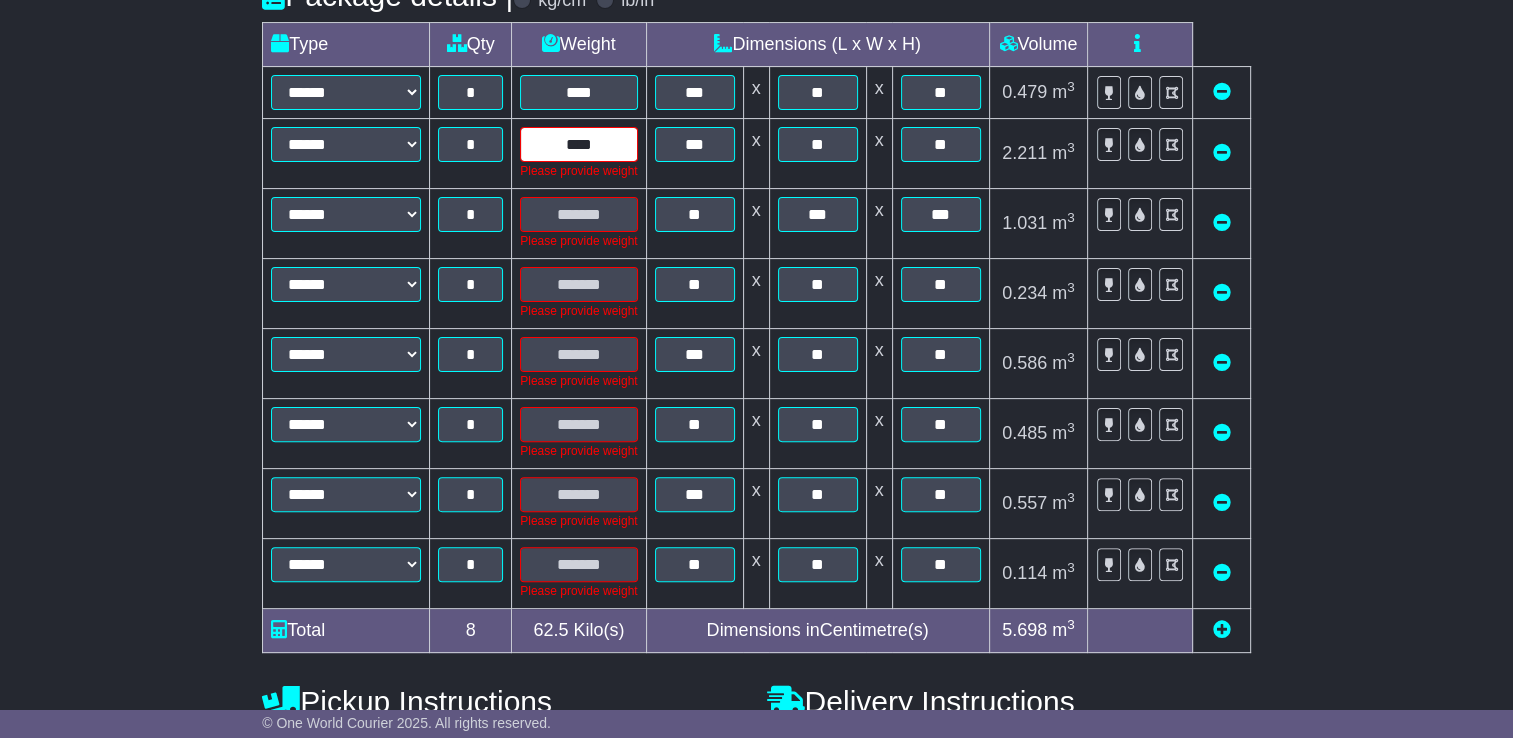 type on "****" 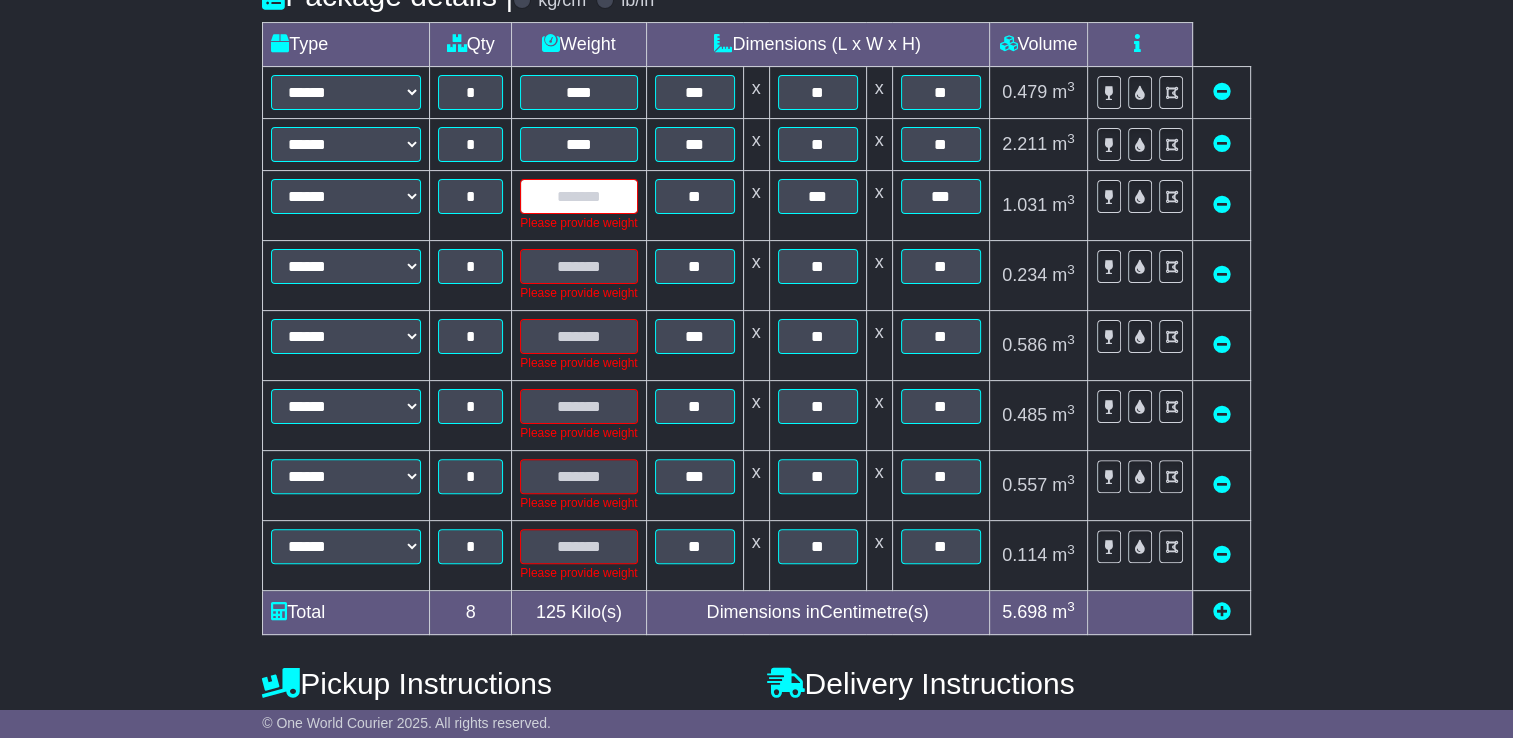 click on "Please provide weight" at bounding box center [579, 206] 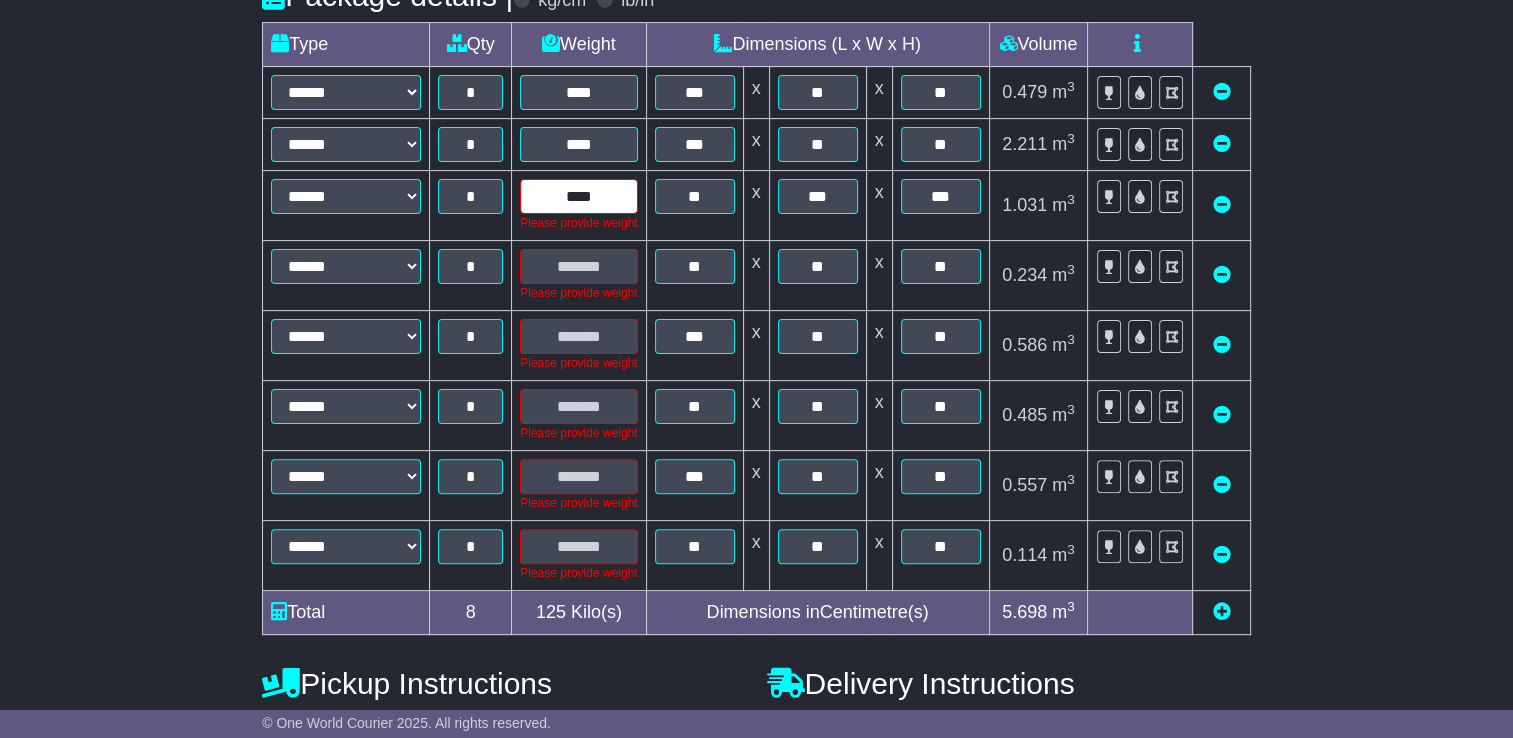 type on "****" 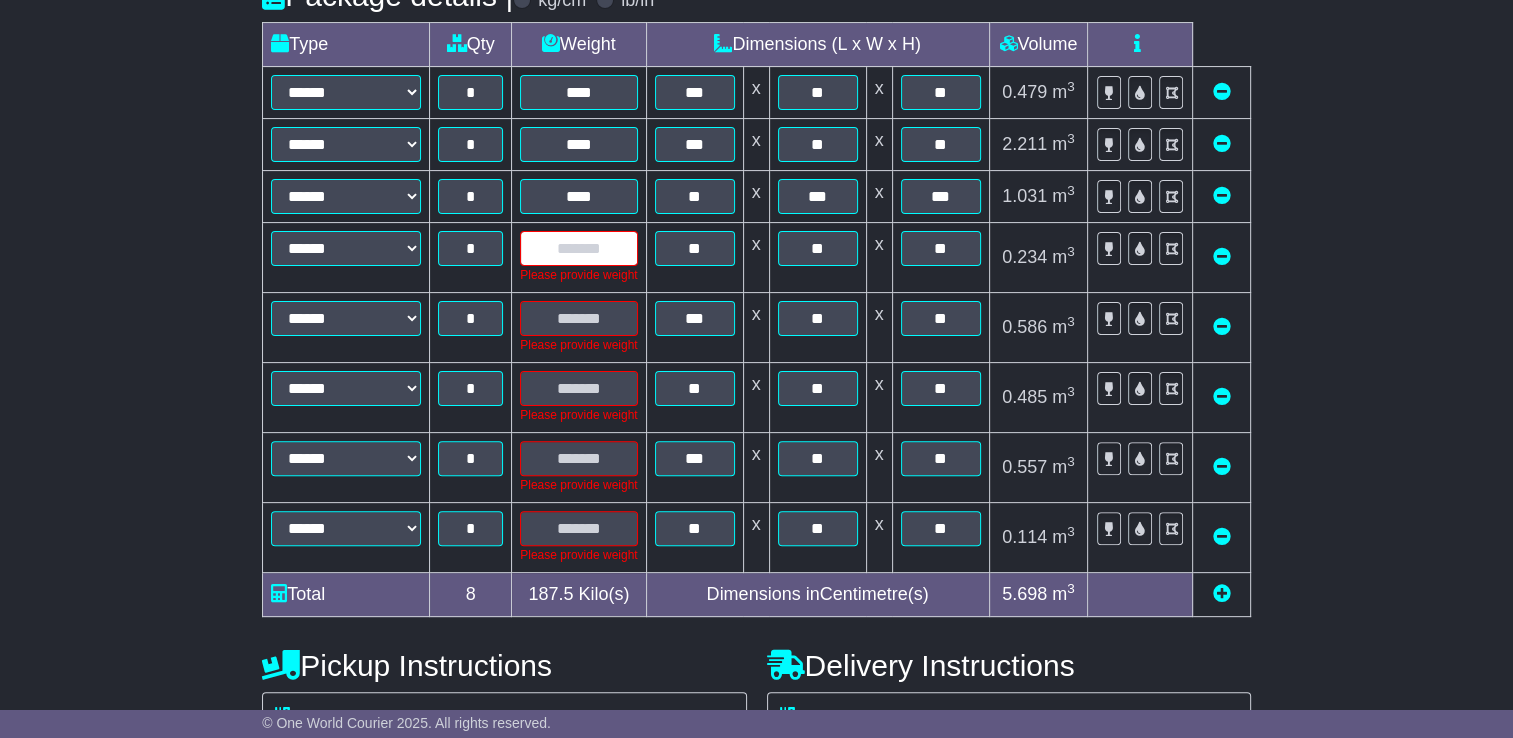 click on "Please provide weight" at bounding box center (579, 258) 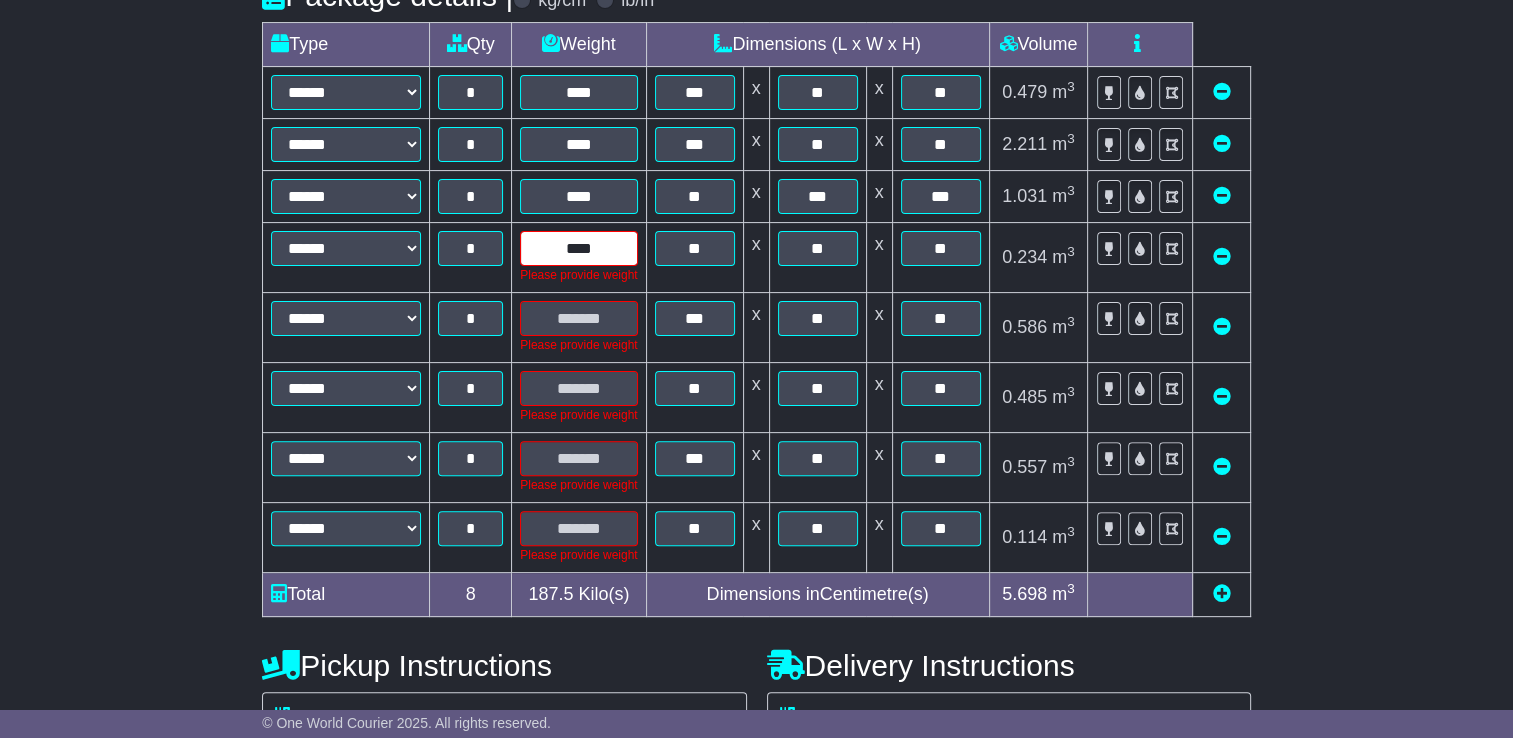 type on "****" 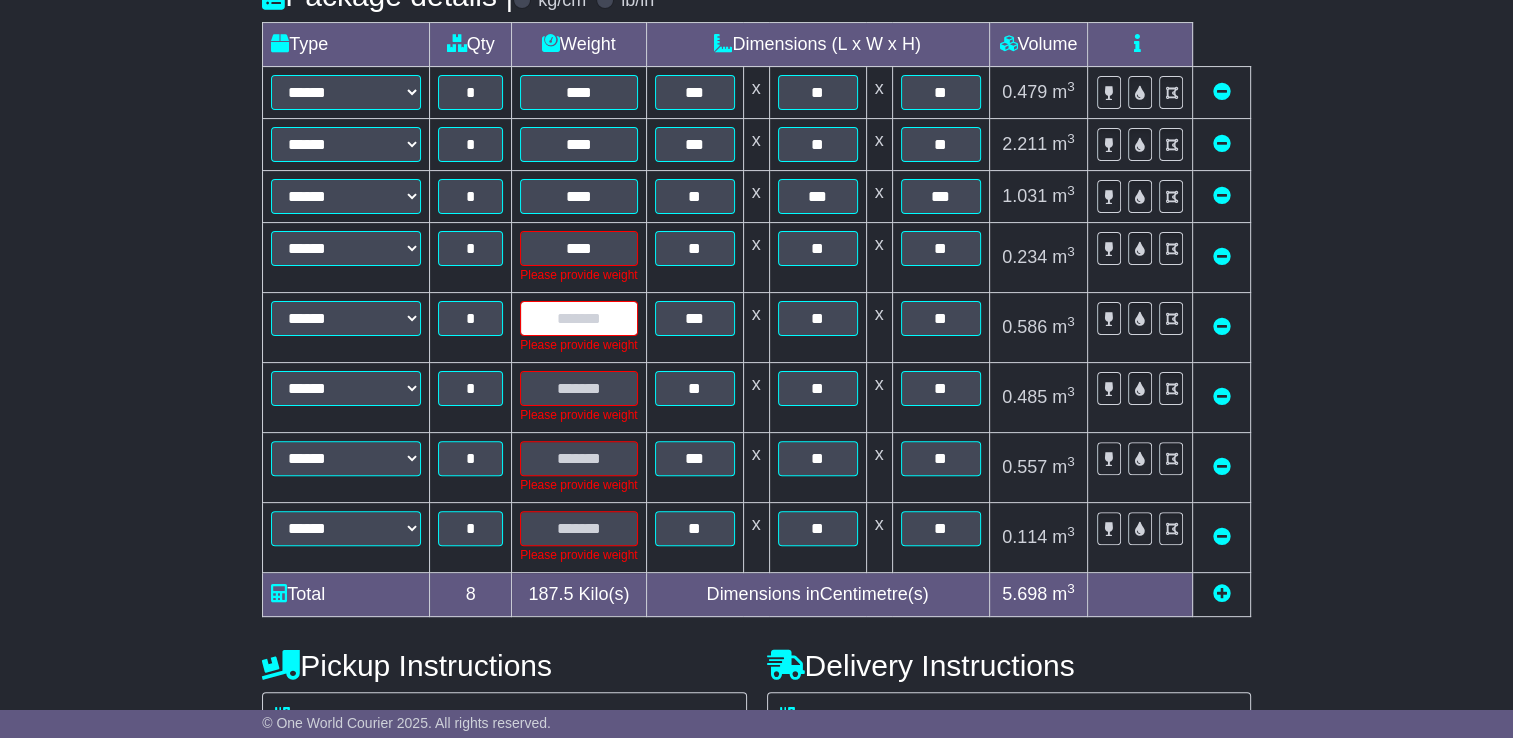 click at bounding box center (578, 318) 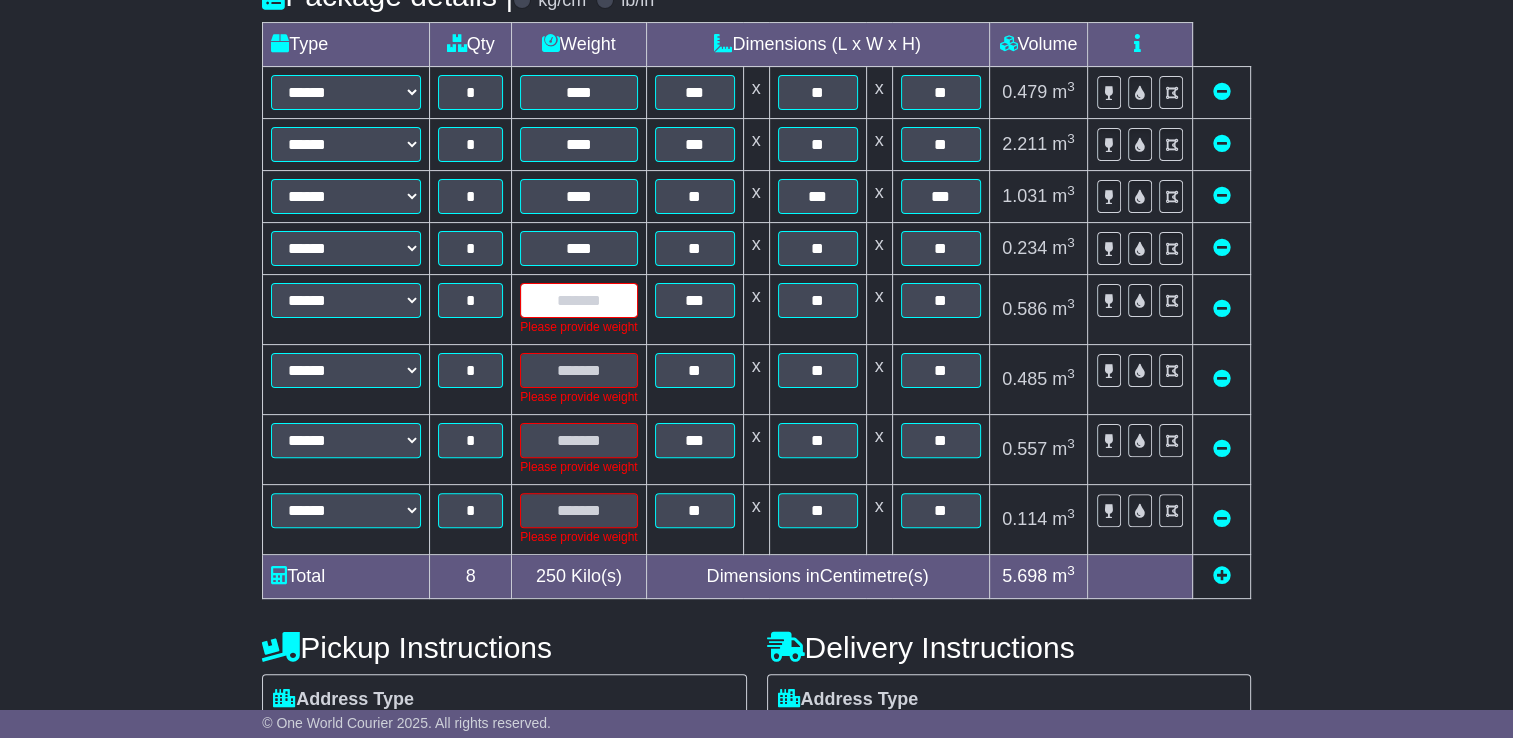 paste on "****" 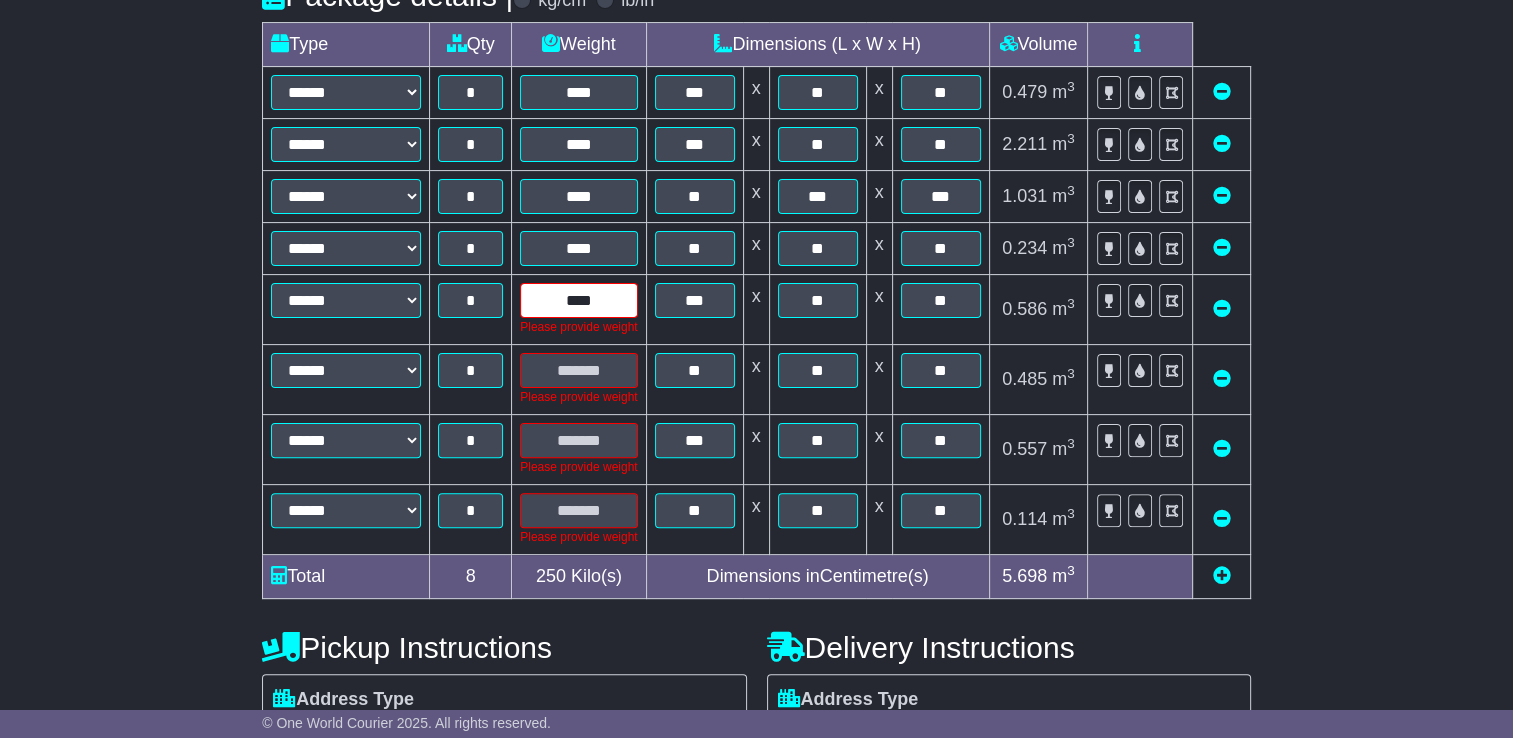 type on "****" 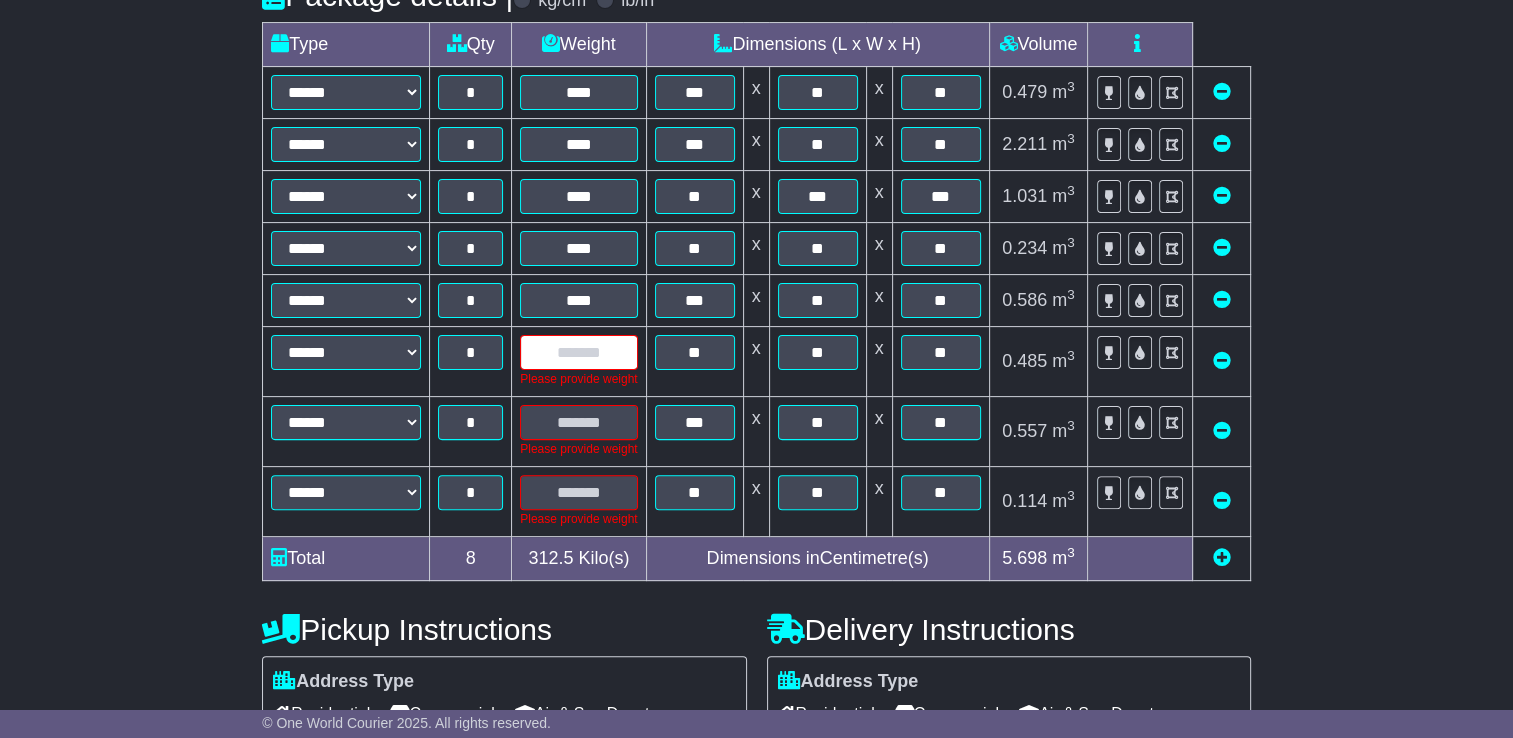 click at bounding box center (578, 352) 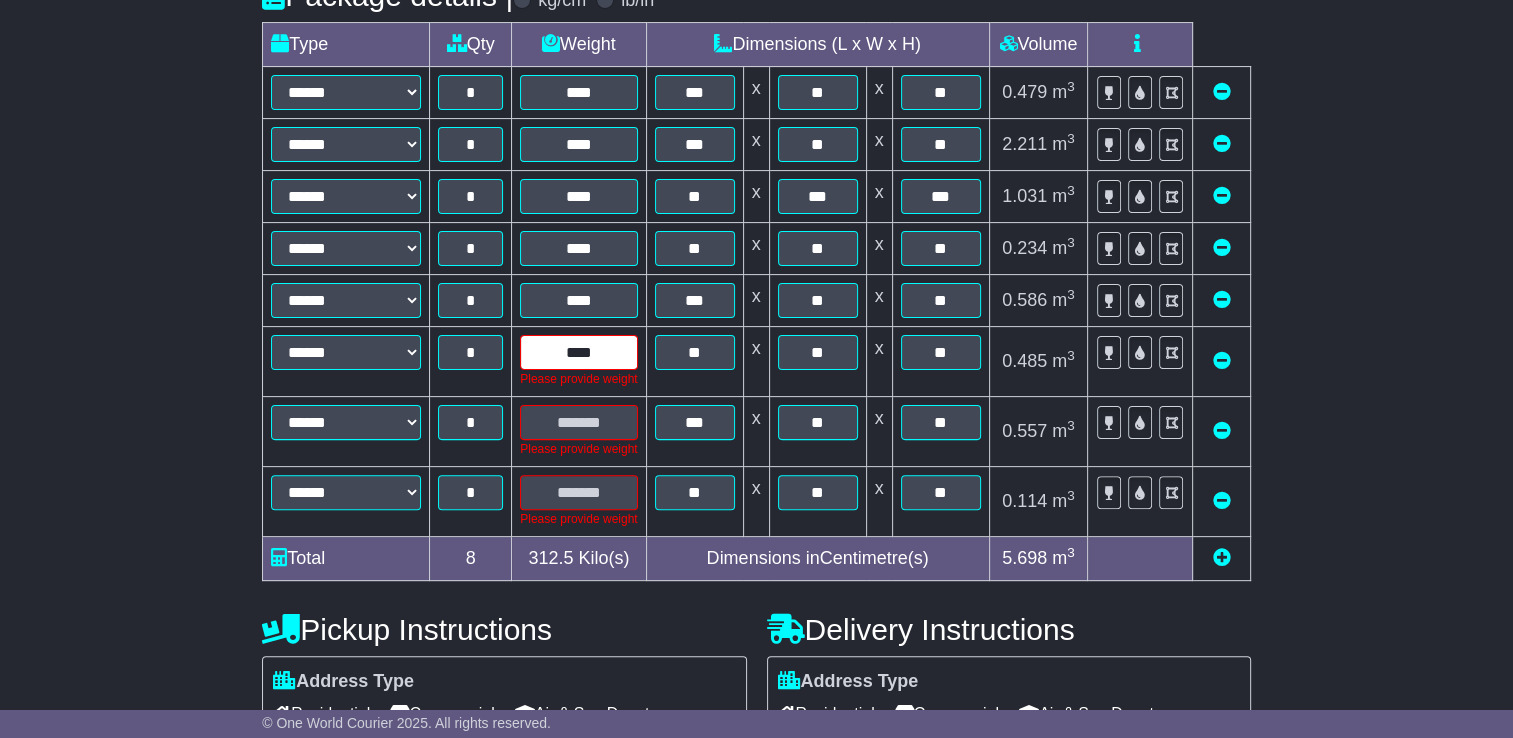 type on "****" 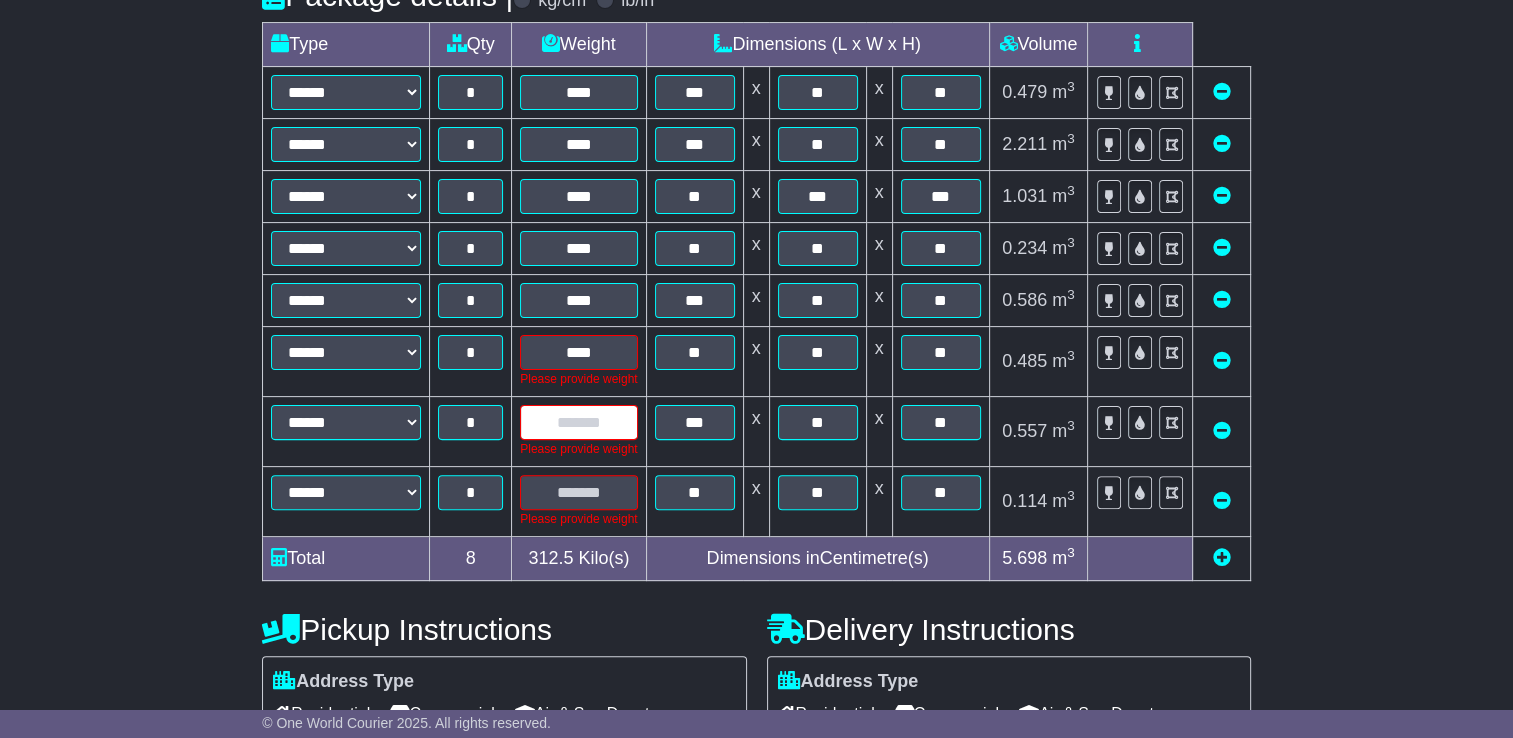 click at bounding box center (578, 422) 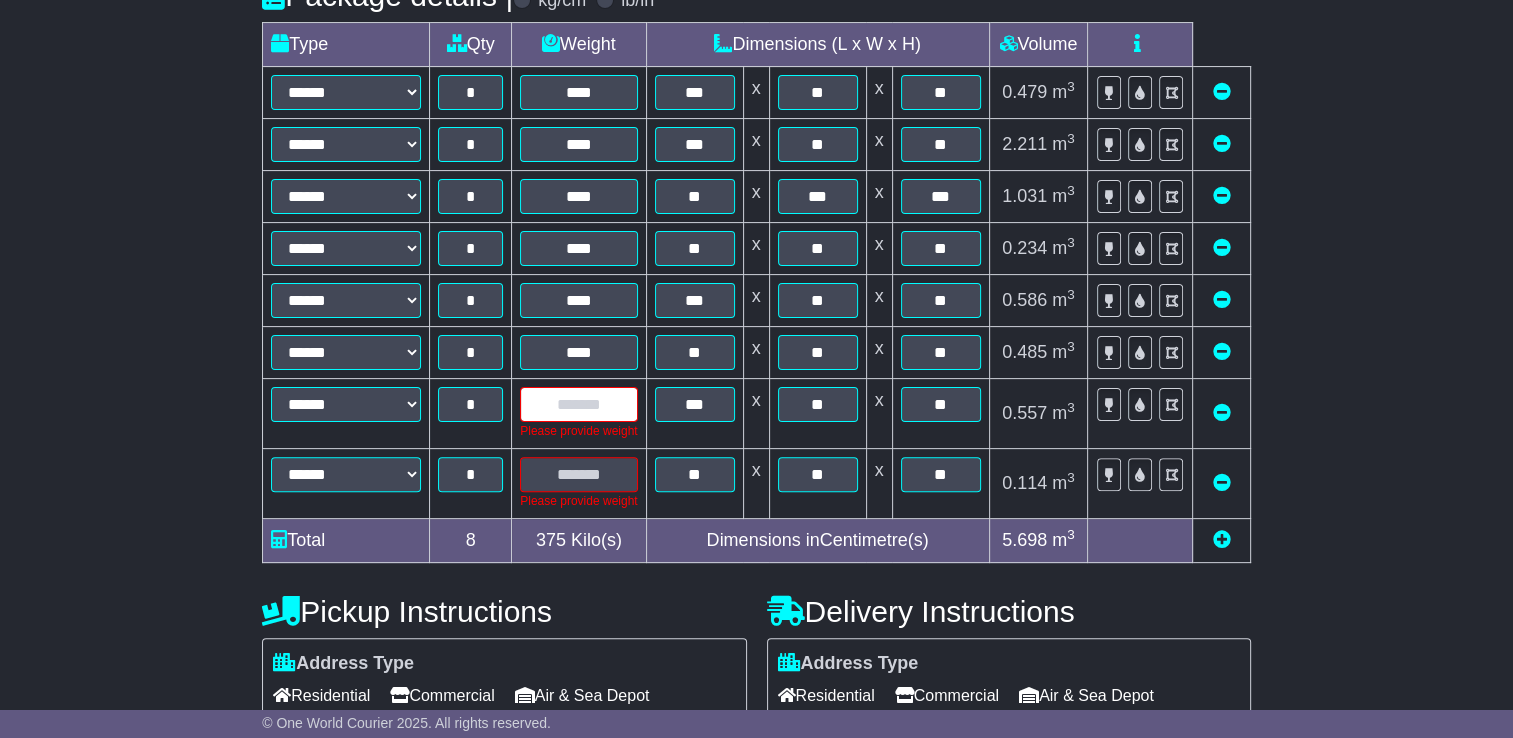 paste on "****" 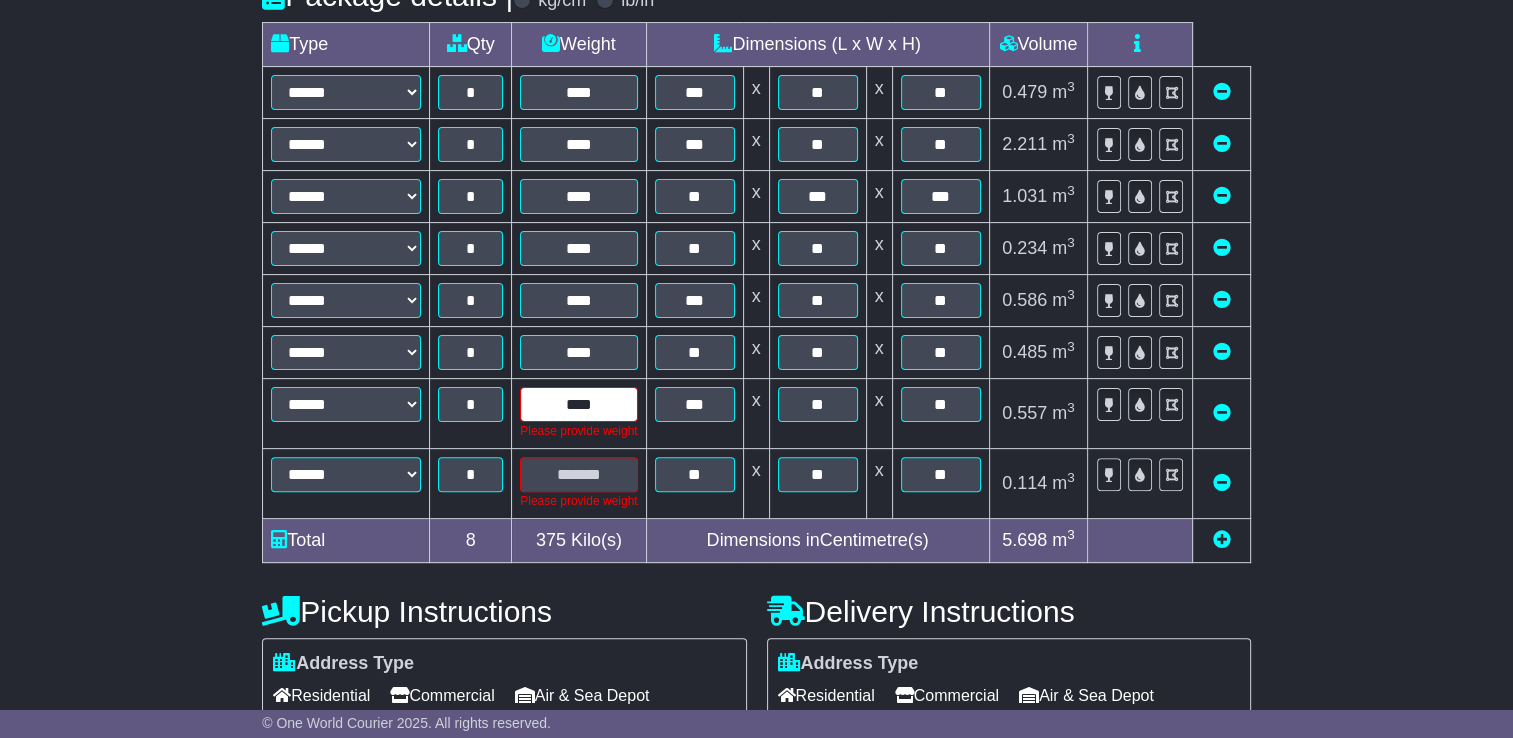 type on "****" 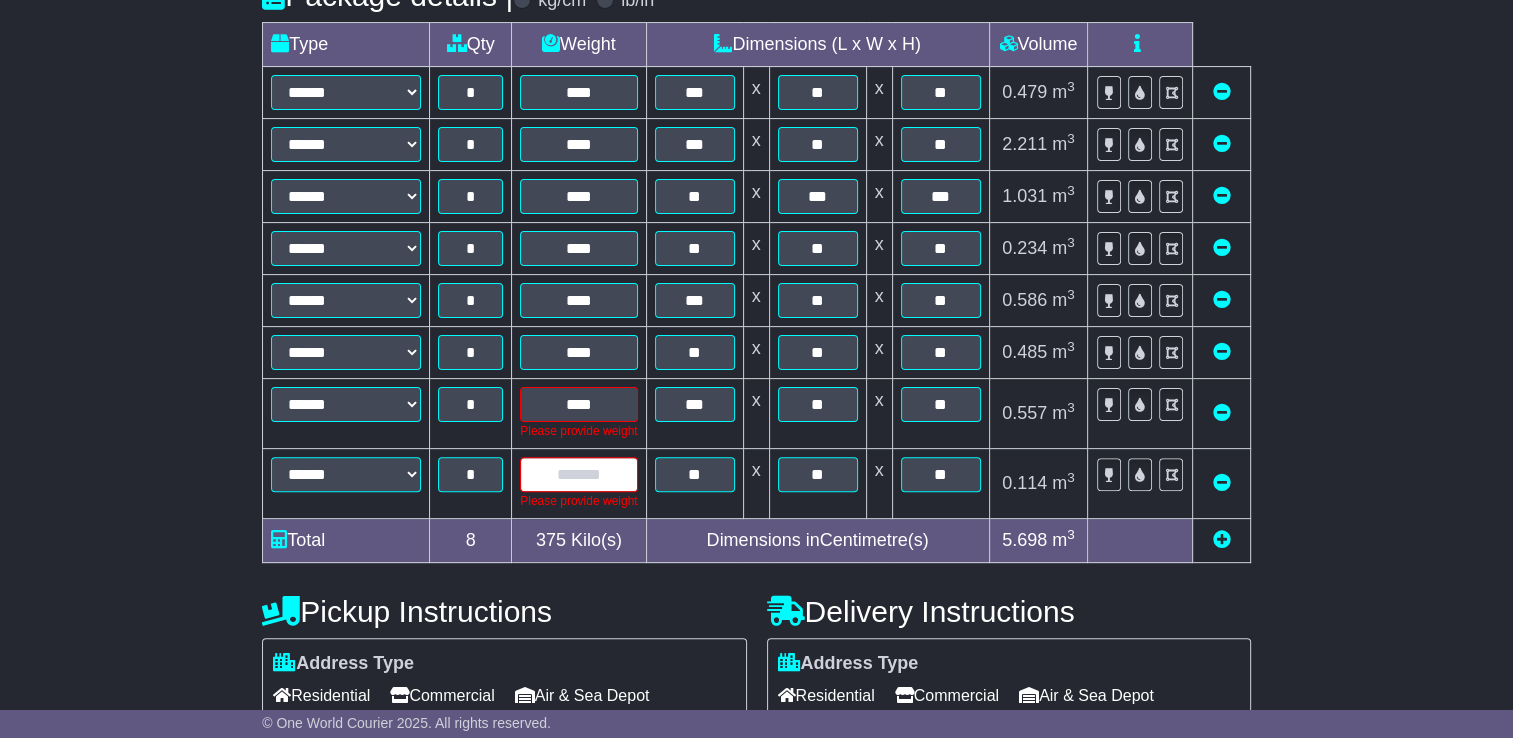 click on "Please provide weight" at bounding box center (579, 484) 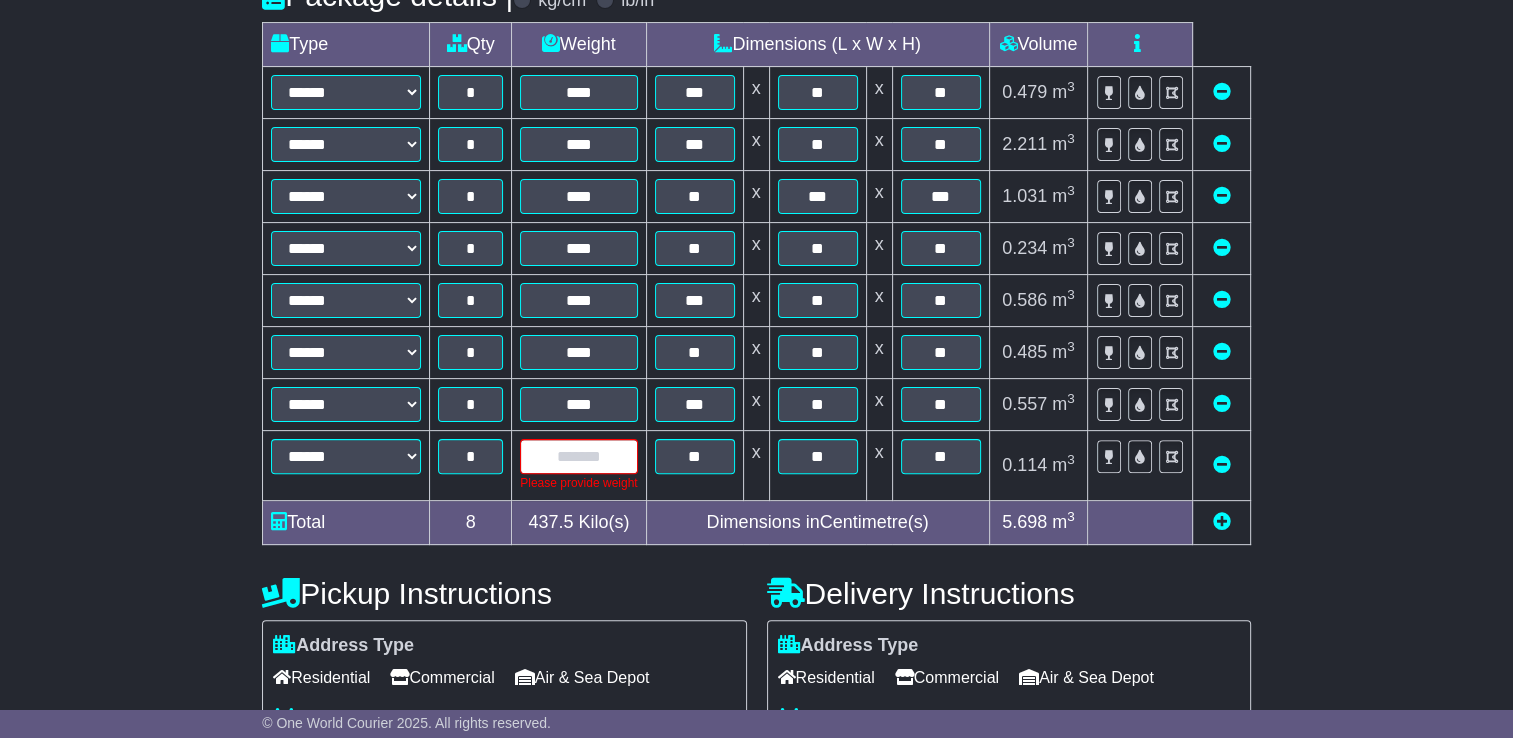 paste on "****" 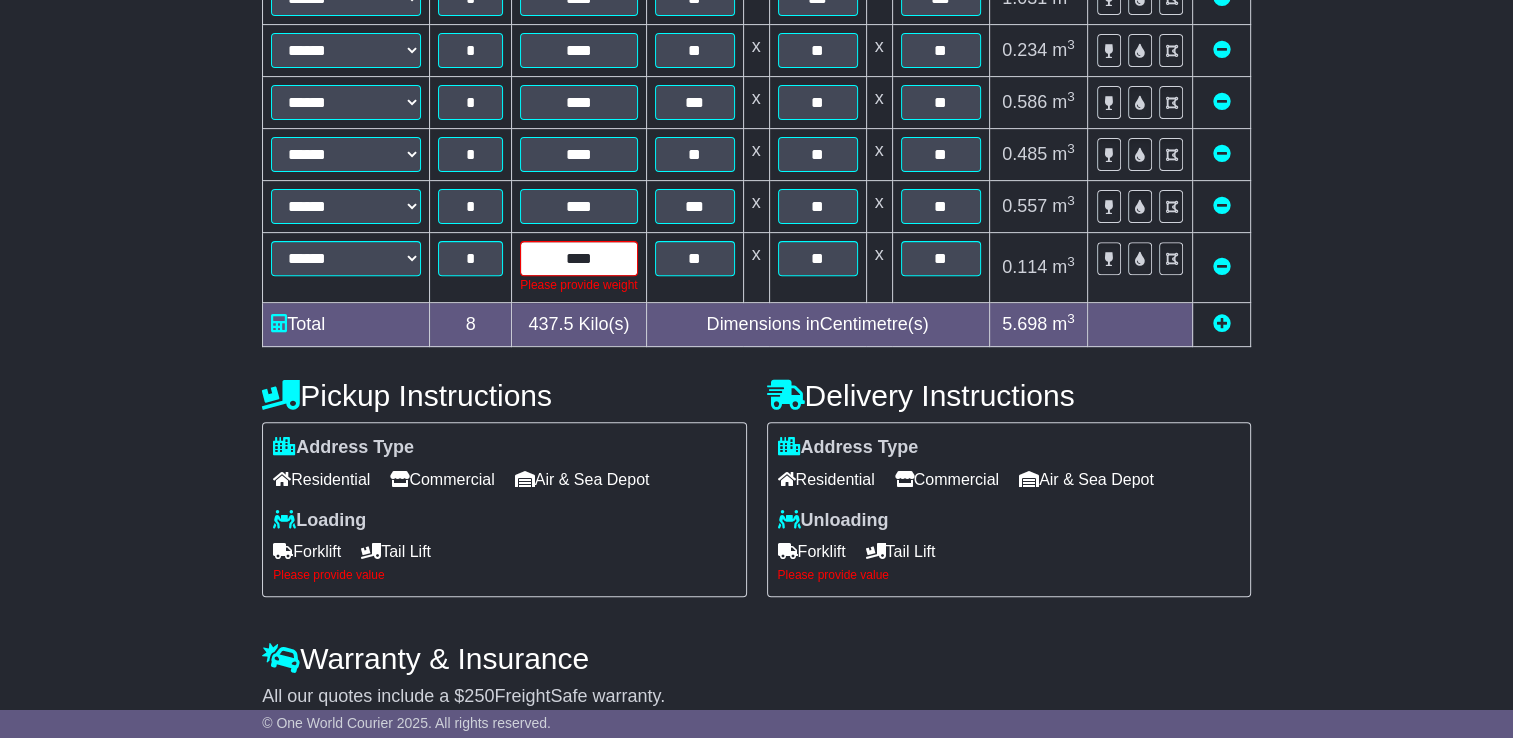 scroll, scrollTop: 604, scrollLeft: 0, axis: vertical 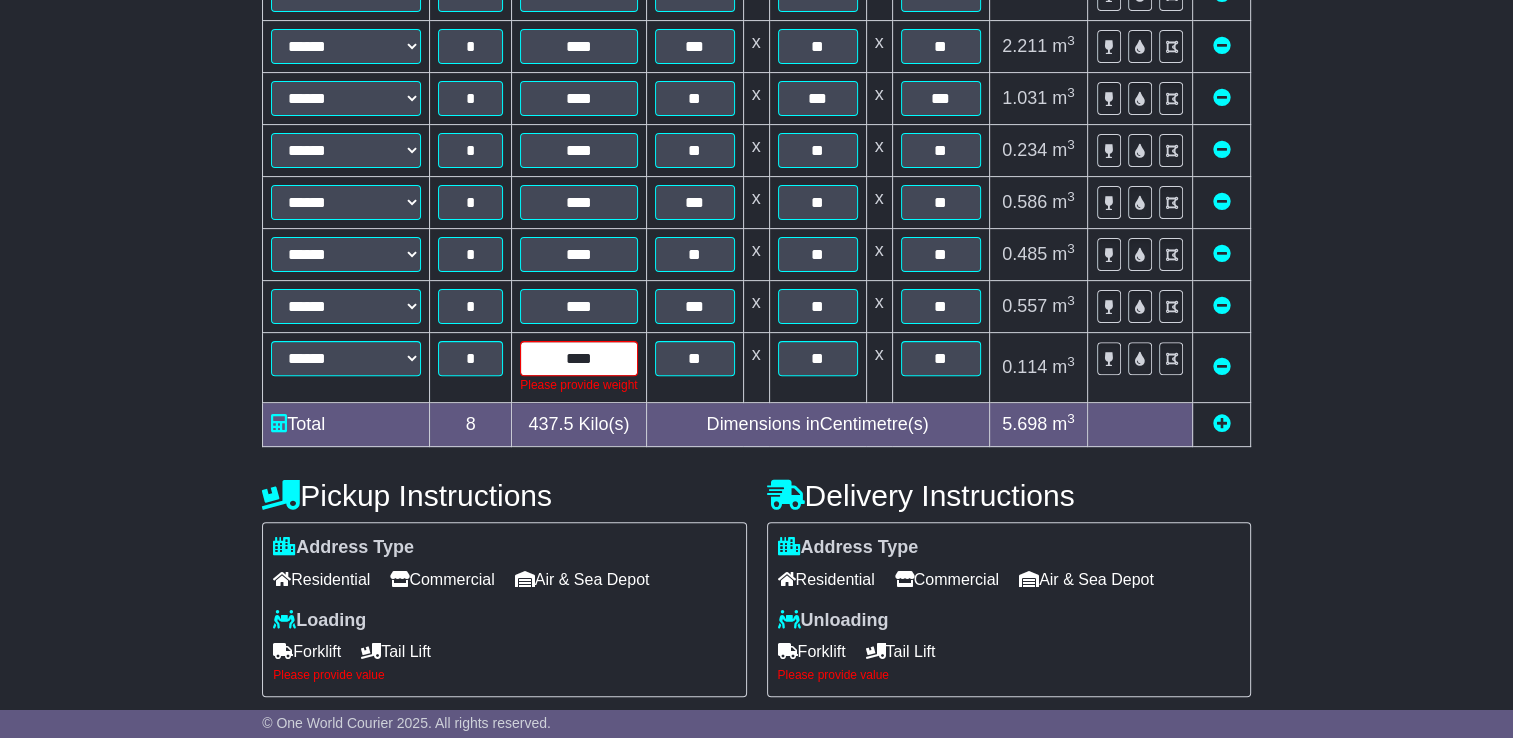 type on "****" 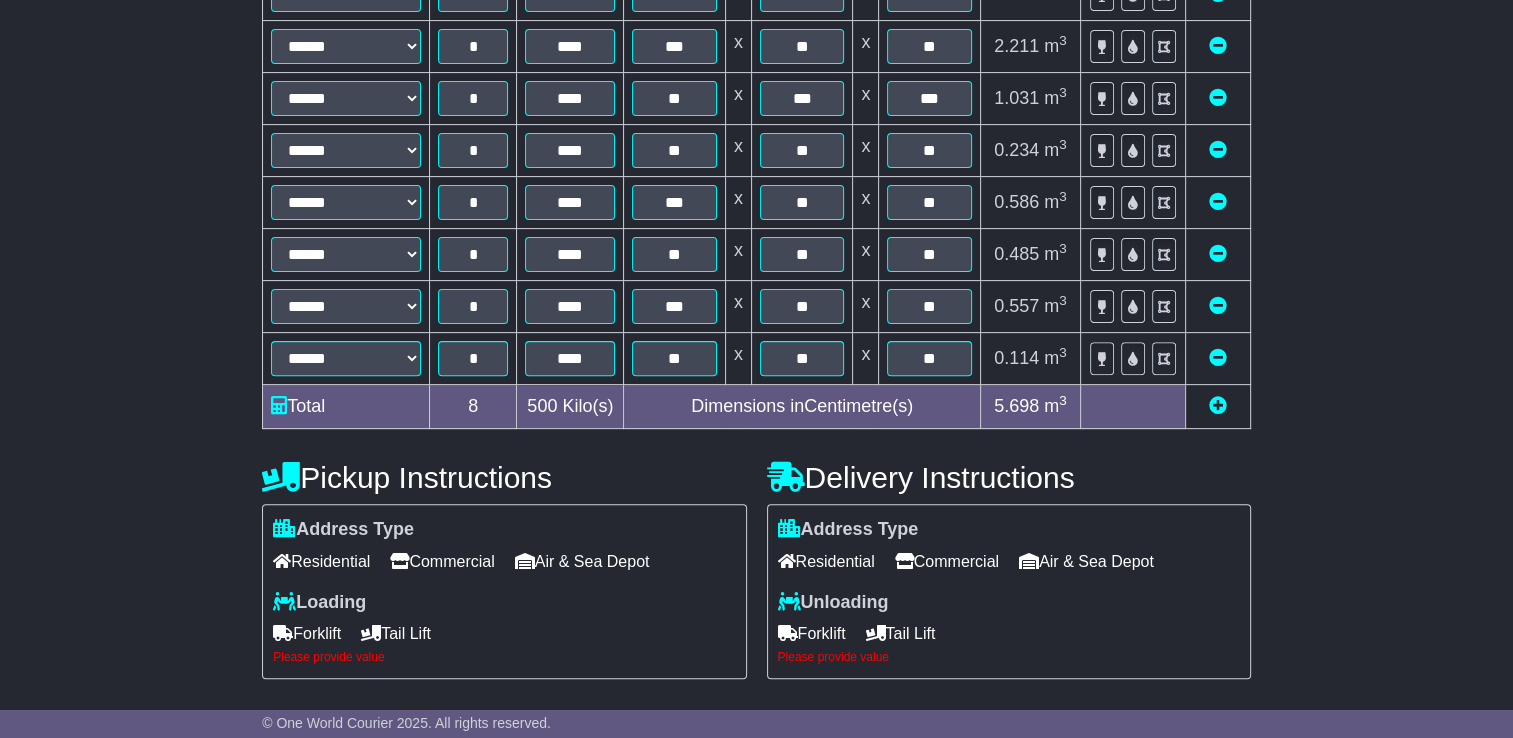 click on "**********" at bounding box center (756, 334) 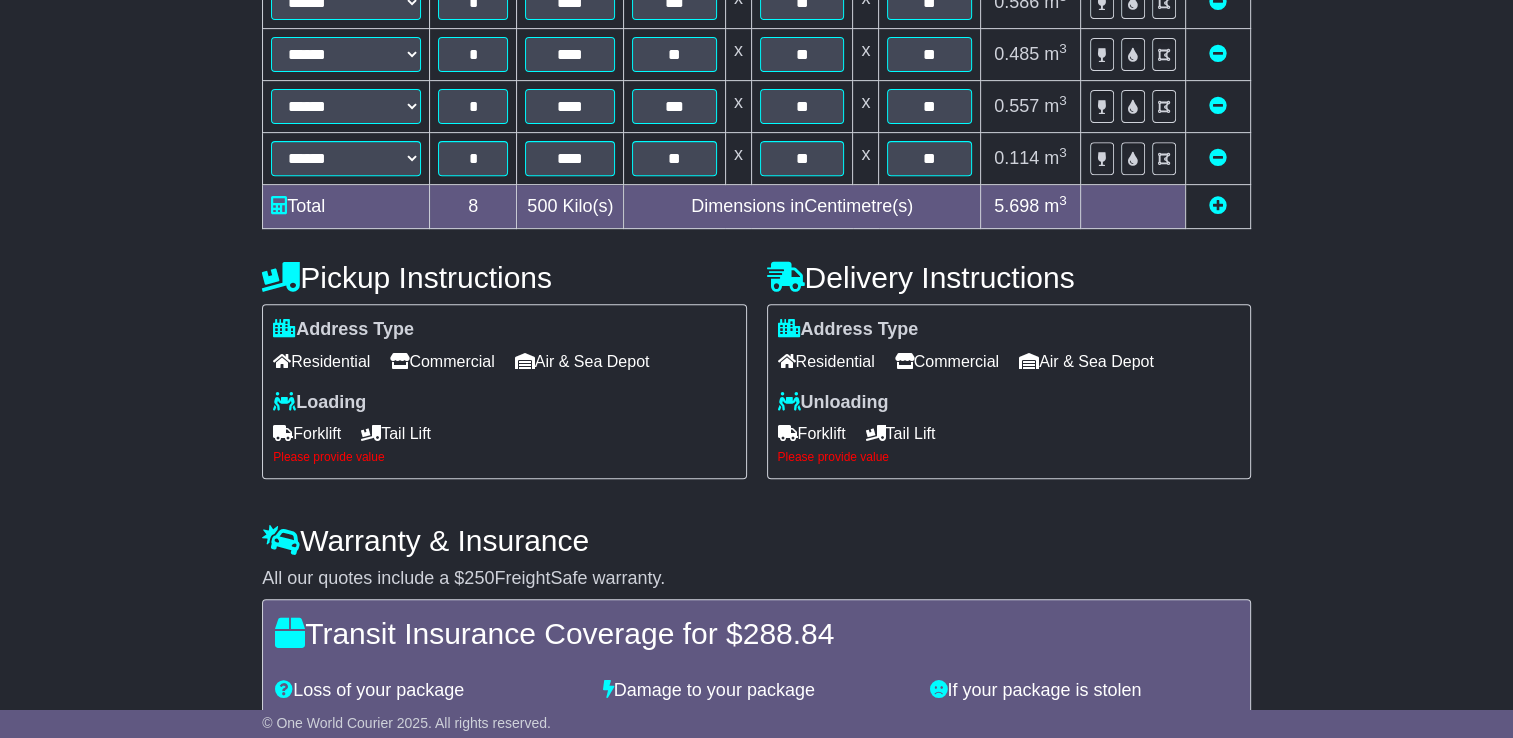 scroll, scrollTop: 985, scrollLeft: 0, axis: vertical 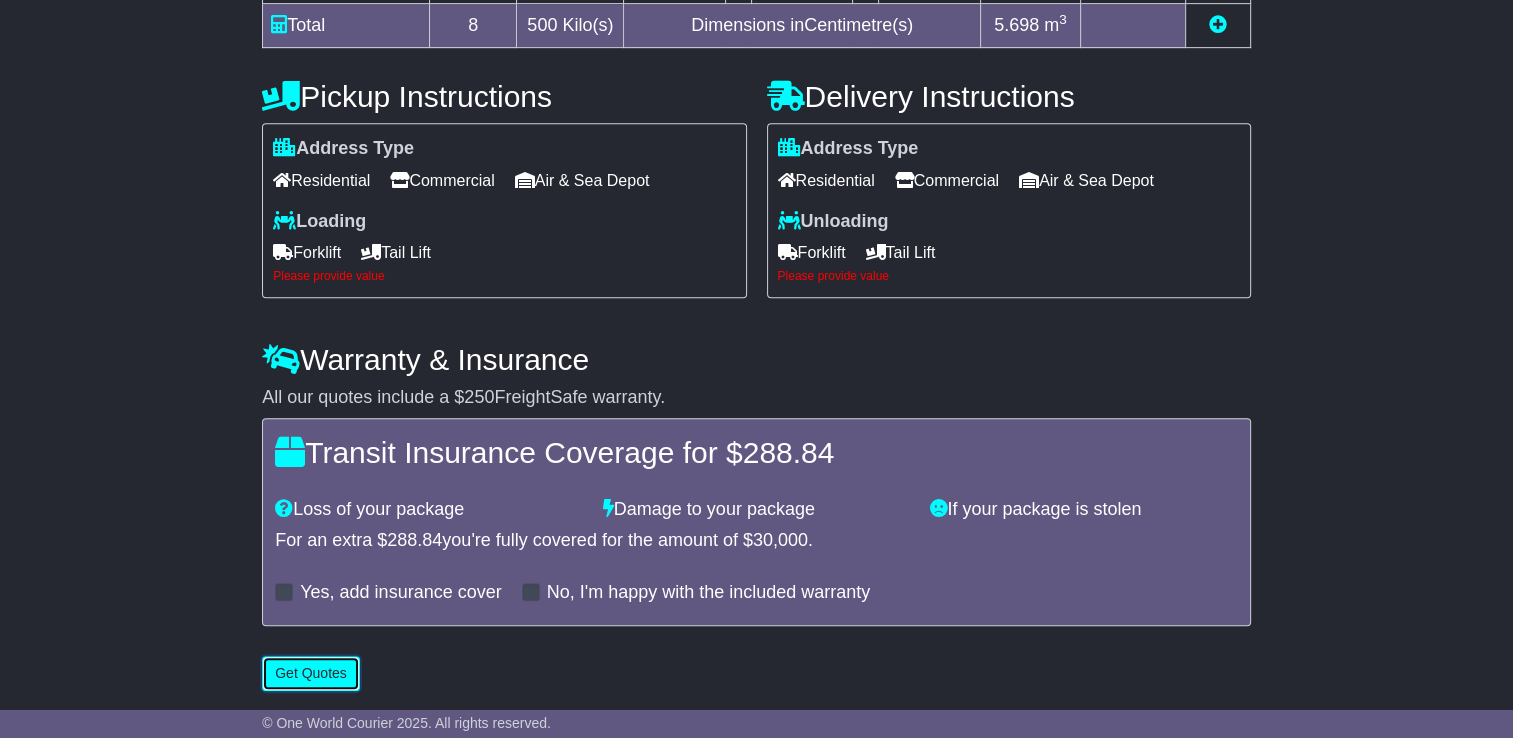 click on "Get Quotes" at bounding box center [311, 673] 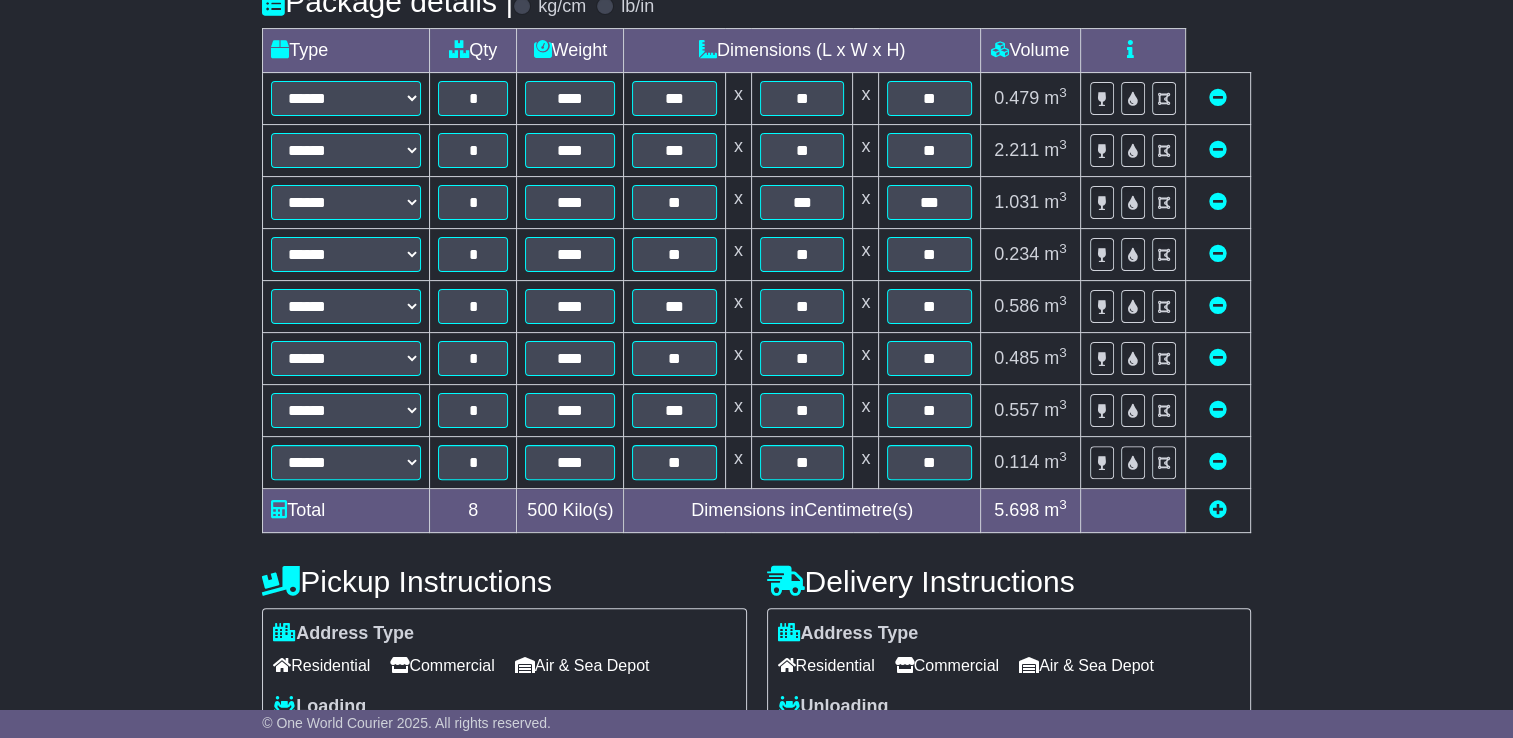 scroll, scrollTop: 985, scrollLeft: 0, axis: vertical 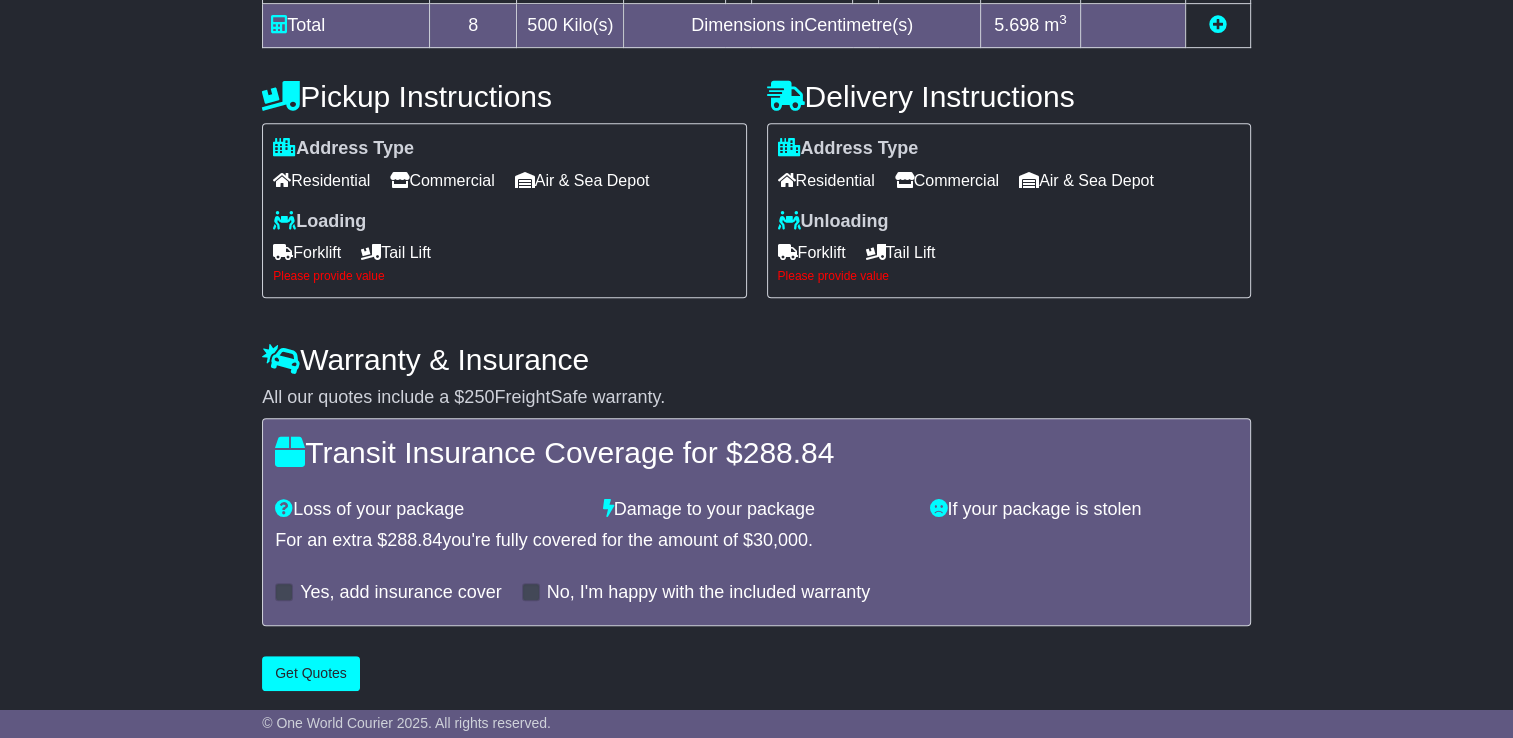 click on "Forklift" at bounding box center [307, 252] 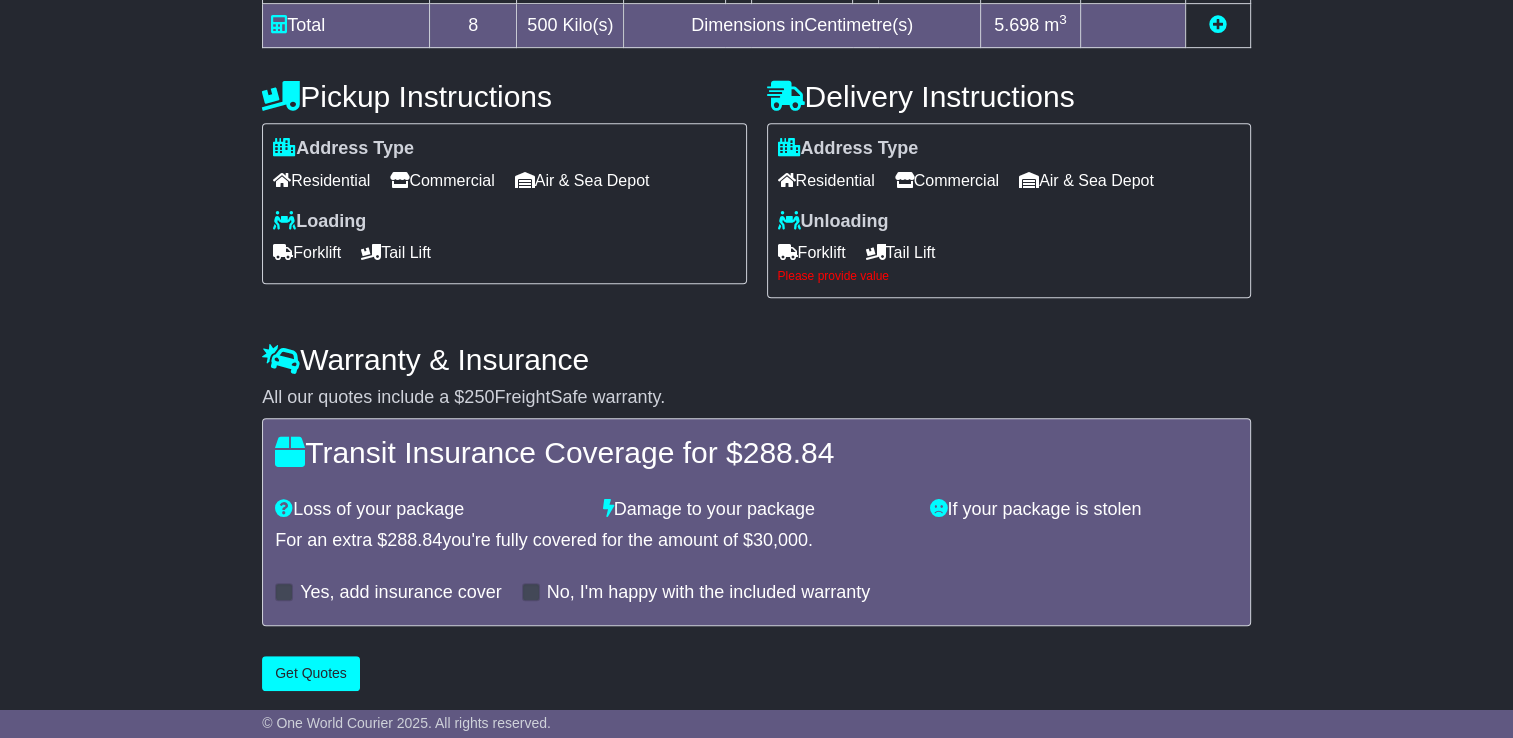 click on "Tail Lift" at bounding box center [901, 252] 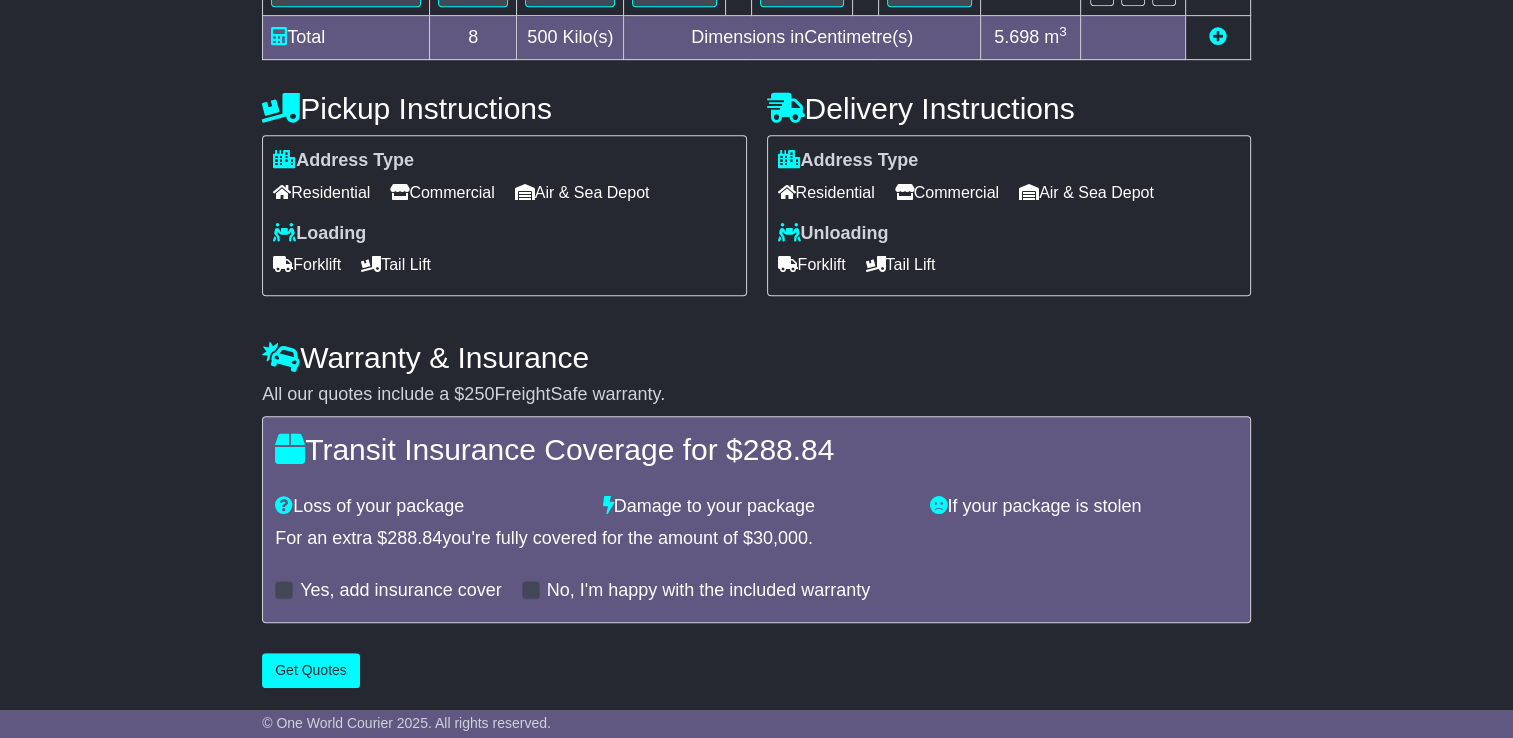 scroll, scrollTop: 972, scrollLeft: 0, axis: vertical 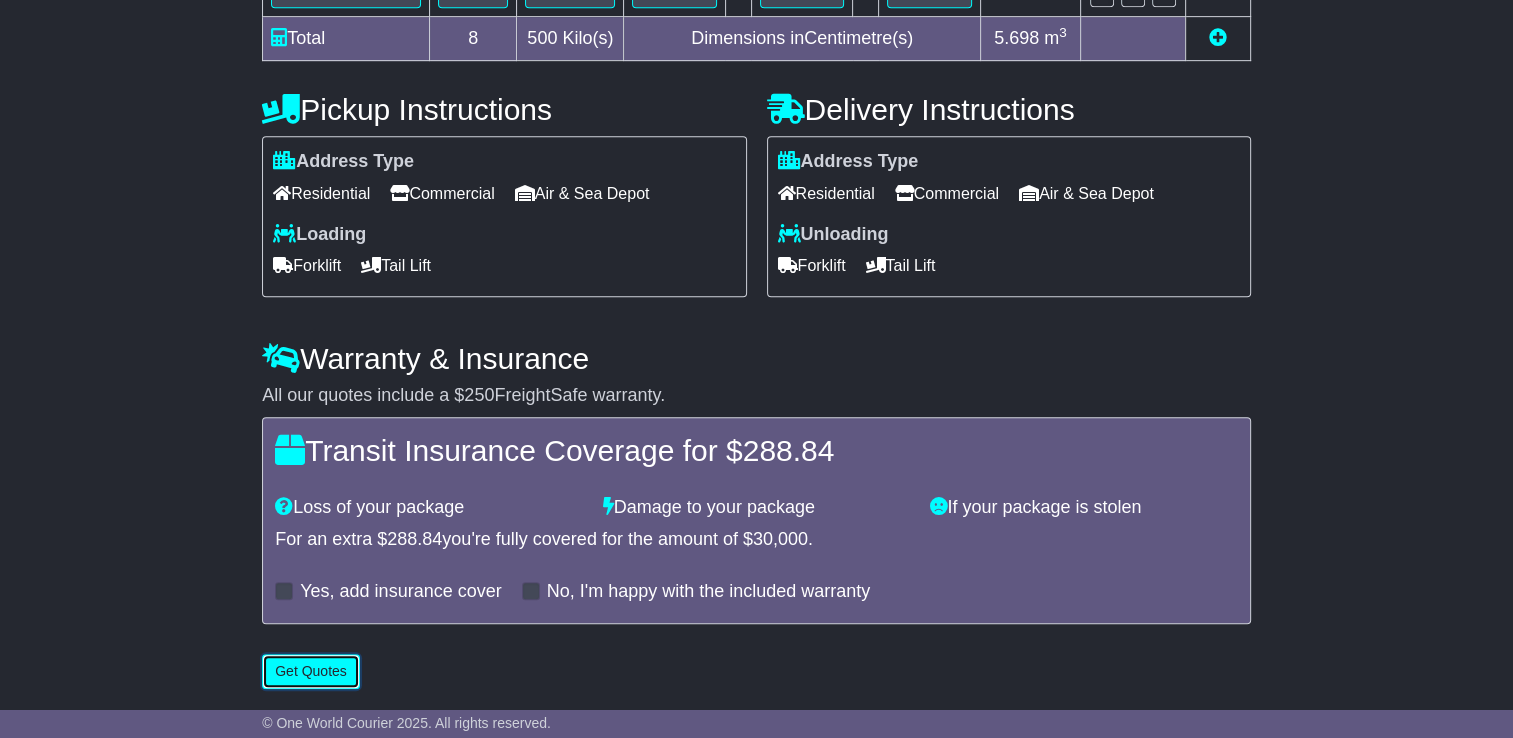 click on "Get Quotes" at bounding box center (311, 671) 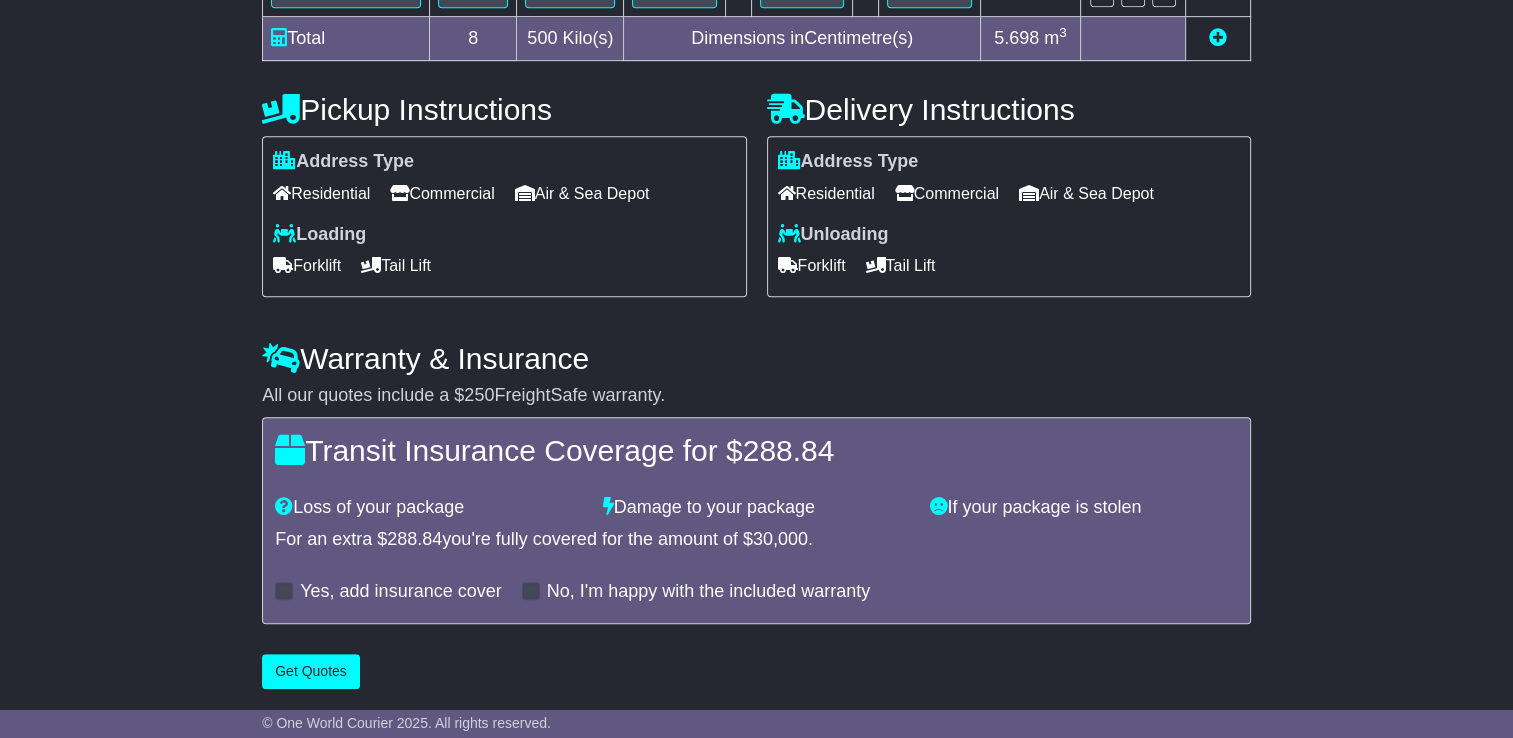 scroll, scrollTop: 0, scrollLeft: 0, axis: both 